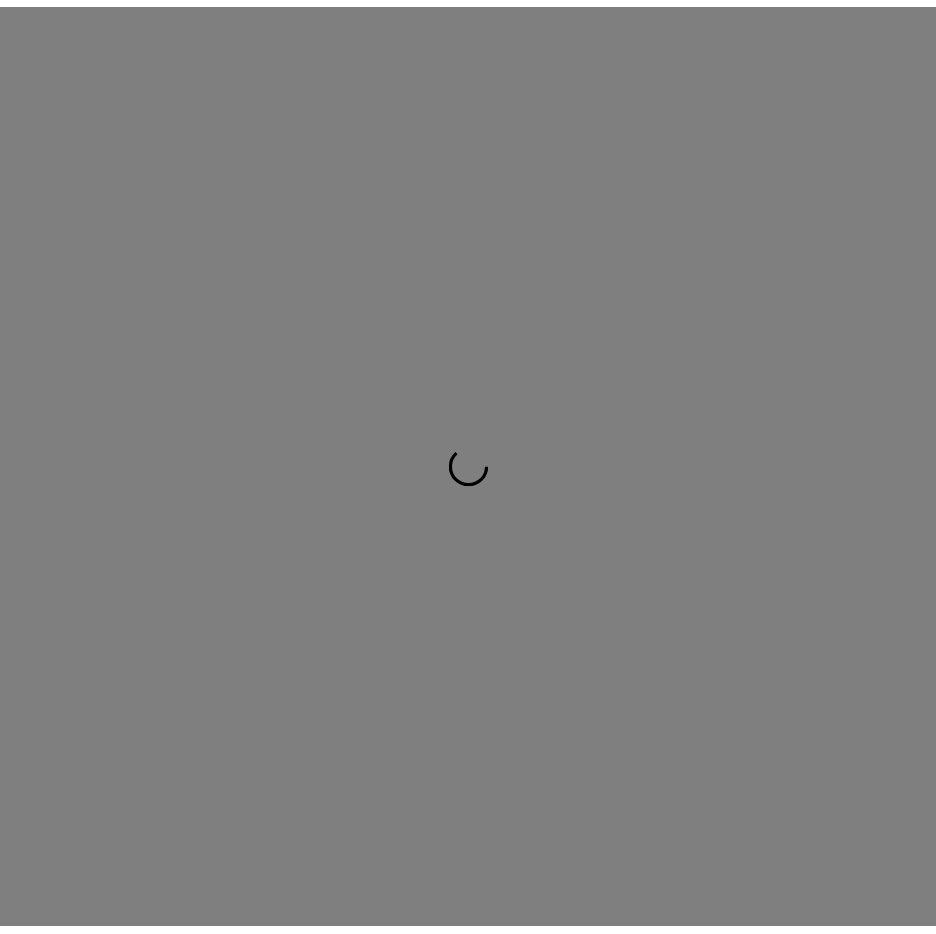 scroll, scrollTop: 0, scrollLeft: 0, axis: both 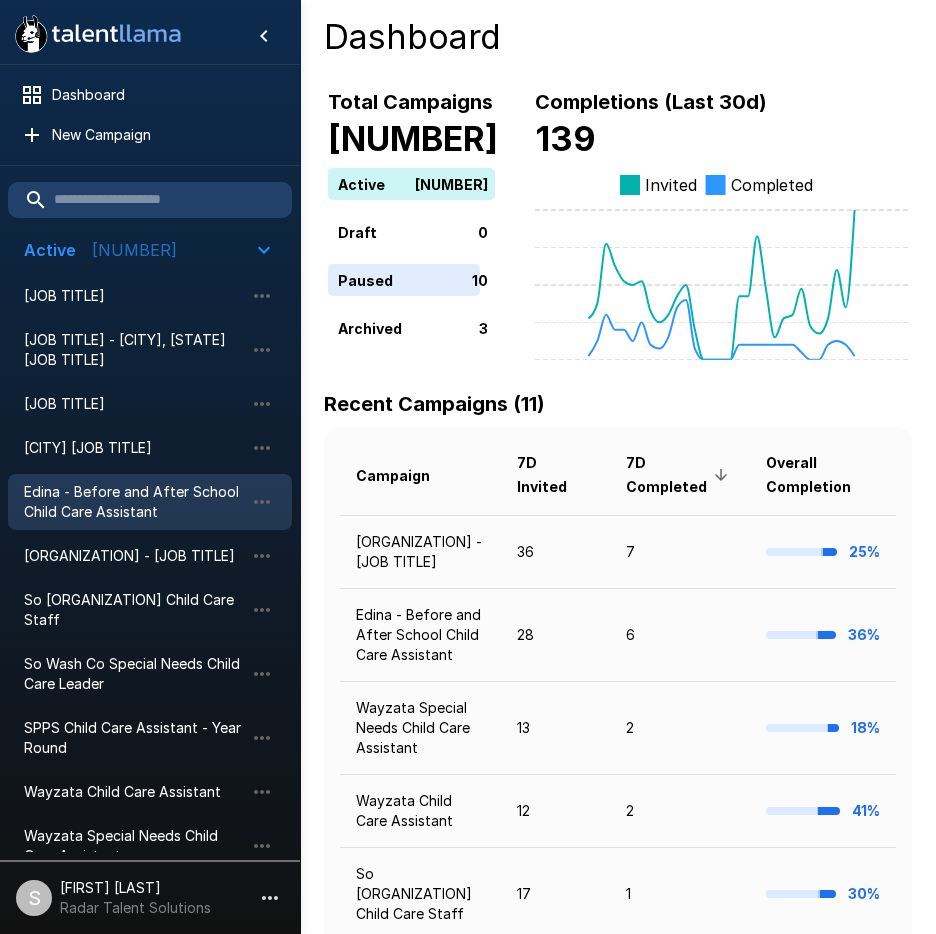 click on "Edina - Before and After School Child Care Assistant" at bounding box center (134, 502) 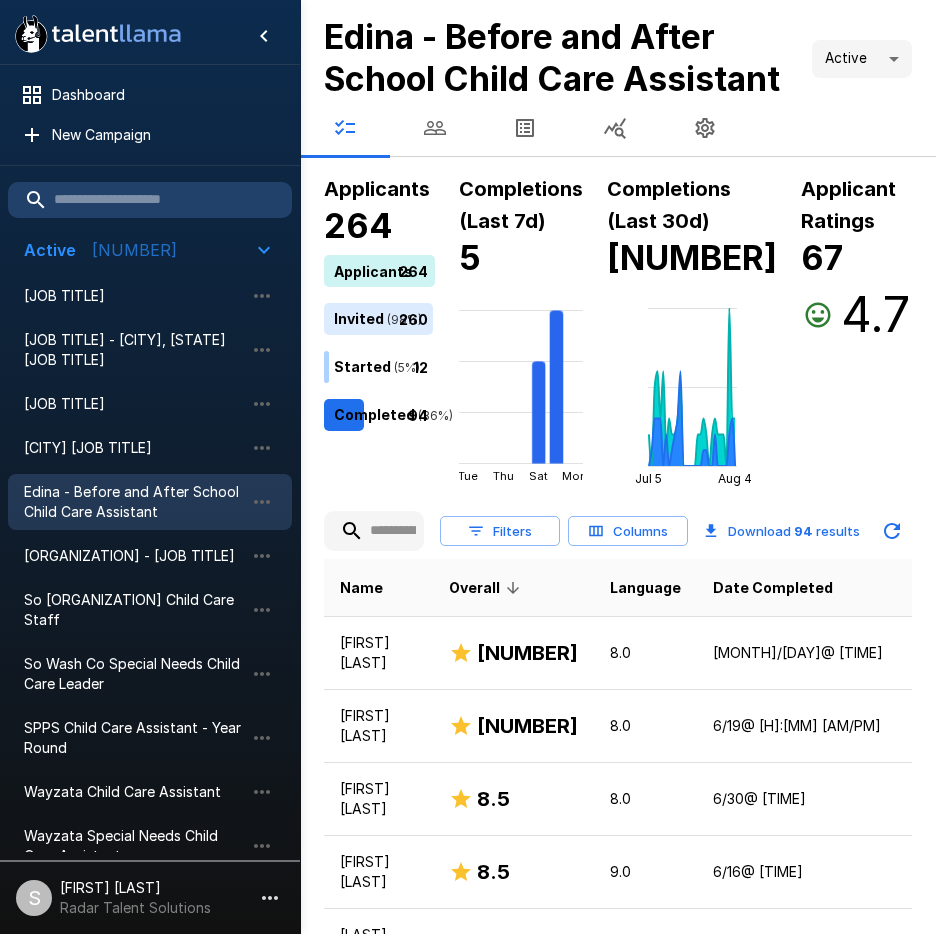 click 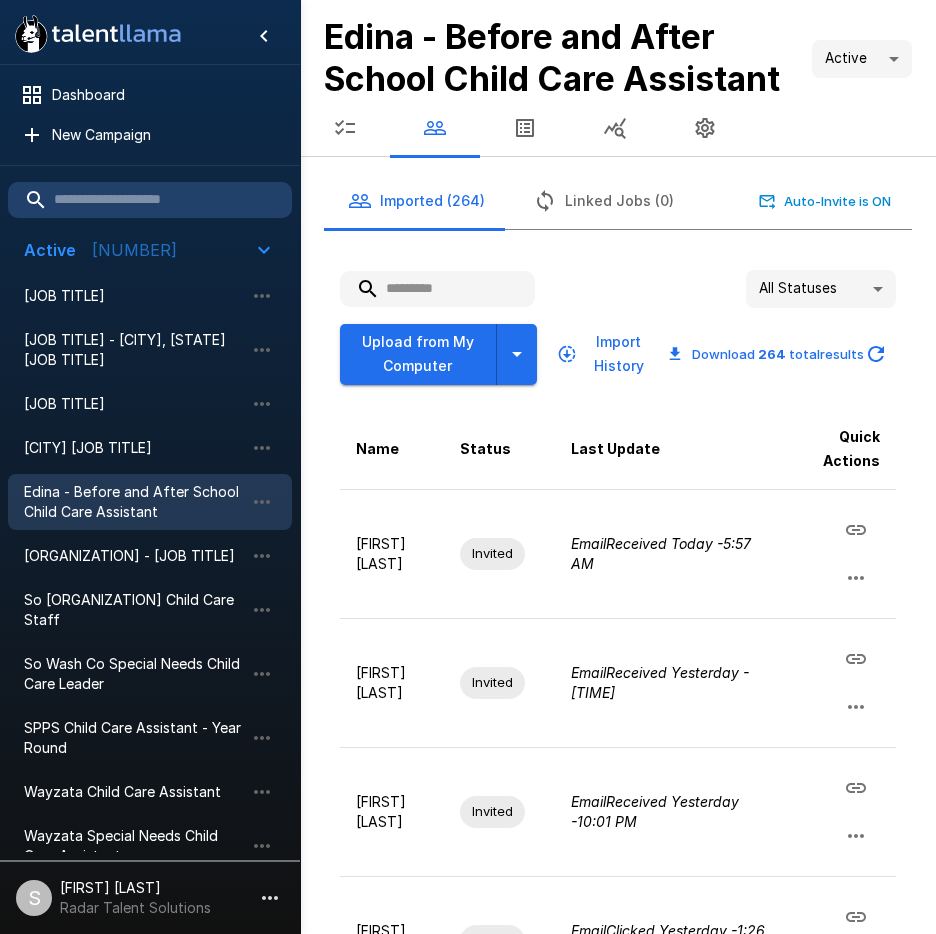 click on "All Statuses **" at bounding box center (618, 289) 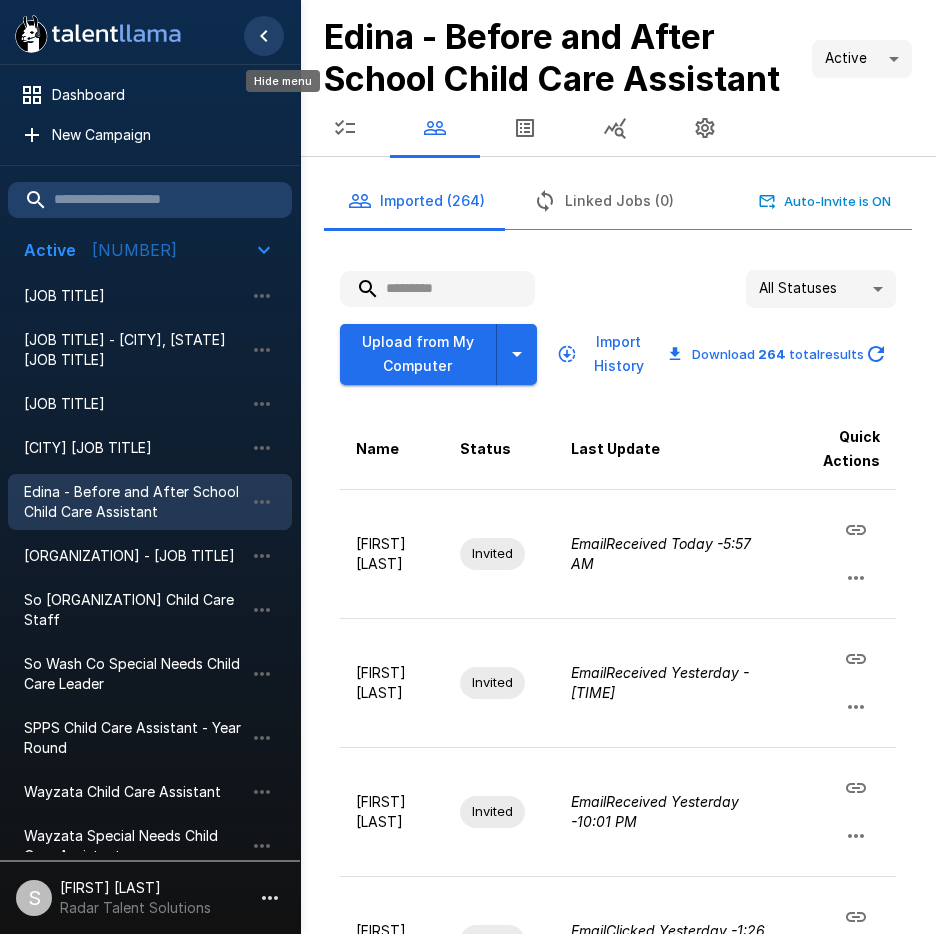click 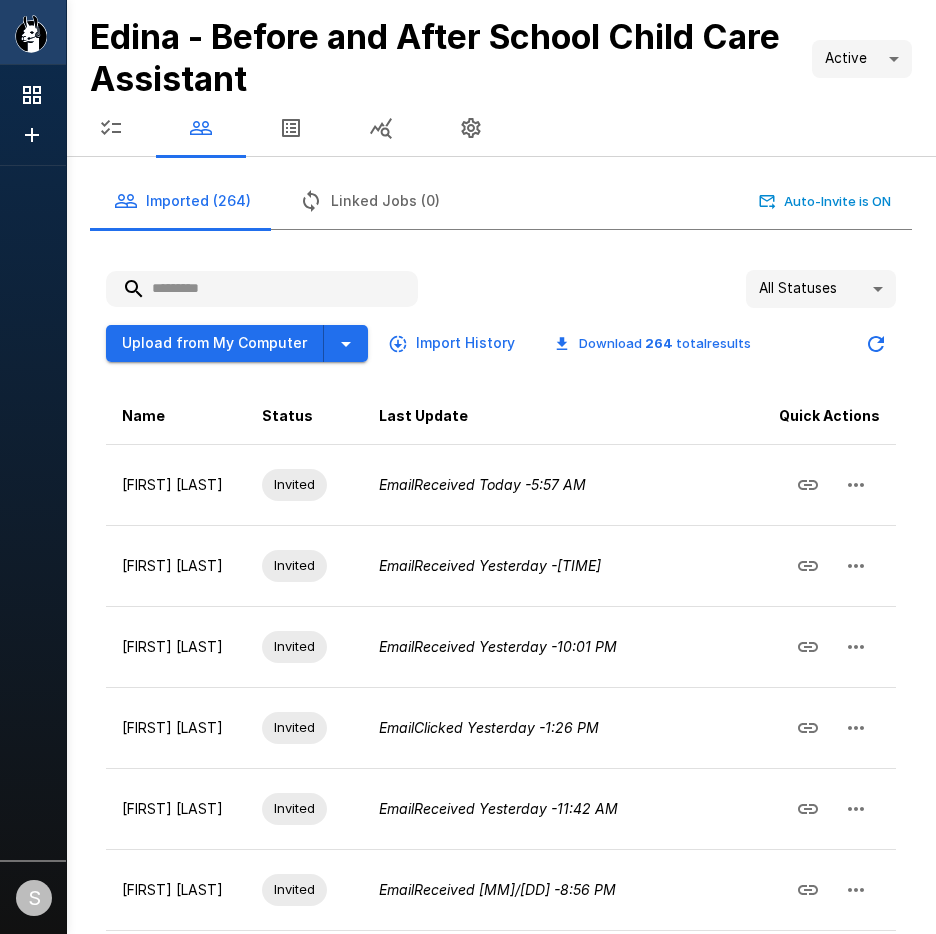 click at bounding box center [262, 289] 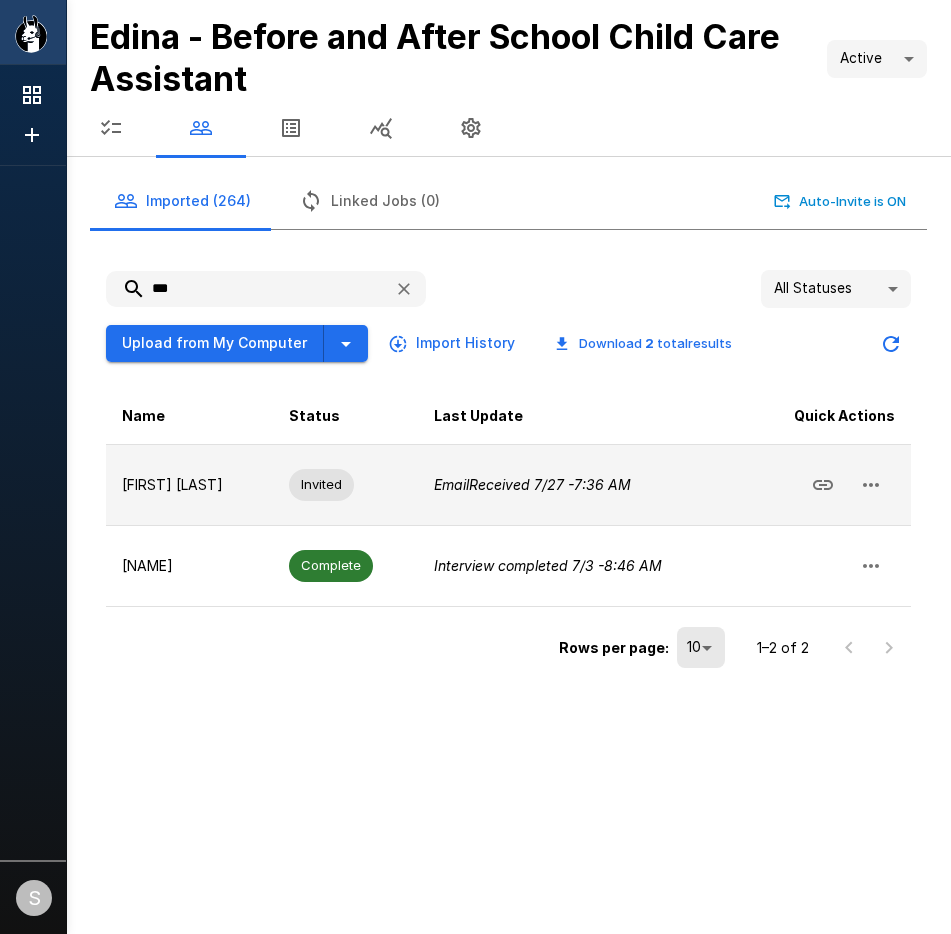 click 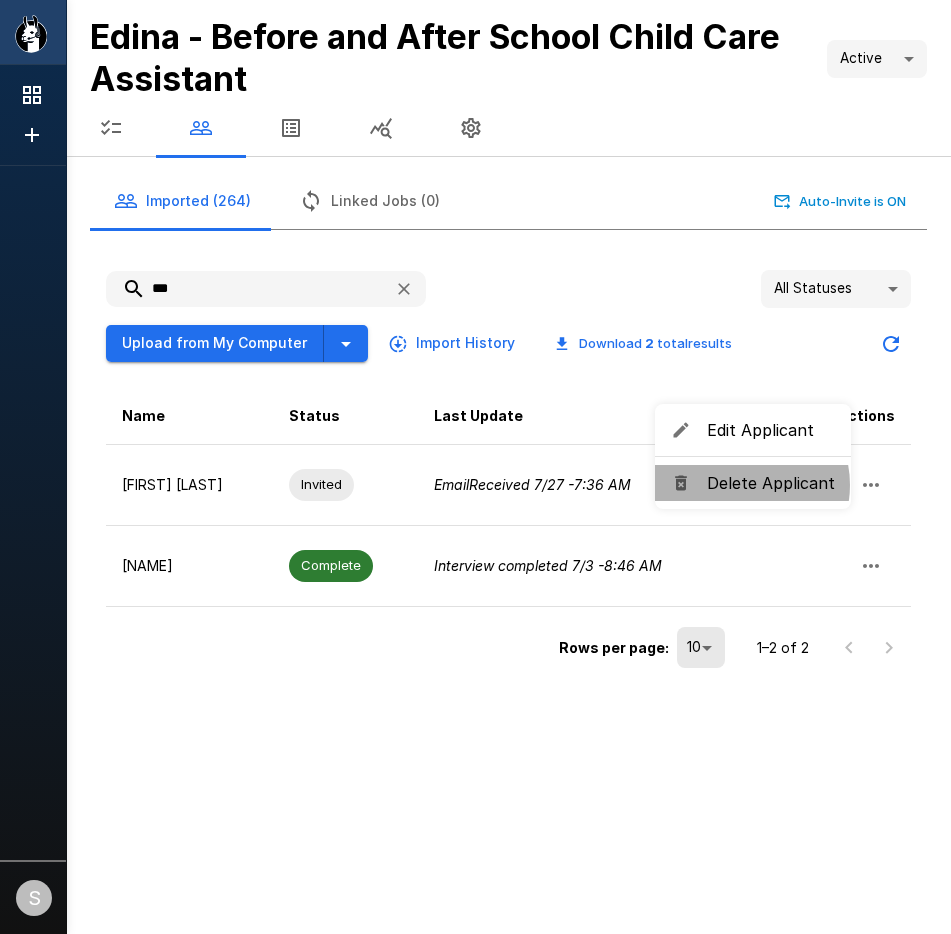 click on "Delete Applicant" at bounding box center (771, 483) 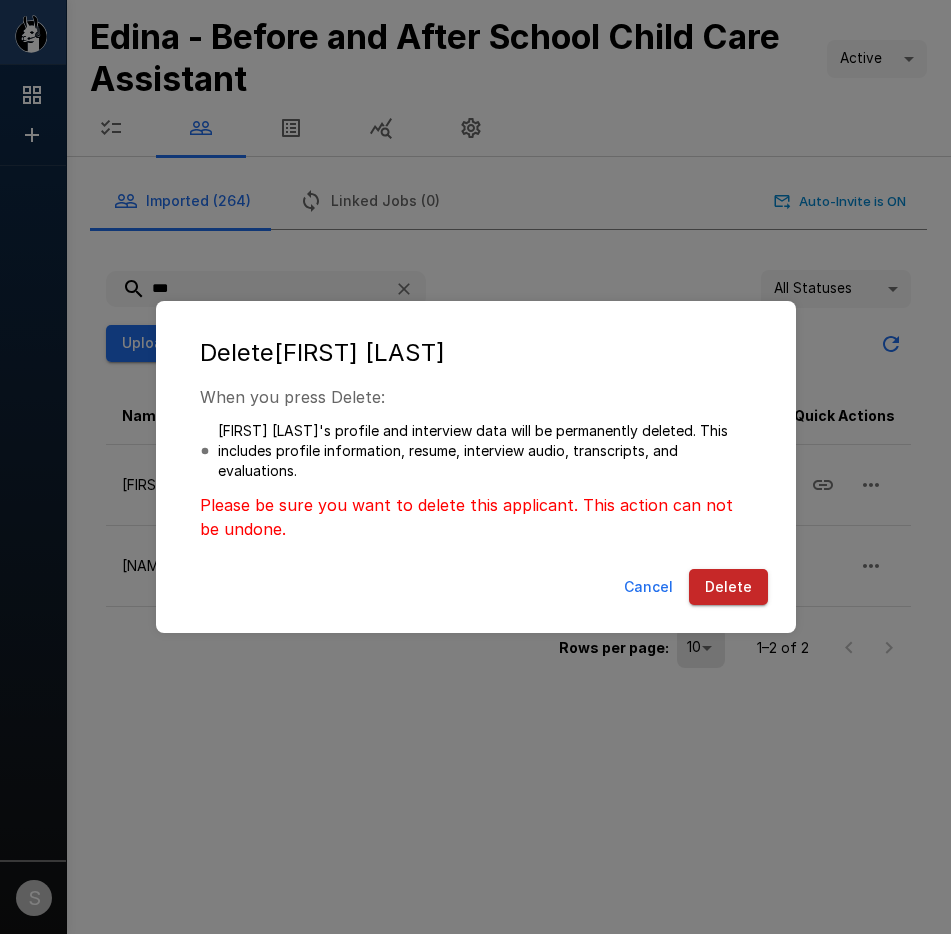 drag, startPoint x: 732, startPoint y: 589, endPoint x: 252, endPoint y: 551, distance: 481.50183 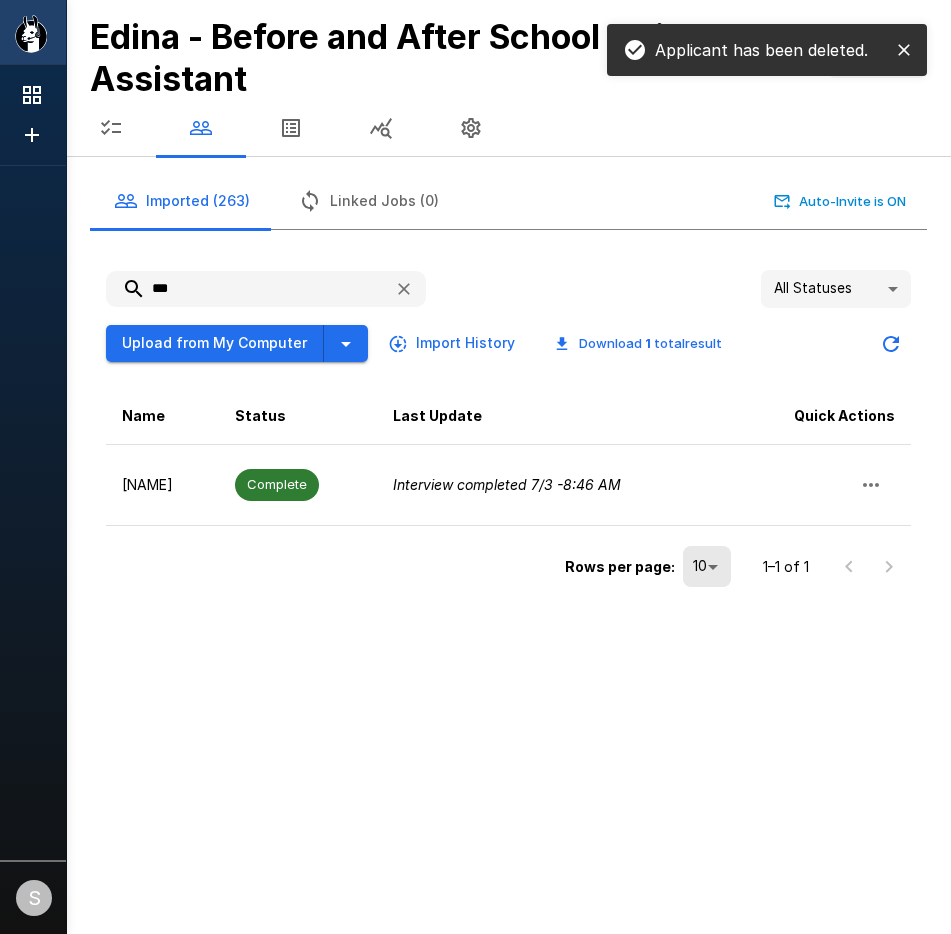 drag, startPoint x: 191, startPoint y: 296, endPoint x: 146, endPoint y: 291, distance: 45.276924 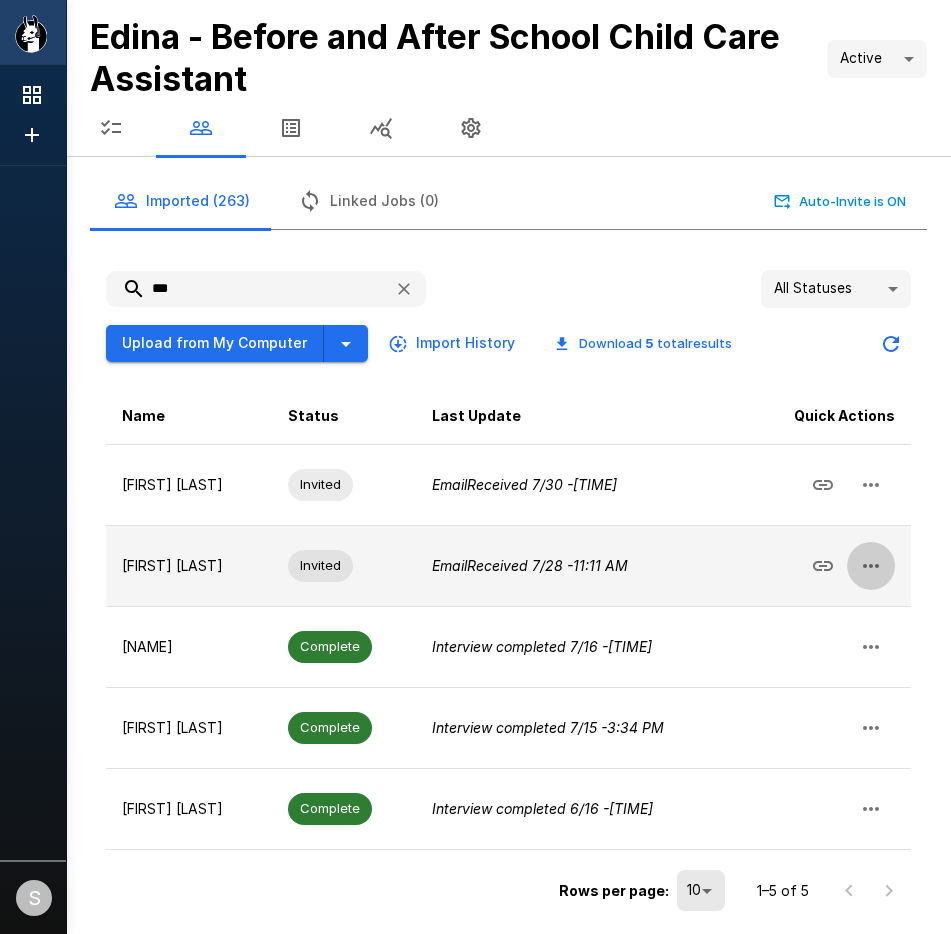 click 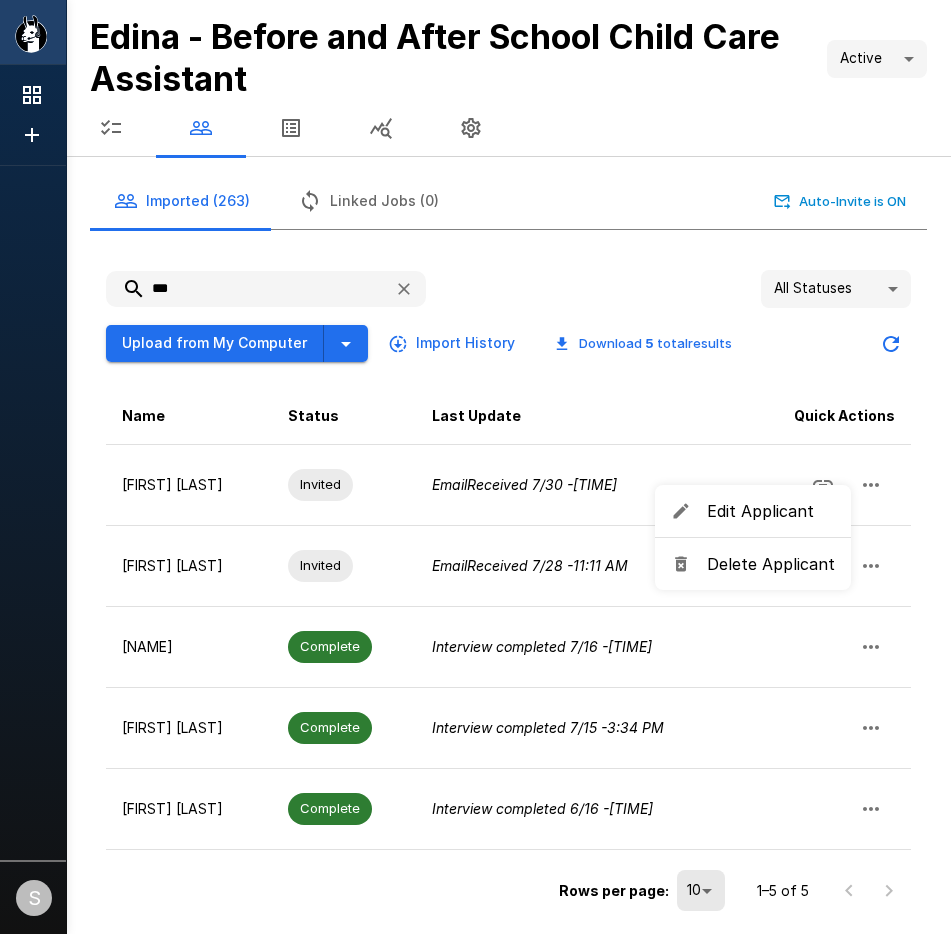 click on "Delete Applicant" at bounding box center [771, 564] 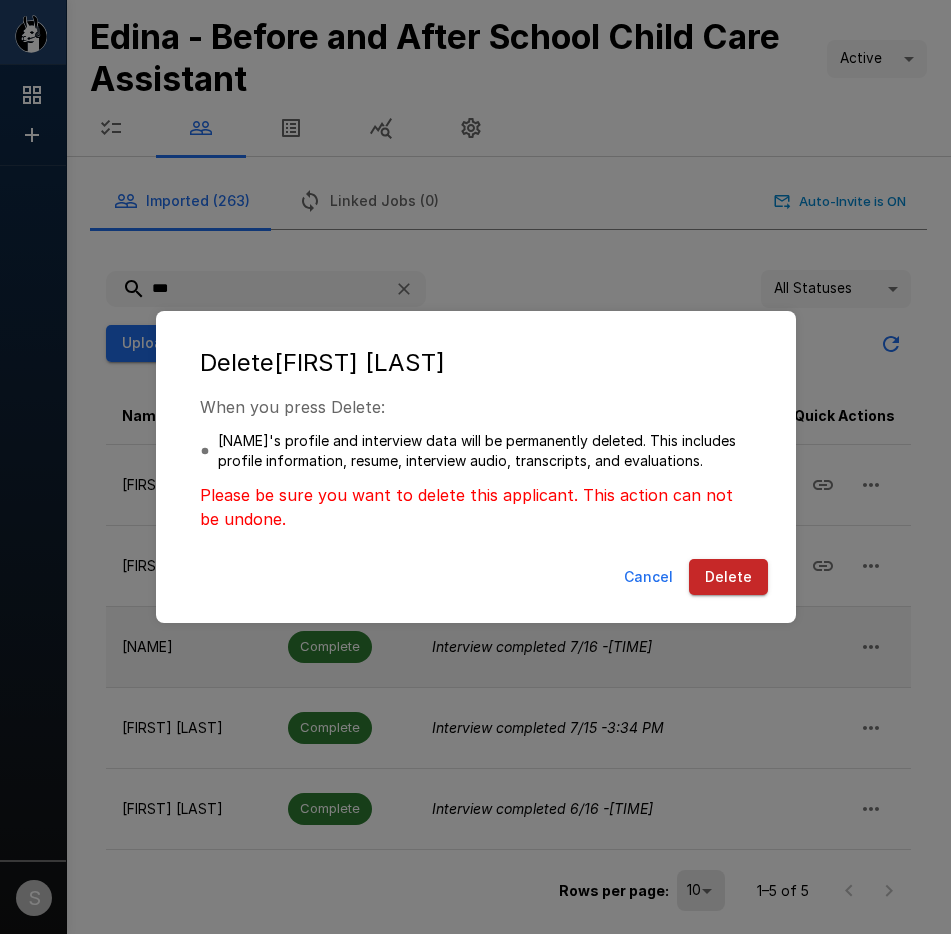 click on "Delete" at bounding box center (728, 577) 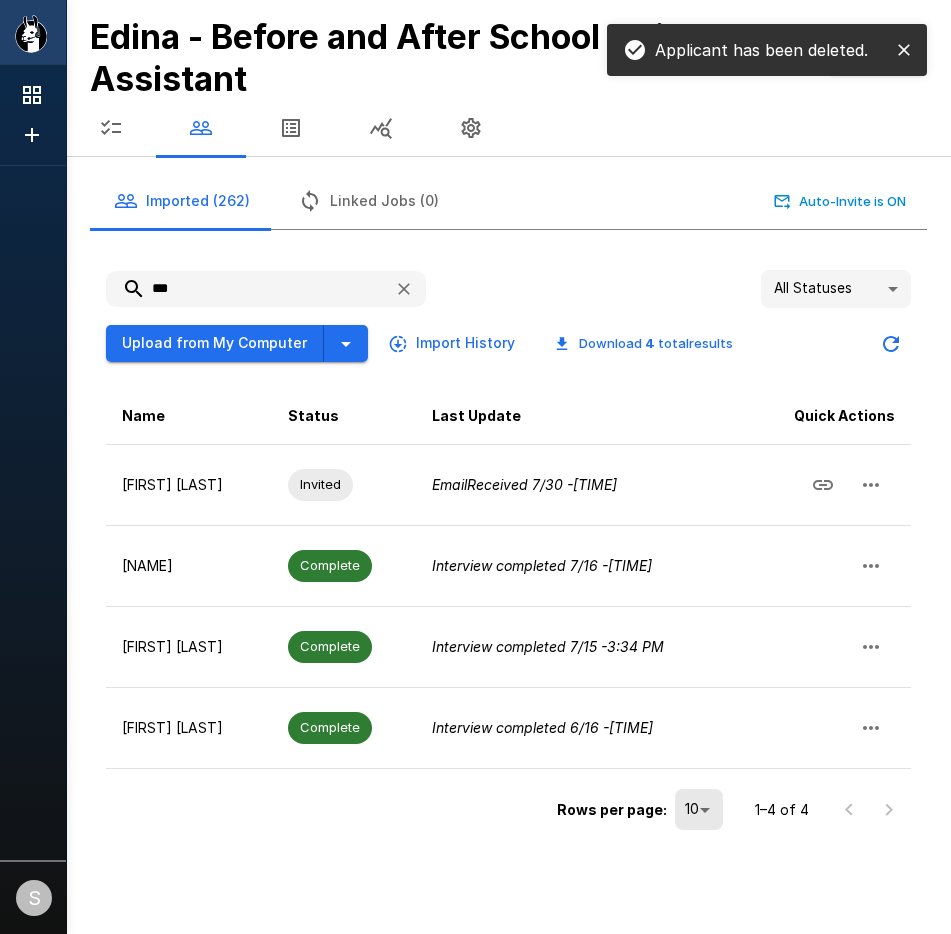 drag, startPoint x: 194, startPoint y: 287, endPoint x: 129, endPoint y: 286, distance: 65.00769 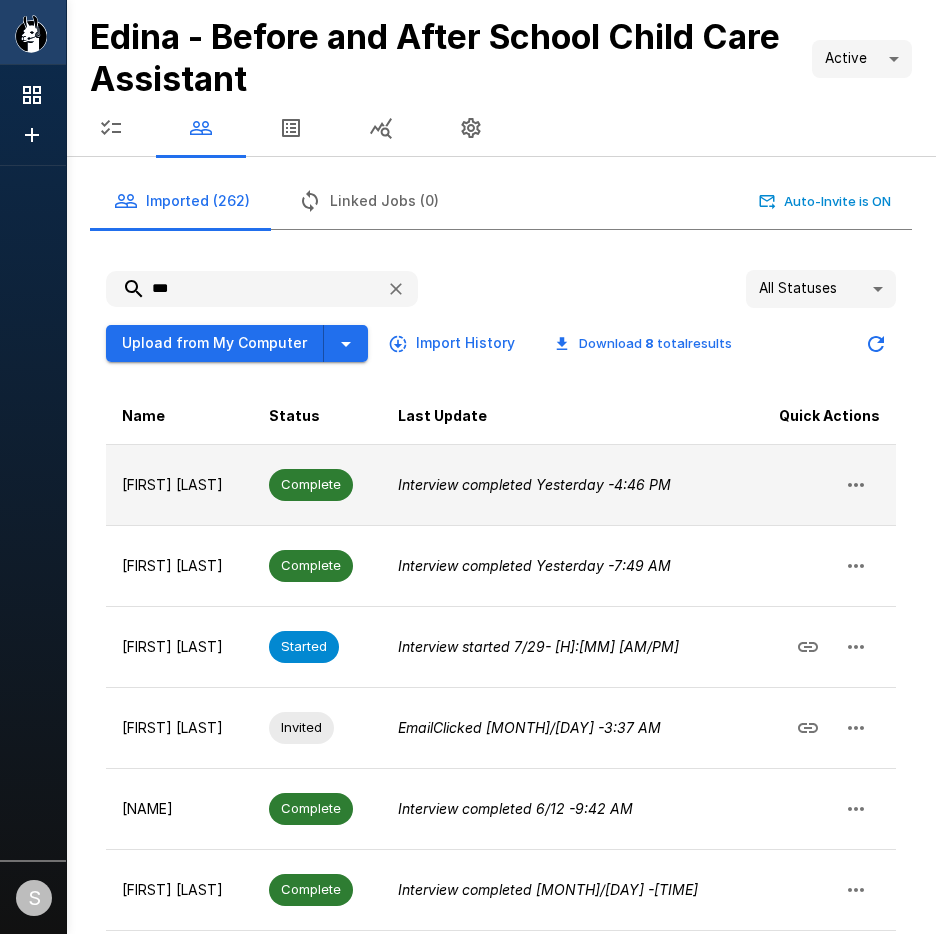 type on "***" 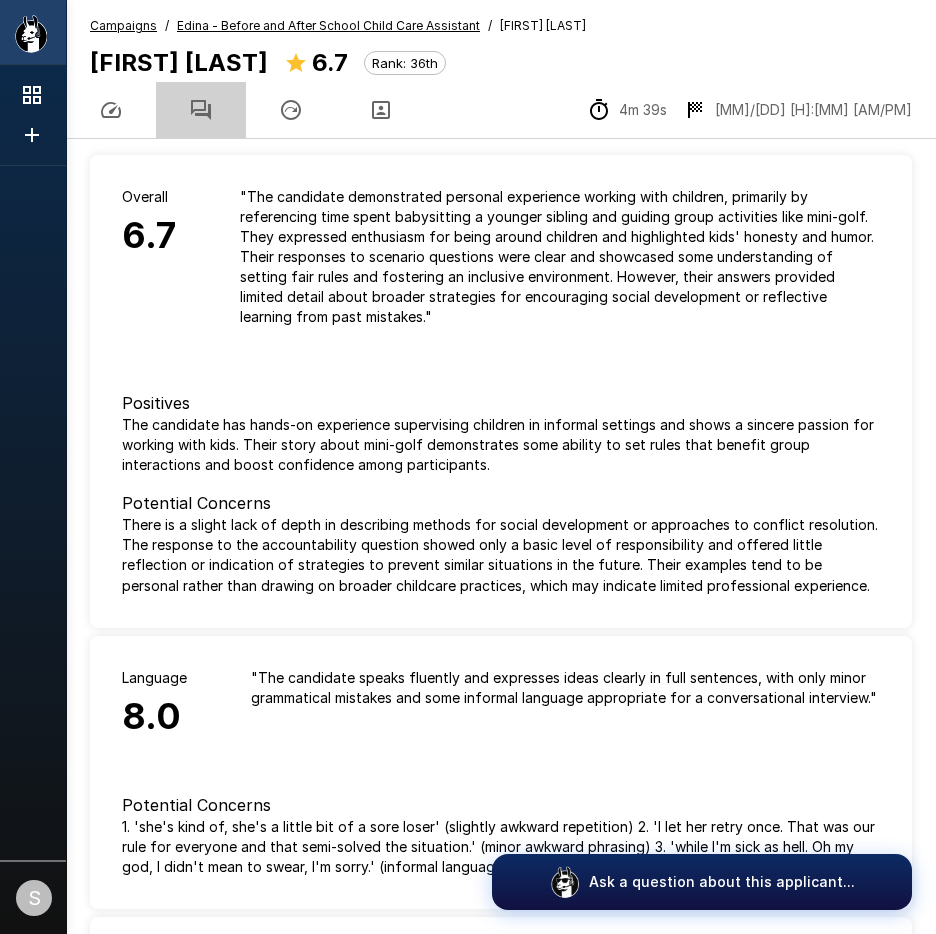 click 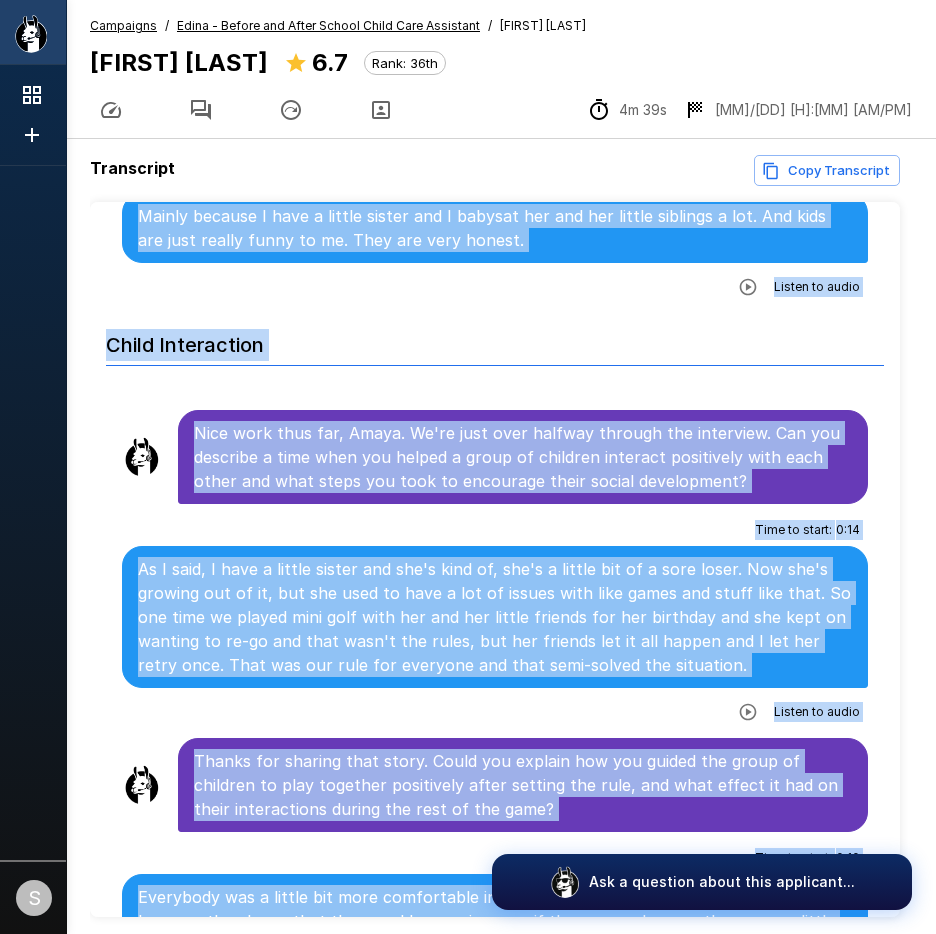 scroll, scrollTop: 2764, scrollLeft: 0, axis: vertical 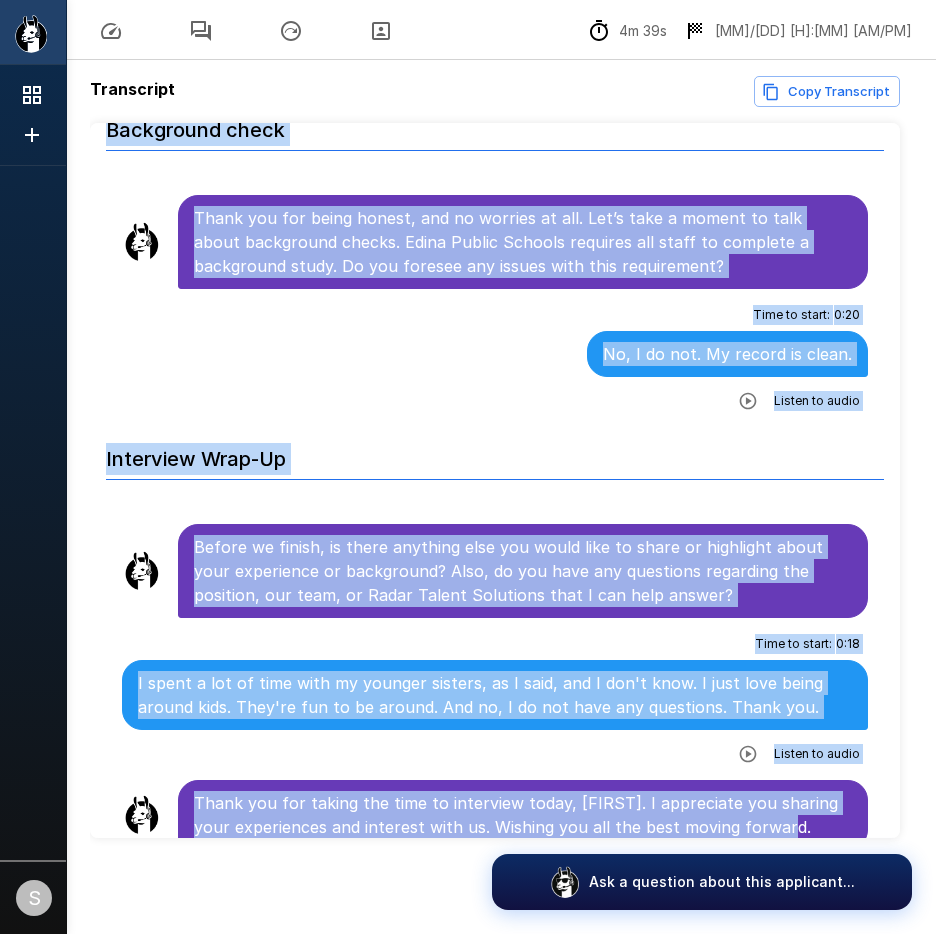 drag, startPoint x: 193, startPoint y: 329, endPoint x: 896, endPoint y: 986, distance: 962.21515 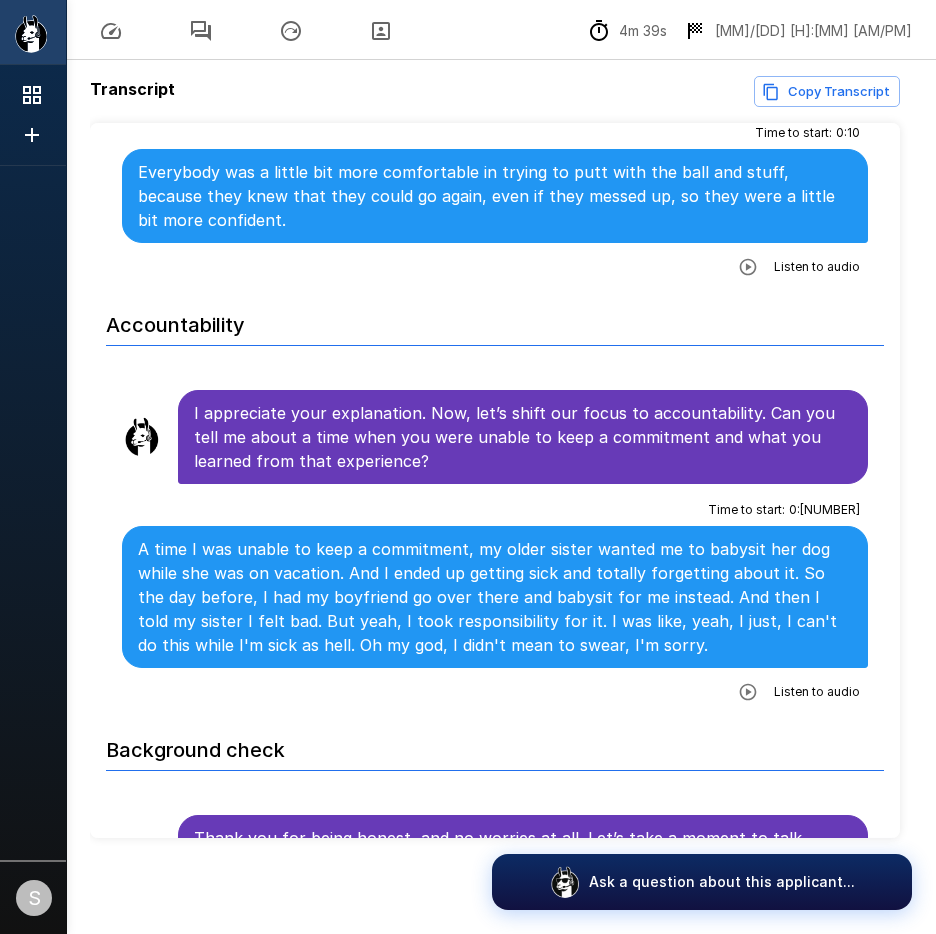 scroll, scrollTop: 2200, scrollLeft: 0, axis: vertical 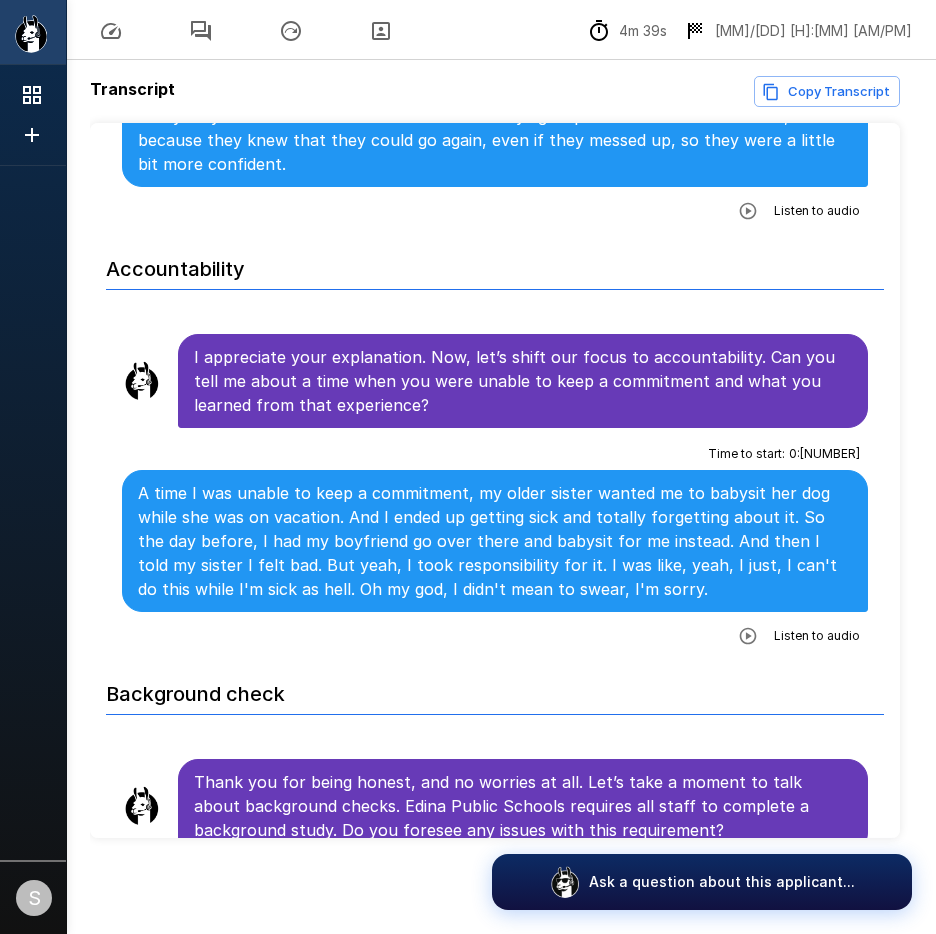 click 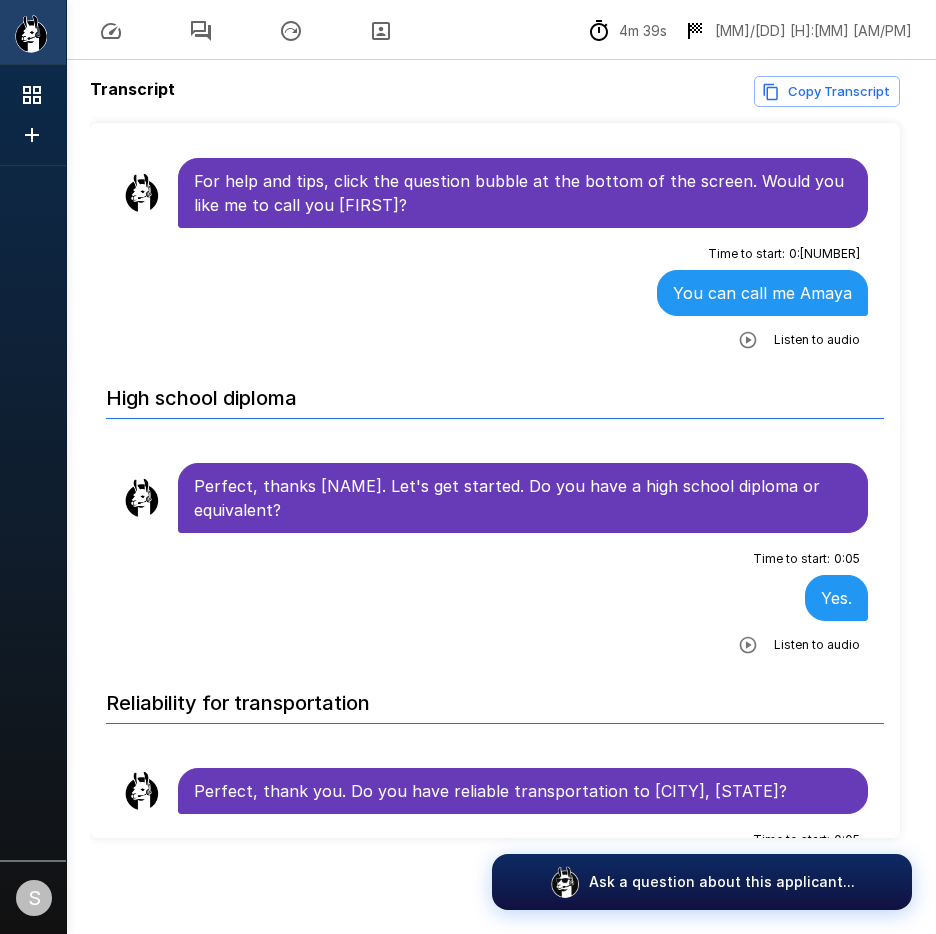 scroll, scrollTop: 0, scrollLeft: 0, axis: both 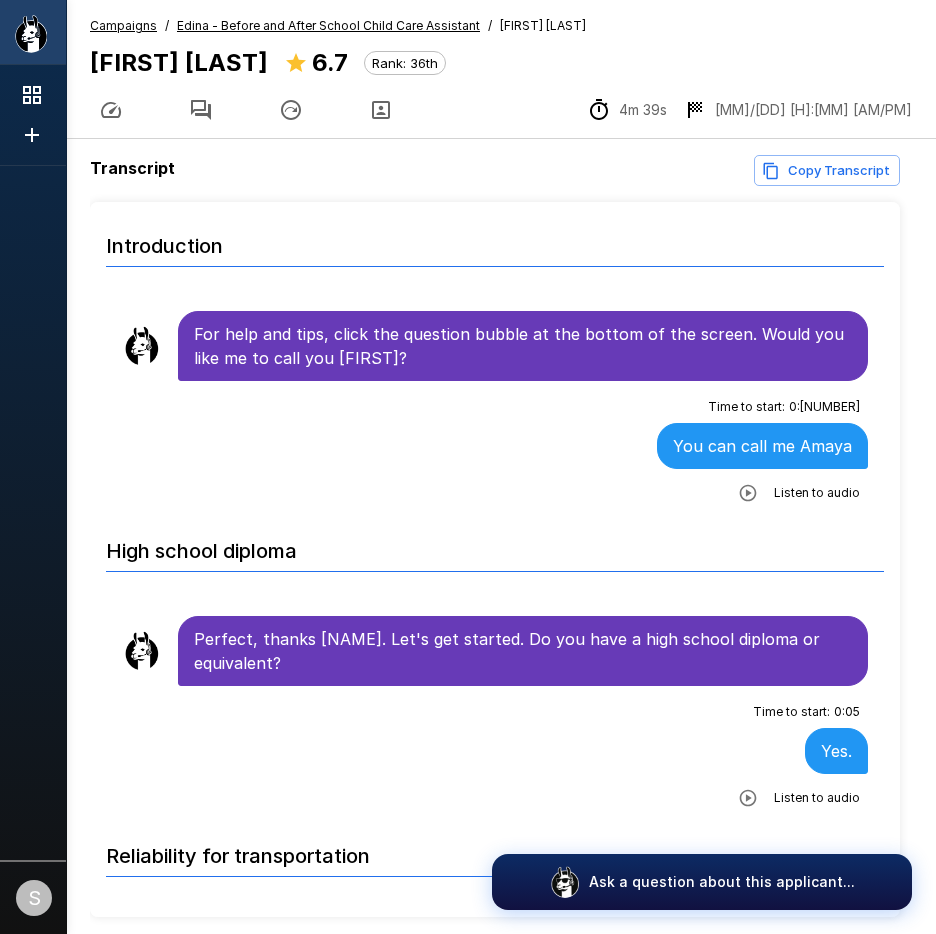 click at bounding box center (201, 110) 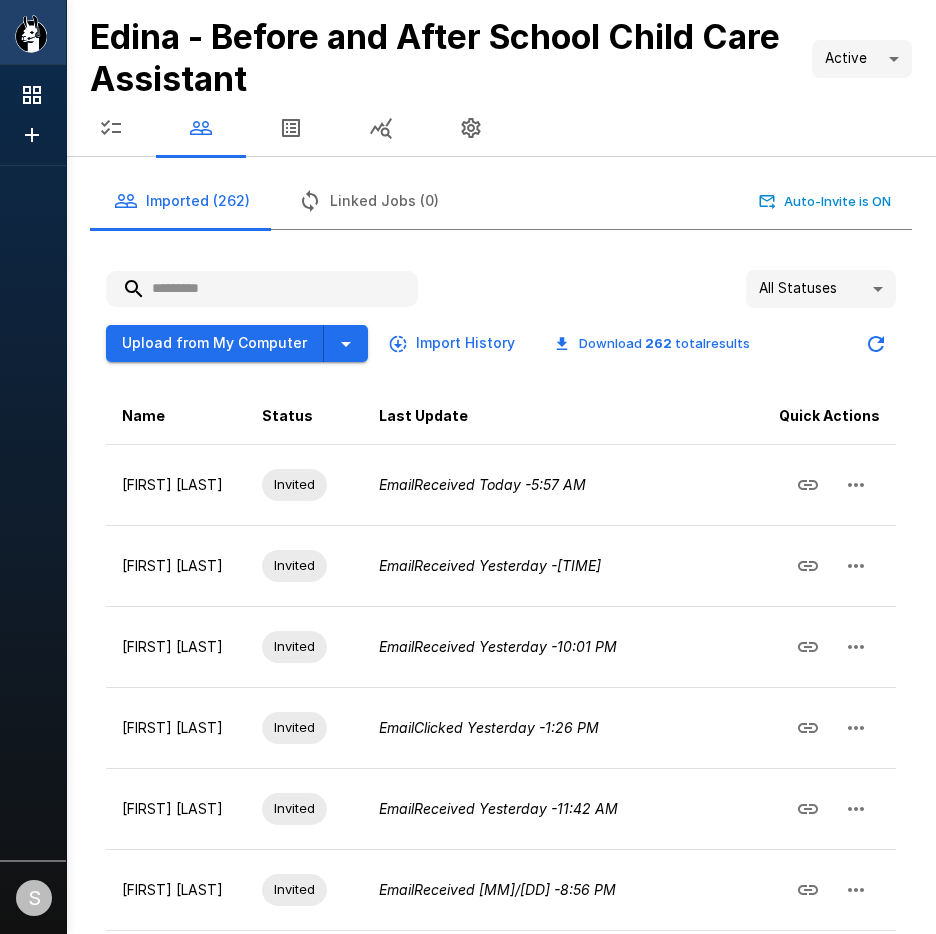 click 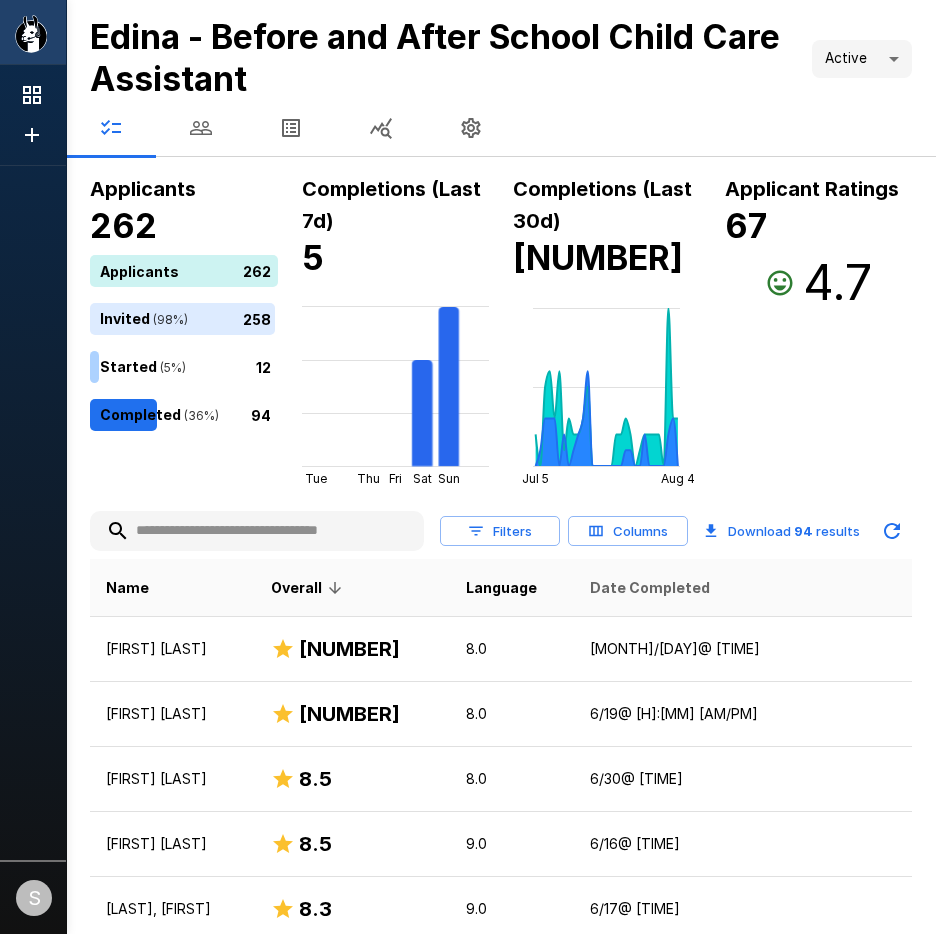 click on "Date Completed" at bounding box center (650, 588) 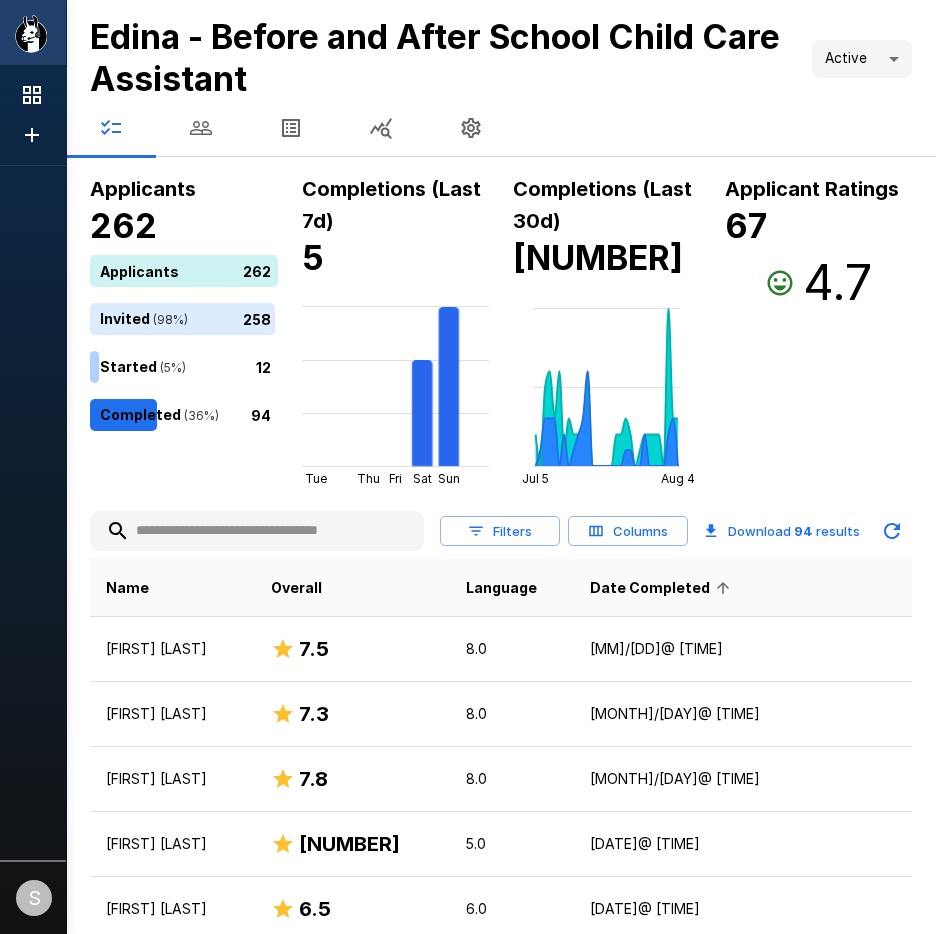 click on "Date Completed" at bounding box center (663, 588) 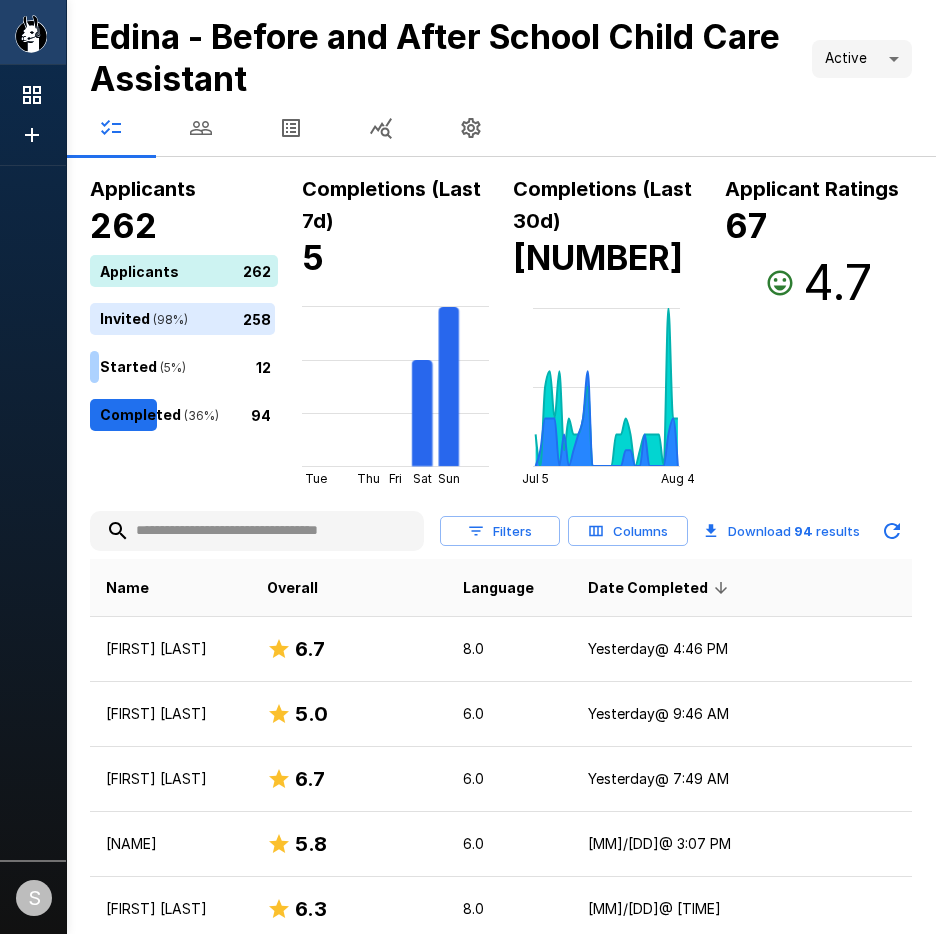 click at bounding box center (201, 128) 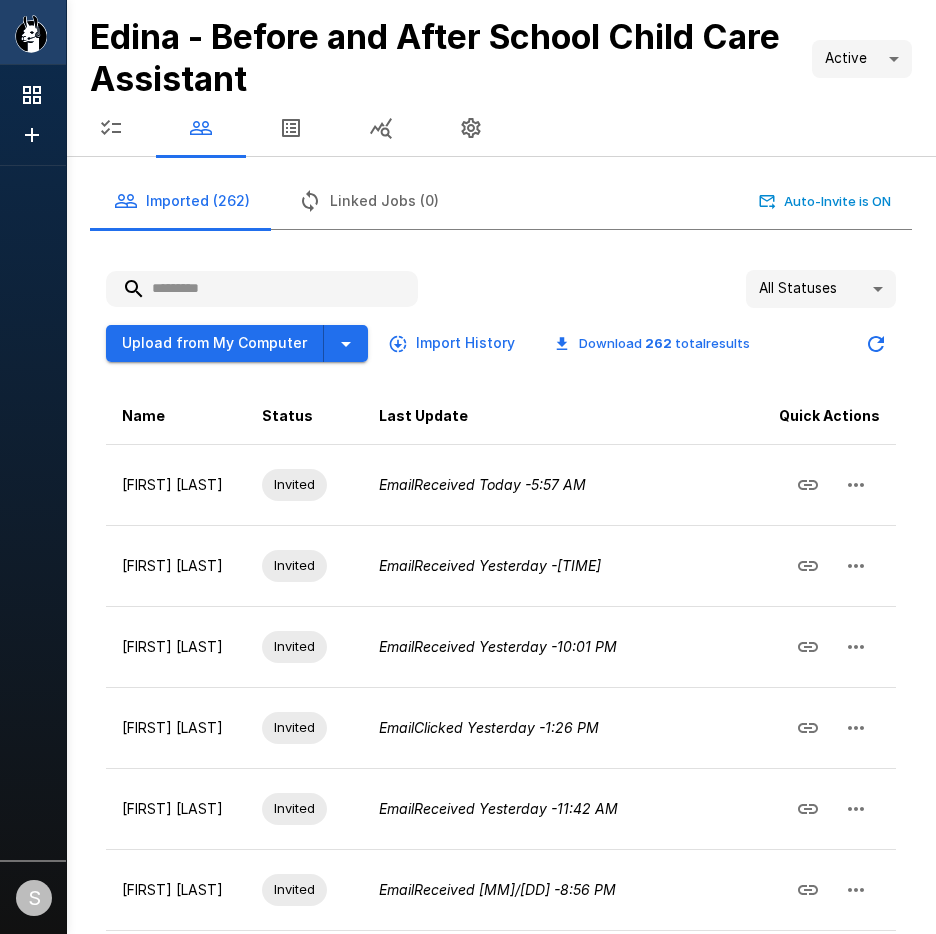 click at bounding box center (262, 289) 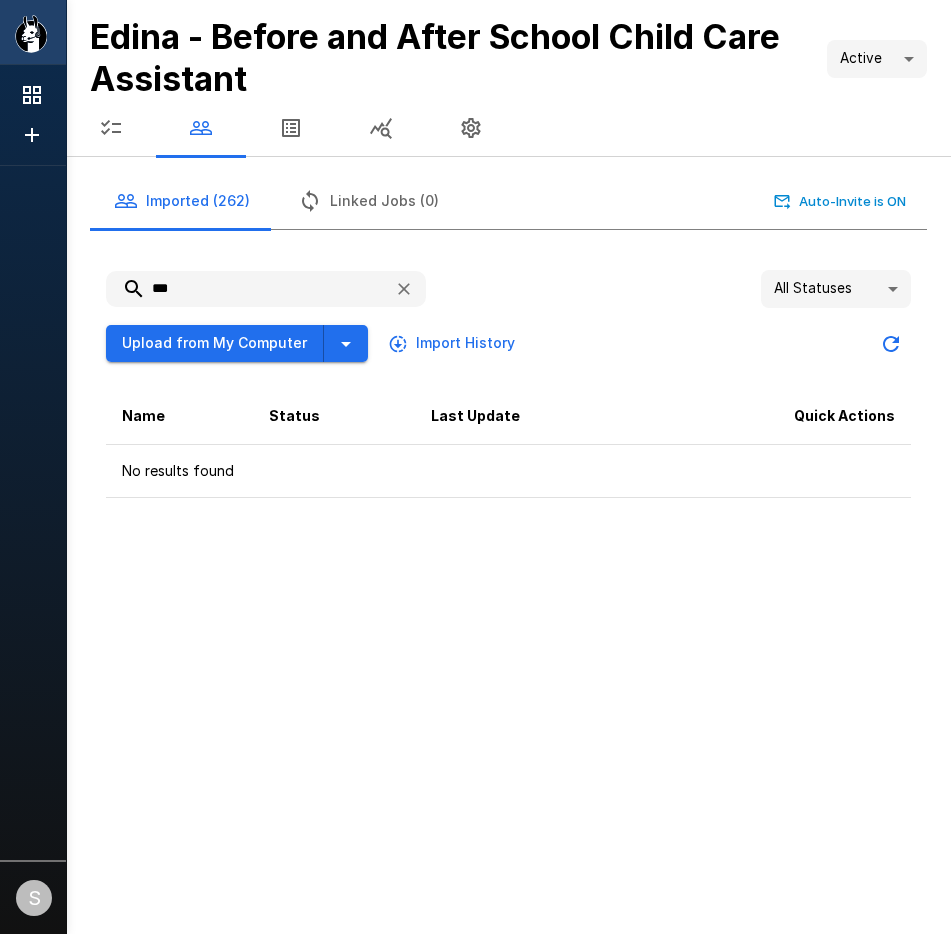 type on "***" 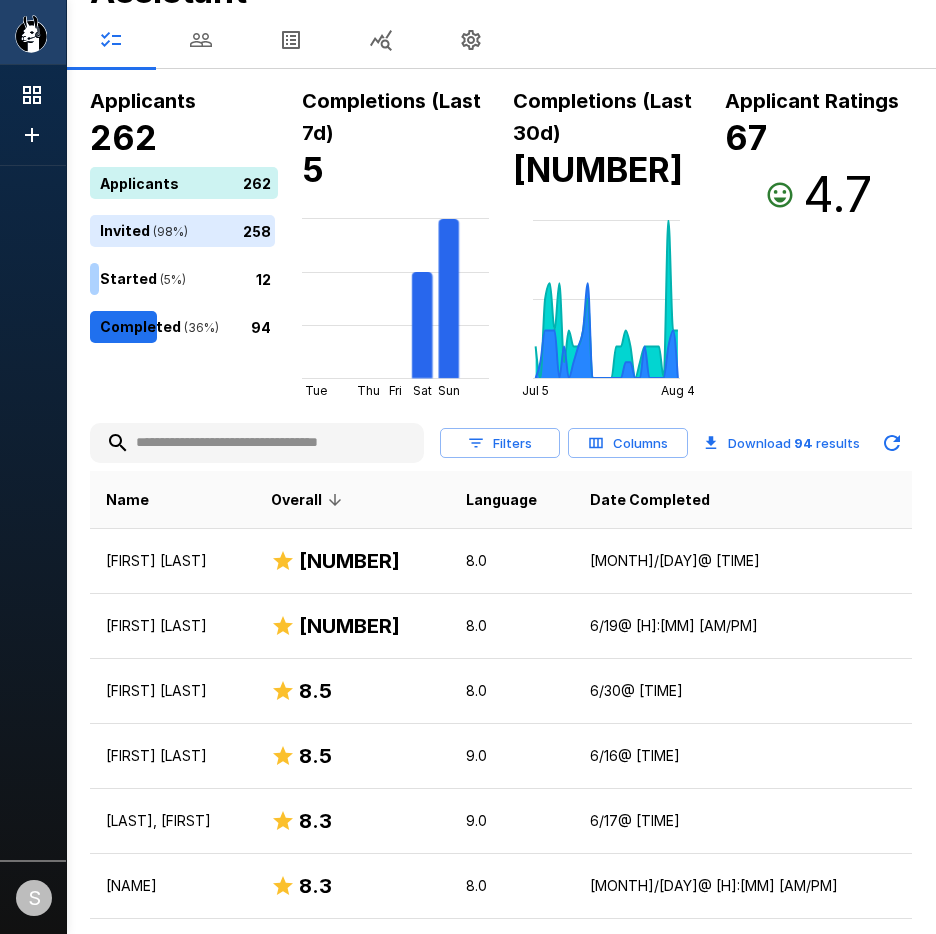 scroll, scrollTop: 300, scrollLeft: 0, axis: vertical 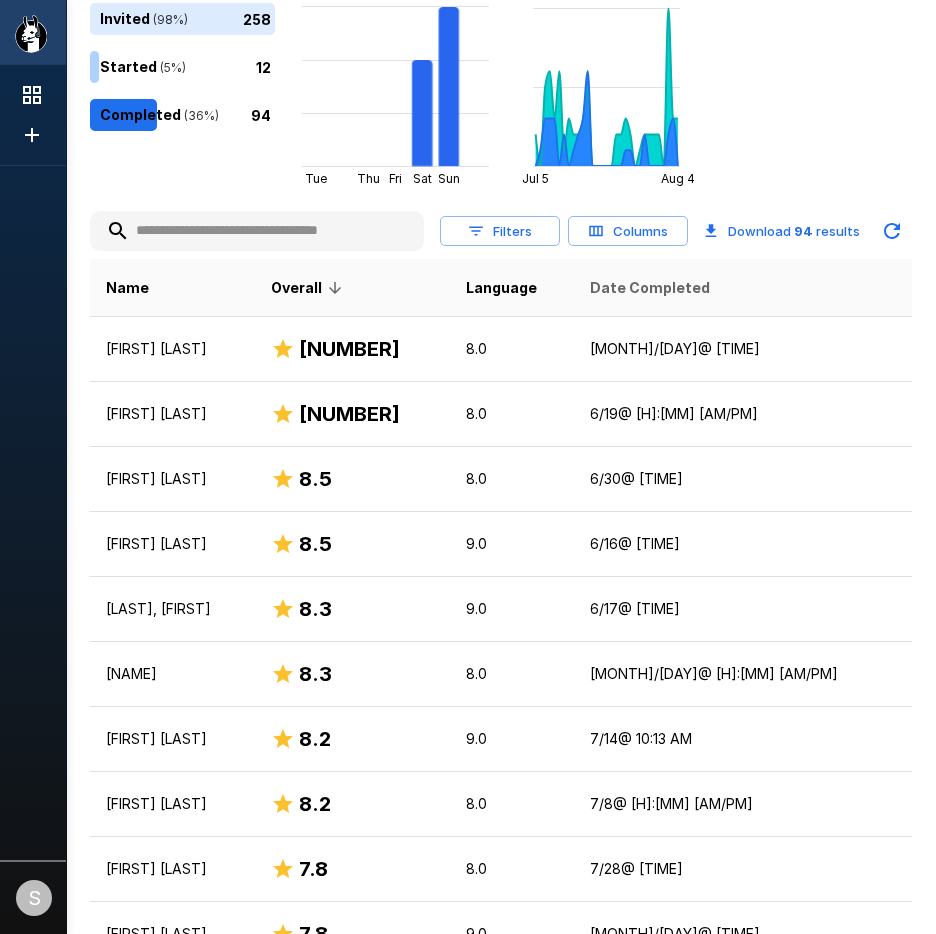 click on "Date Completed" at bounding box center (650, 288) 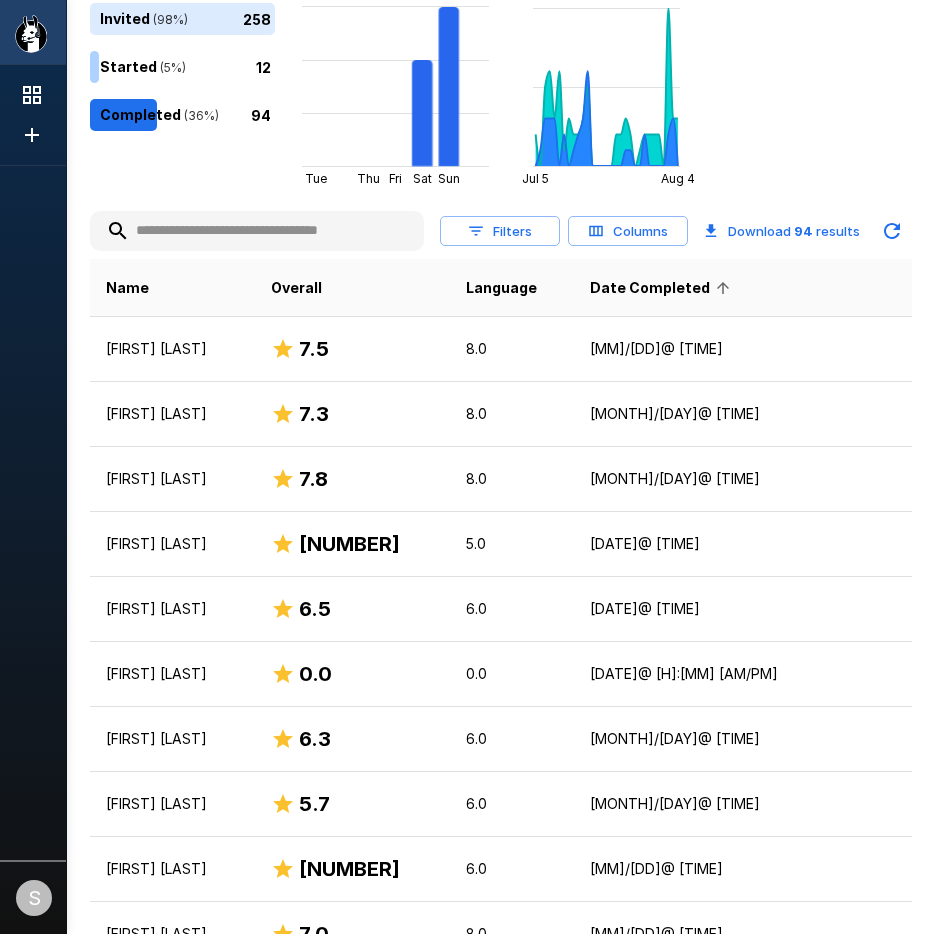 click on "Date Completed" at bounding box center [663, 288] 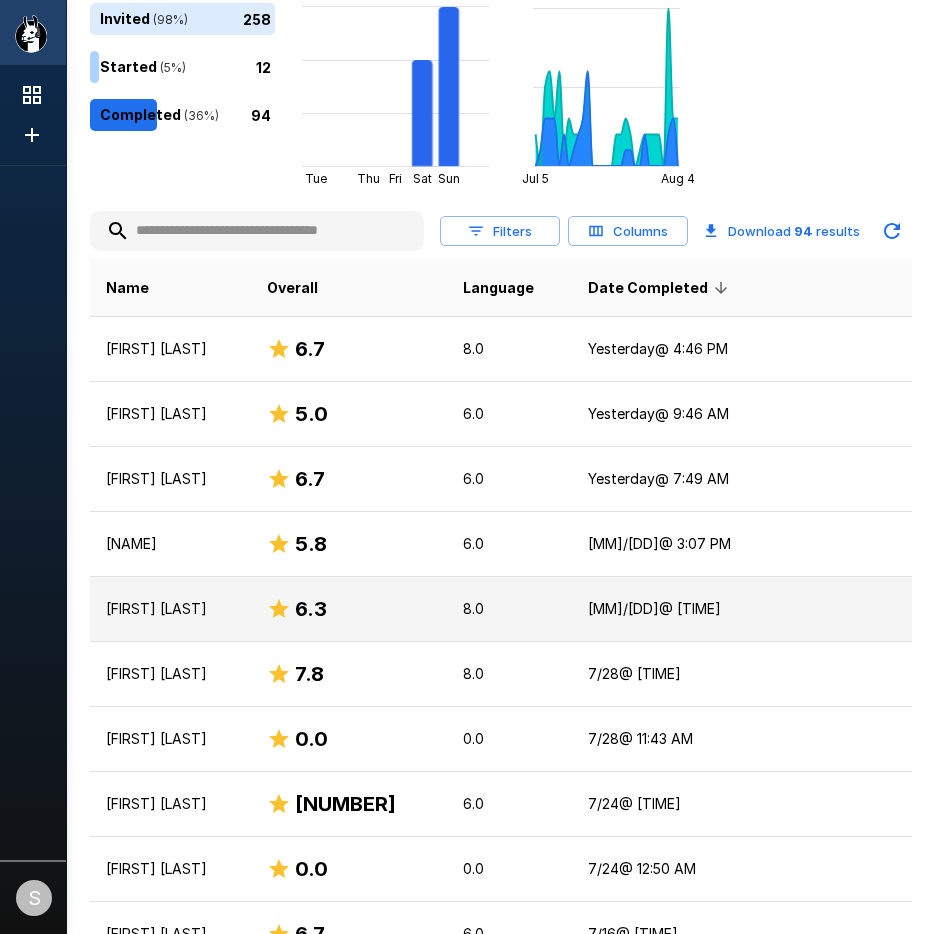 click on "[FIRST] [LAST]" at bounding box center (170, 609) 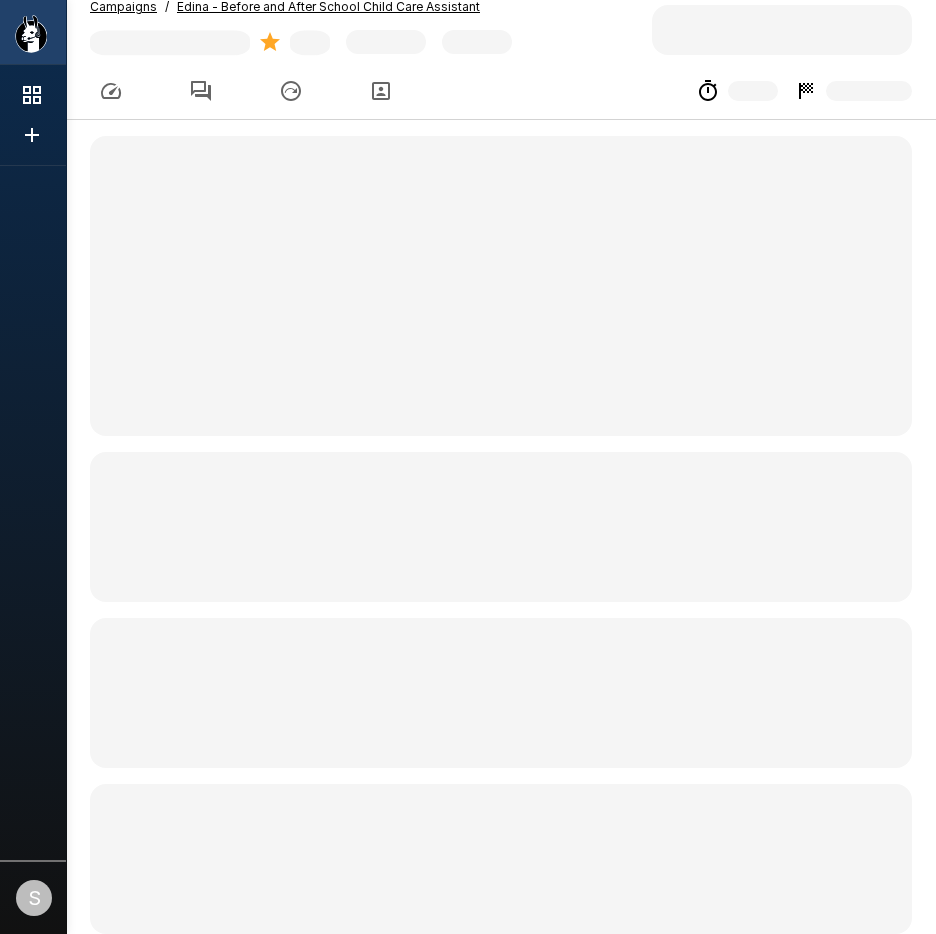 scroll, scrollTop: 0, scrollLeft: 0, axis: both 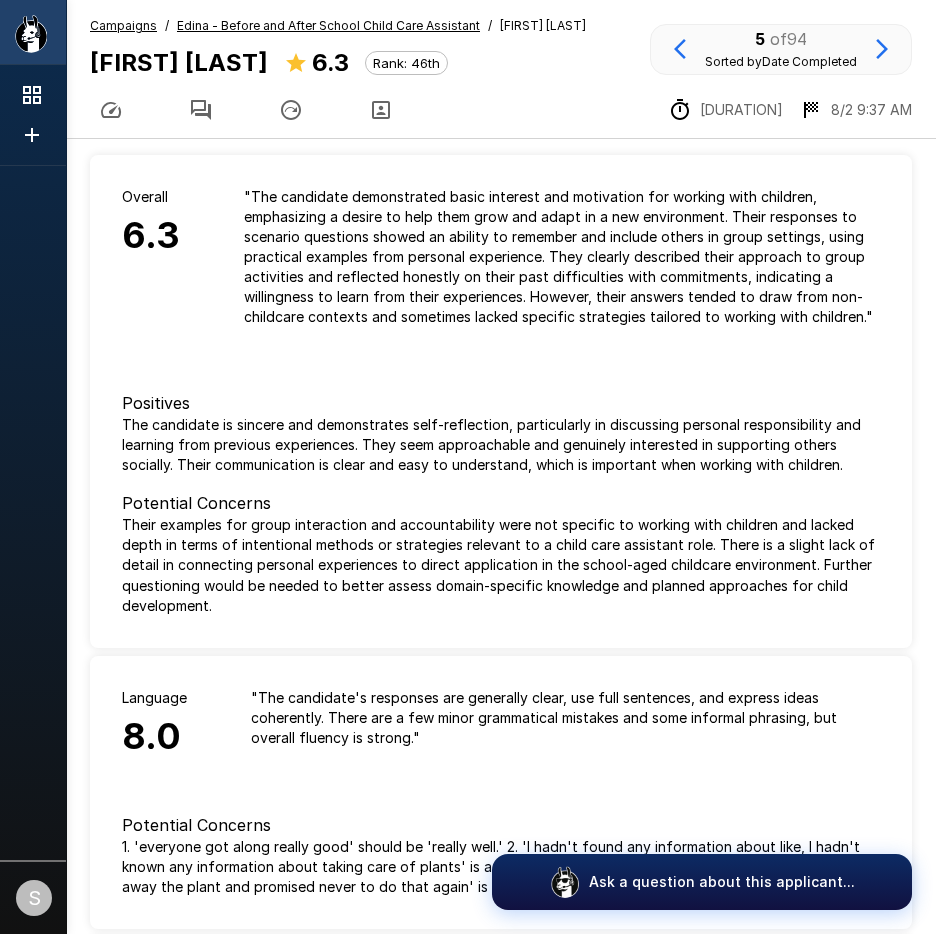 click 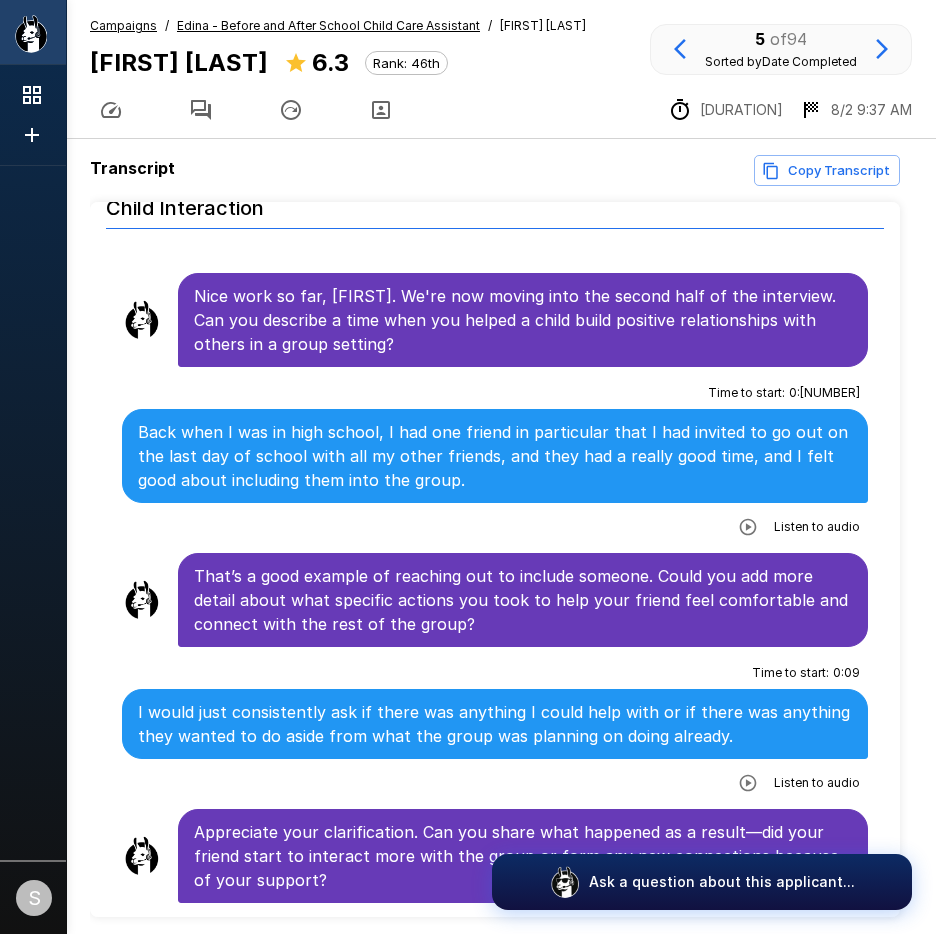 scroll, scrollTop: 1700, scrollLeft: 0, axis: vertical 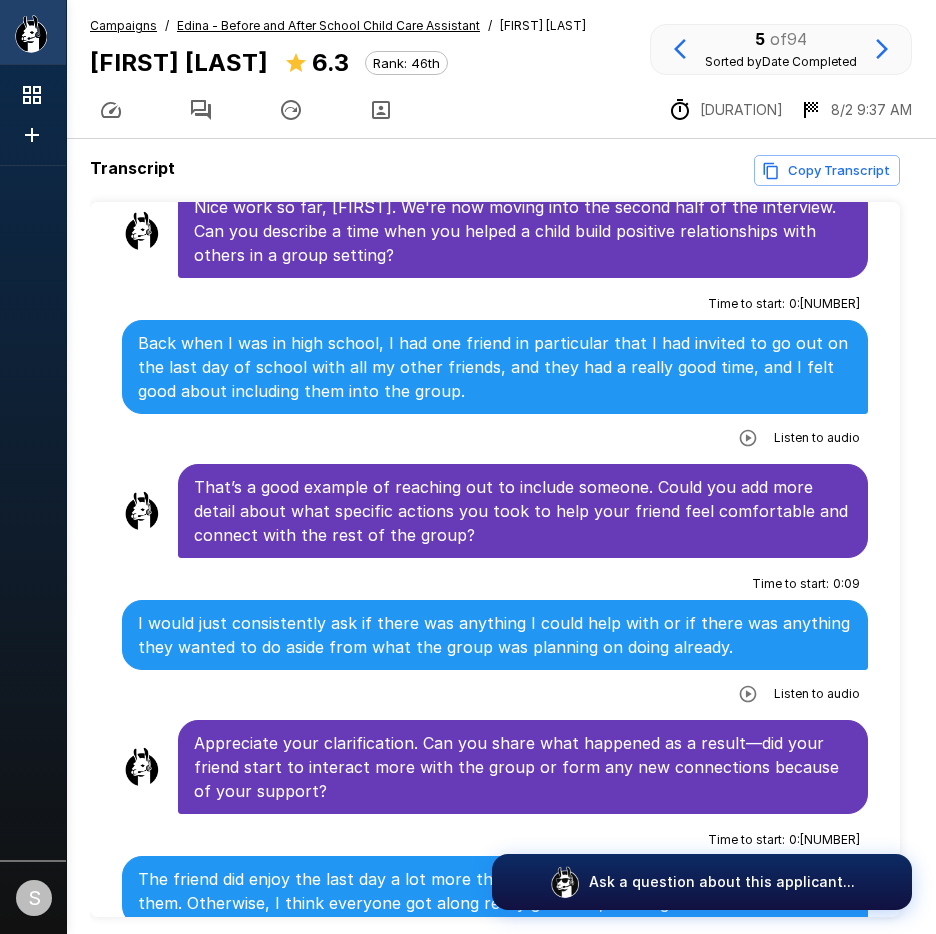 click 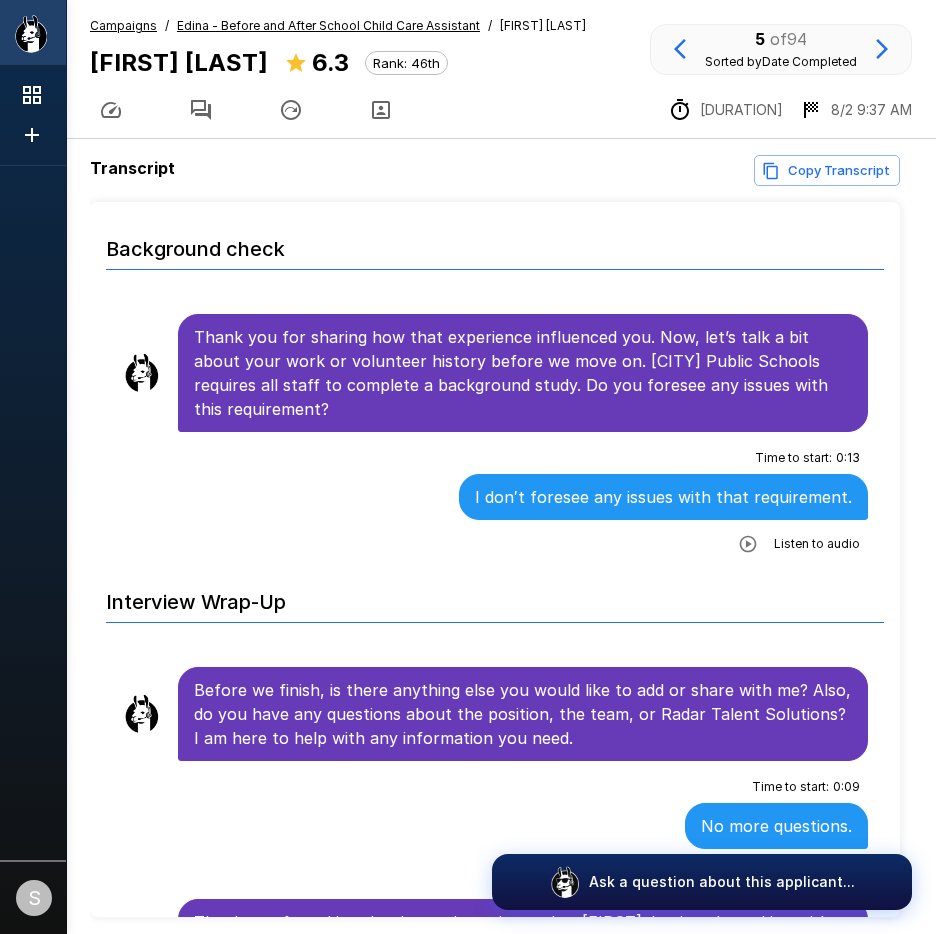 scroll, scrollTop: 3740, scrollLeft: 0, axis: vertical 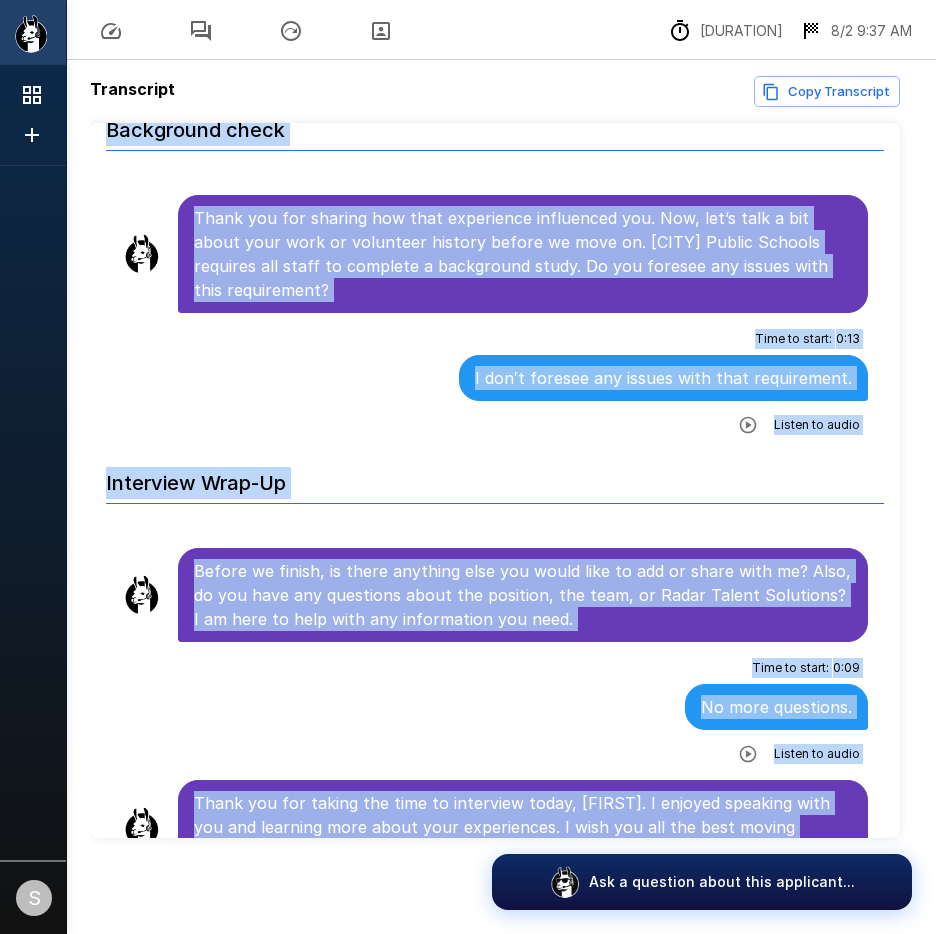 drag, startPoint x: 196, startPoint y: 333, endPoint x: 981, endPoint y: 839, distance: 933.94916 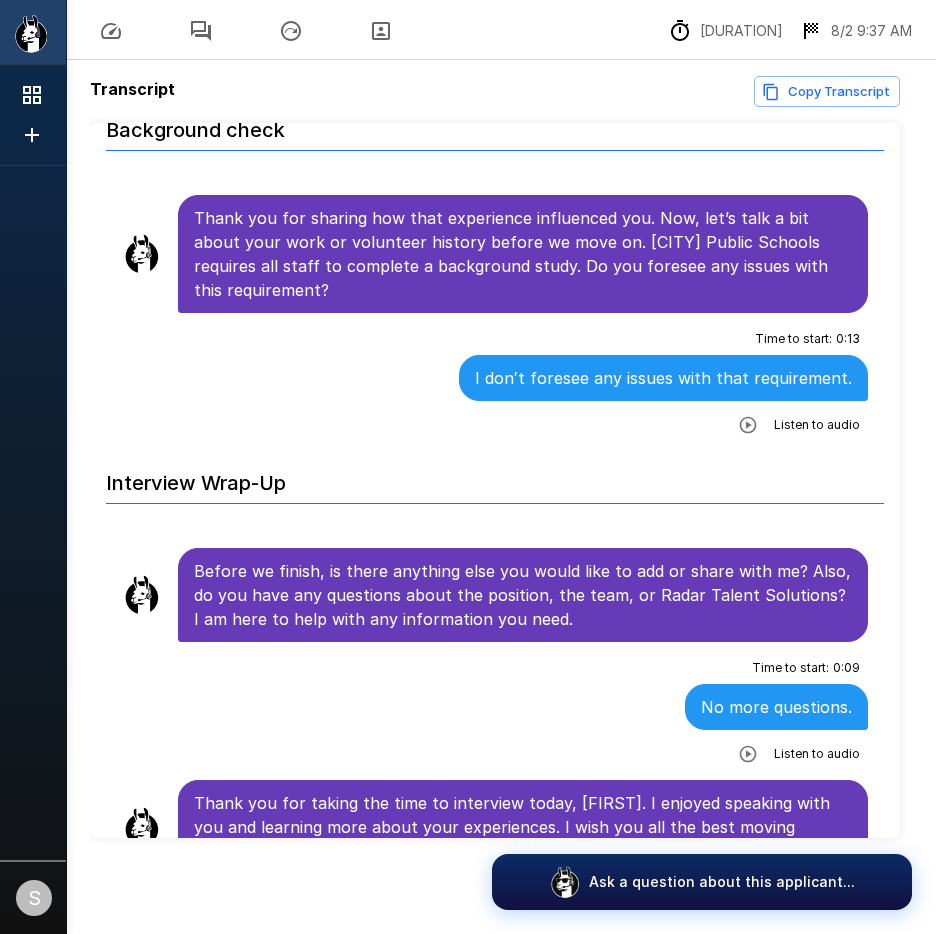 click on "Transcript Copy Transcript Introduction For help and tips, click the question bubble at the bottom of the screen. Would you like me to call you [FIRST], or do you prefer something else? Time to start : 0 : 11 [FIRST] is alright. Listen to audio High school diploma Perfect, thanks [FIRST]. Let's get started. Do you have a high school diploma or equivalent? Time to start : 0 : 06 Yes. Listen to audio Reliability for transportation Great. Do you have reliable transportation to [CITY], [STATE]? Time to start : 0 : 05 Yes. Listen to audio Shift Times Thanks for letting me know. Next, let's talk about available shift times. Are you interested in Full time or Part time hours? Please specify availability - AM hours, PM hours or both Time to start : 0 : 06 I am interested in AM and PM part time hours Listen to audio Passion for Childcare Time to start : 0 : 10 Helping children grow and change during their school time, and also being in a new environment. Listen to audio Child Interaction Time to start : 0 : 47 1 x : 0" at bounding box center [499, 457] 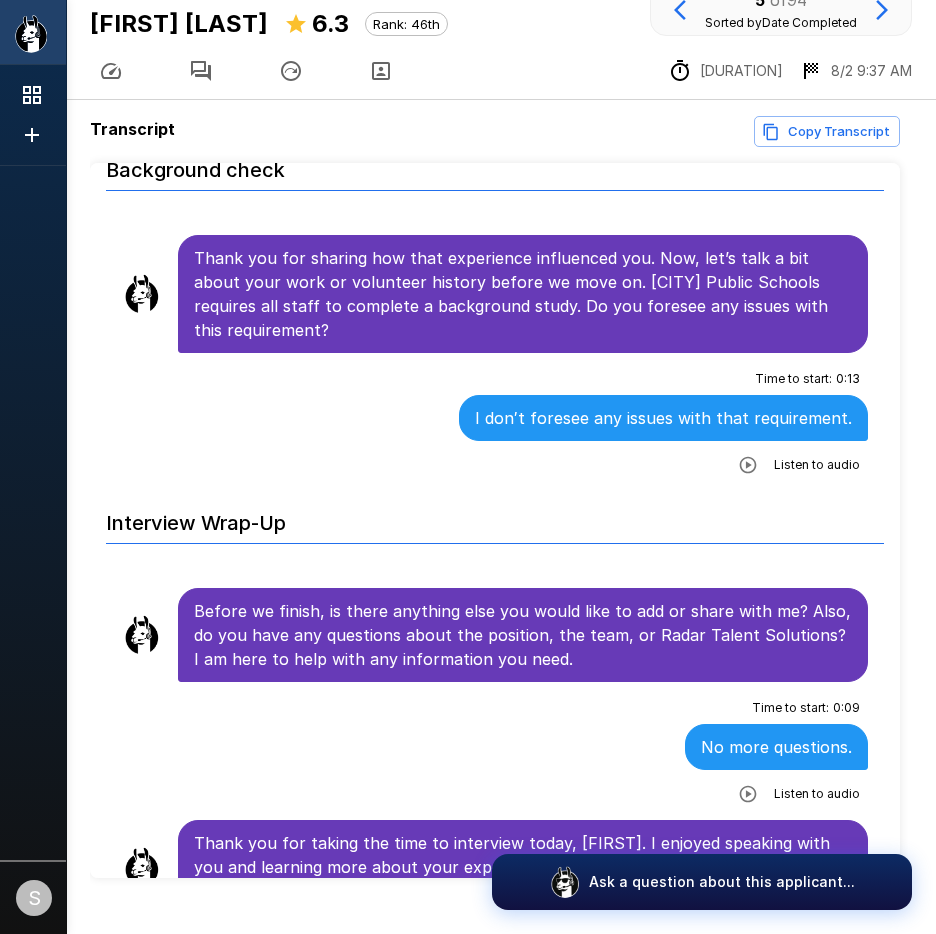 scroll, scrollTop: 0, scrollLeft: 0, axis: both 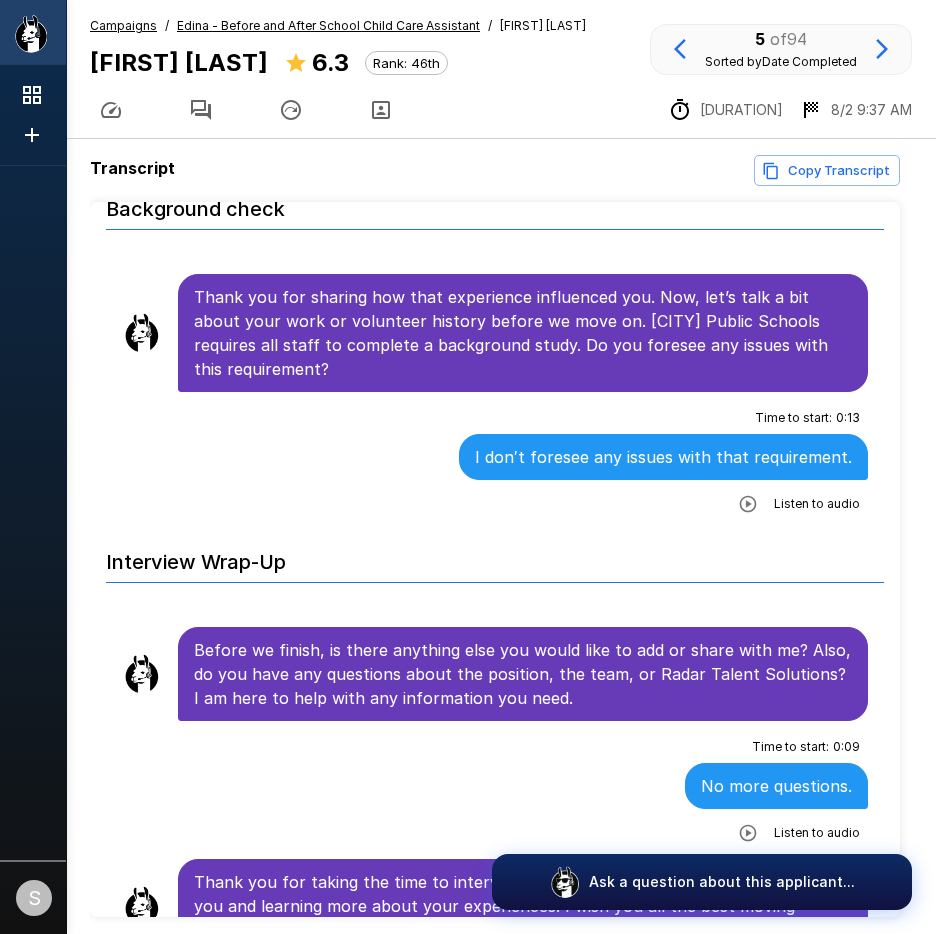 click on "Edina - Before and After School Child Care Assistant" at bounding box center [328, 26] 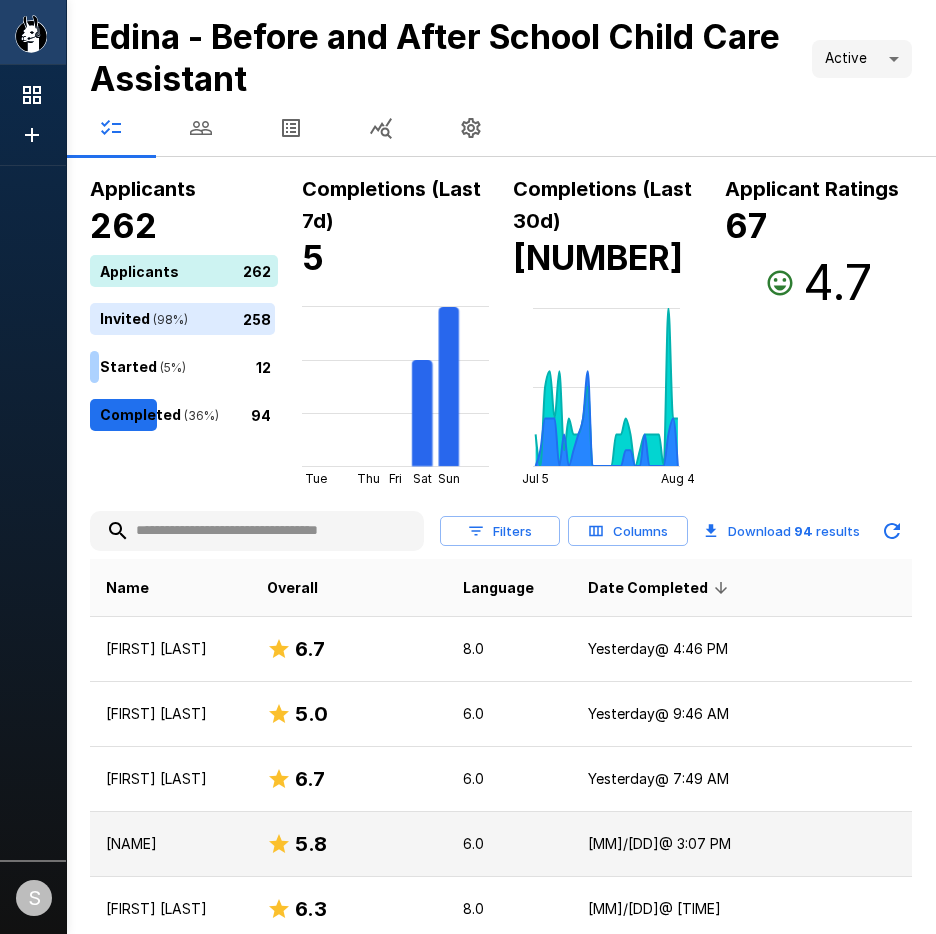 click on "[NAME]" at bounding box center (170, 844) 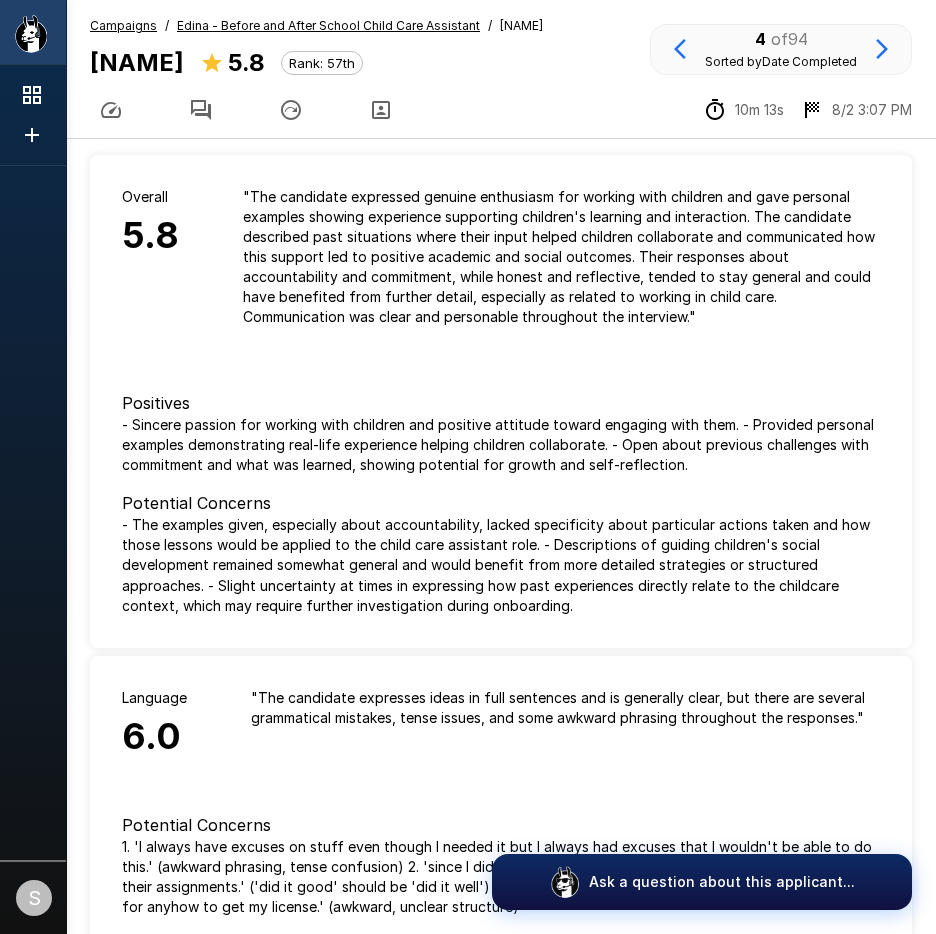 click 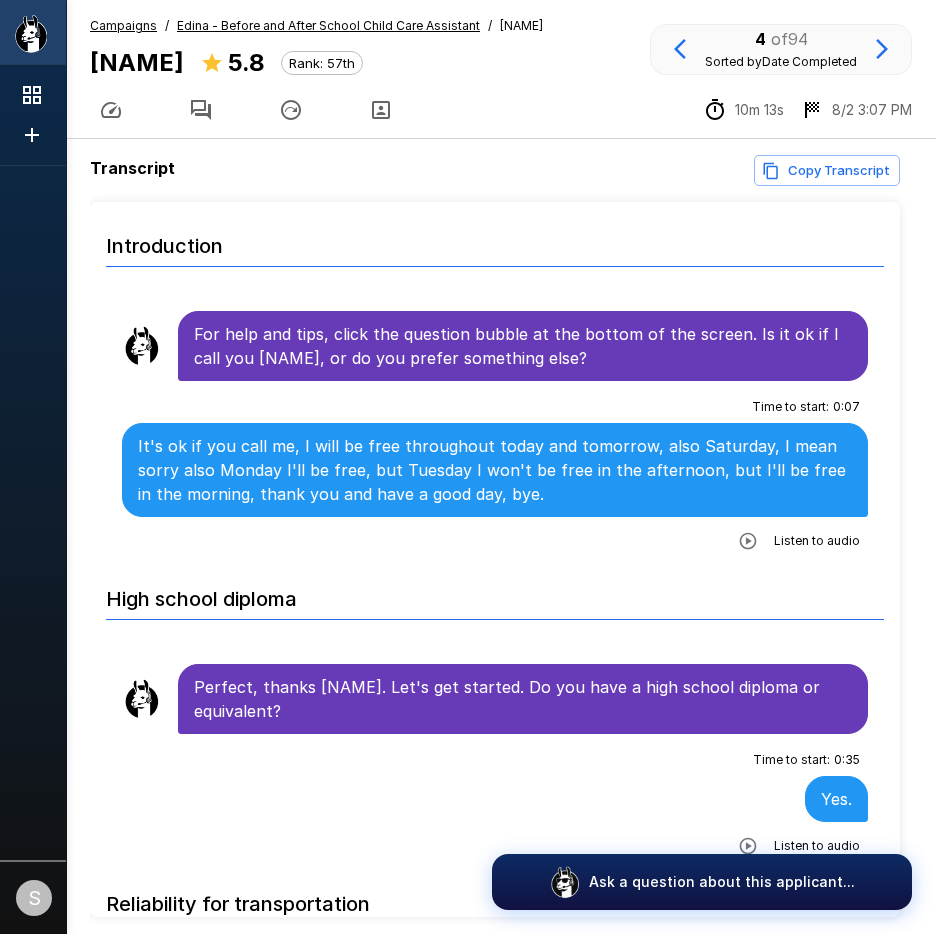 click 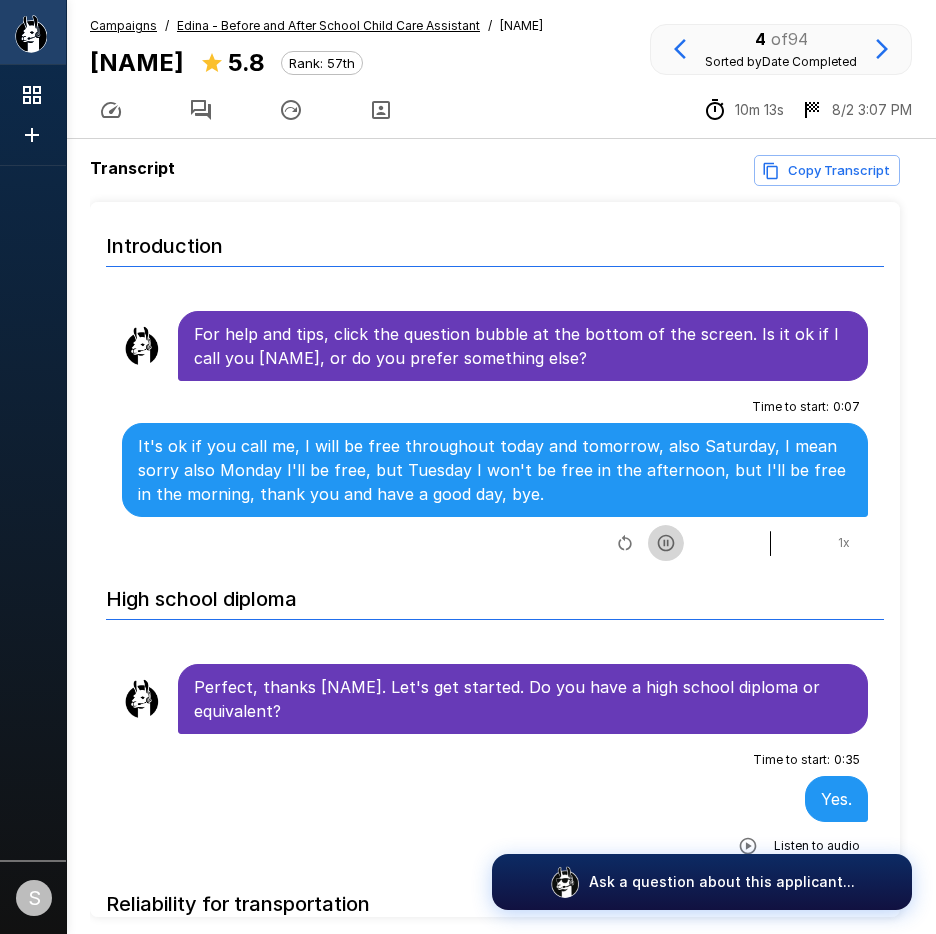click 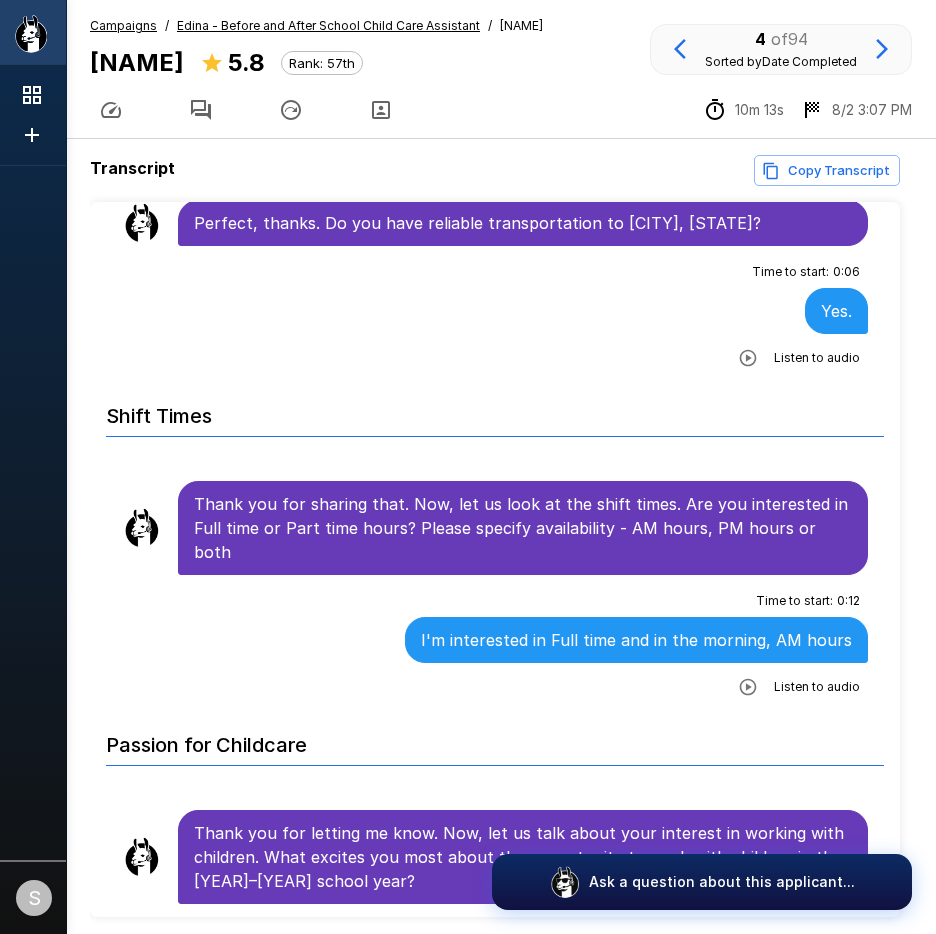 scroll, scrollTop: 800, scrollLeft: 0, axis: vertical 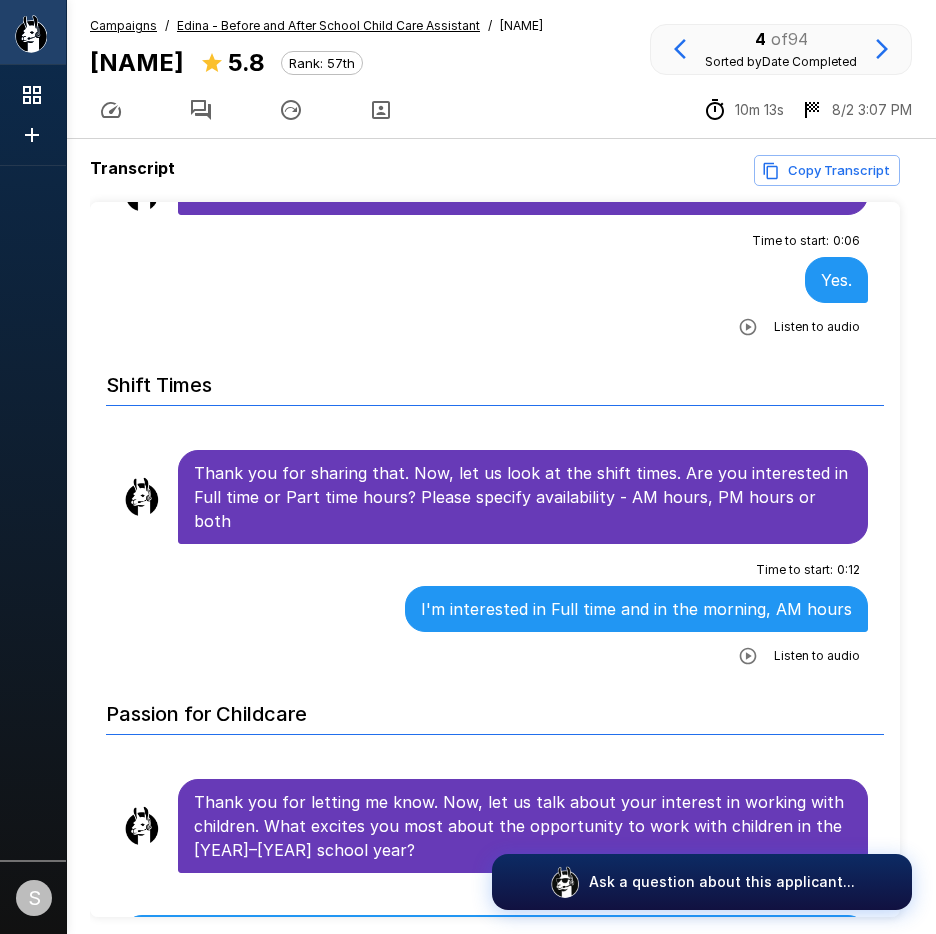 click 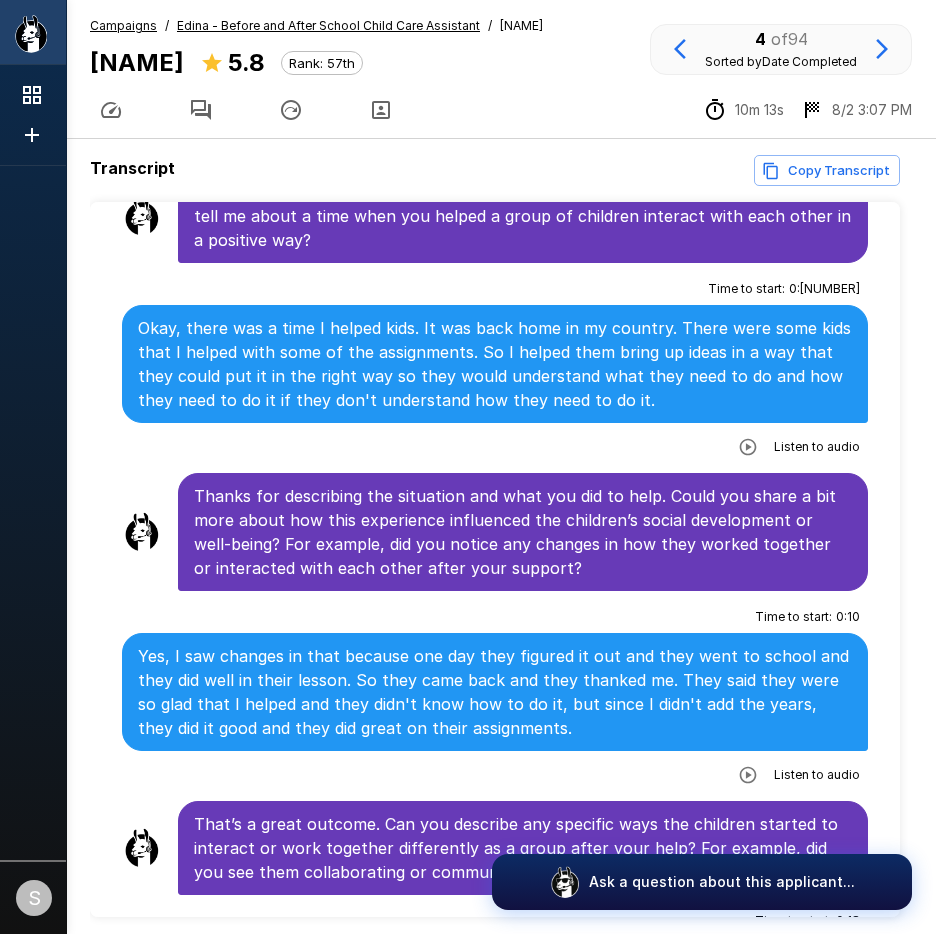 scroll, scrollTop: 1800, scrollLeft: 0, axis: vertical 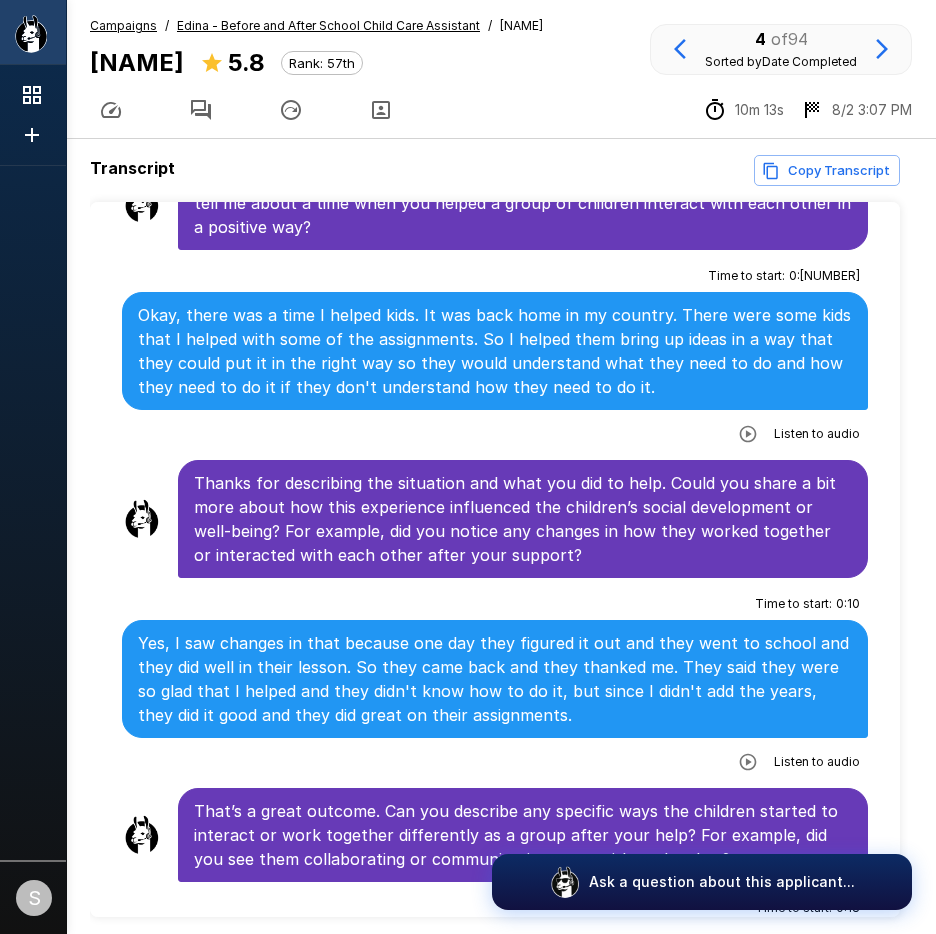 click 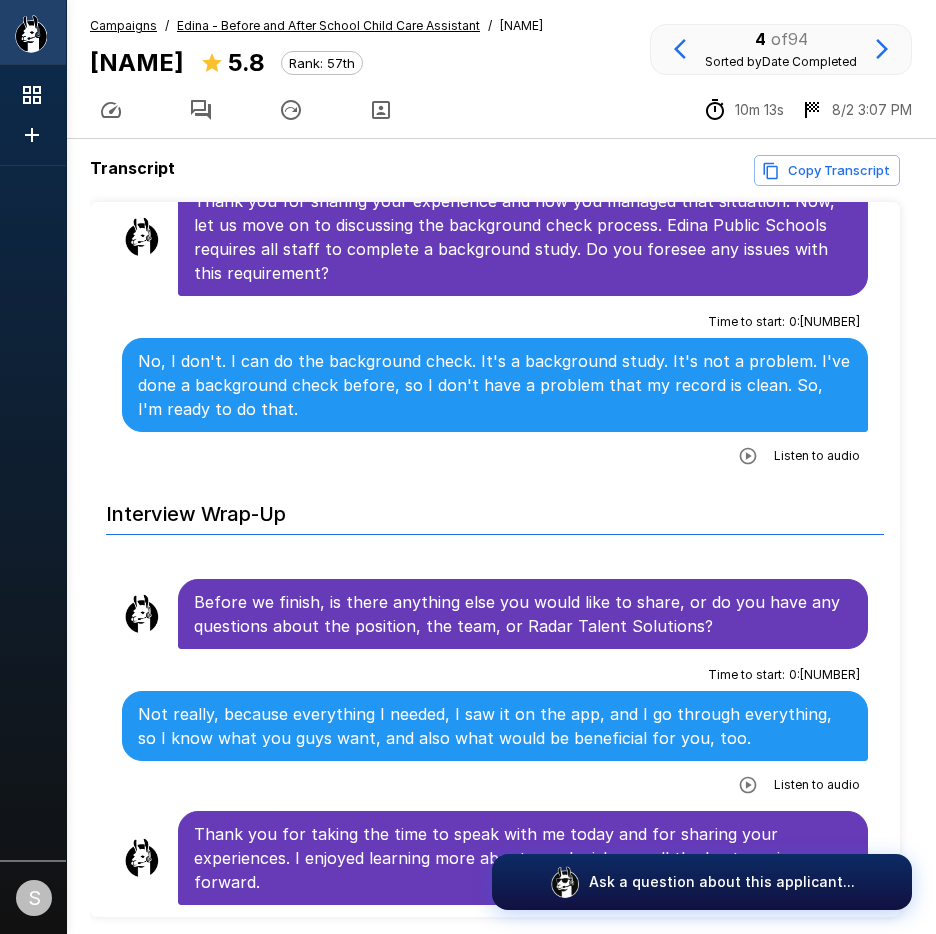 scroll, scrollTop: 3924, scrollLeft: 0, axis: vertical 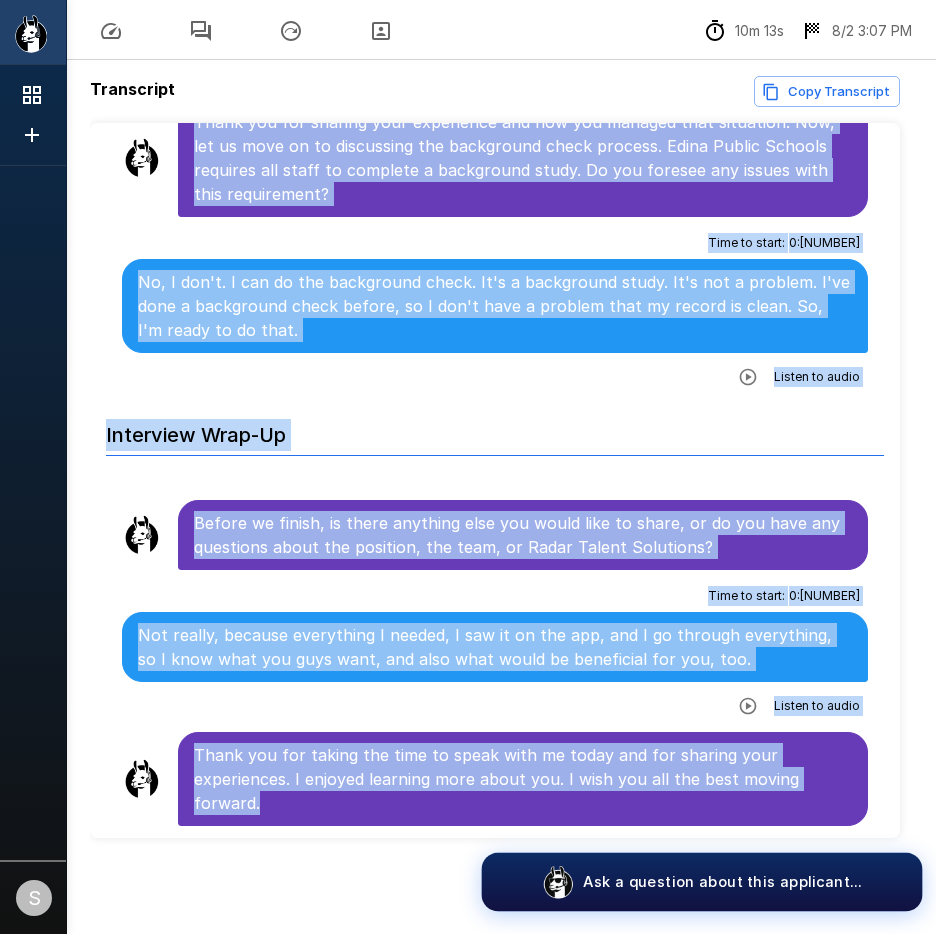 drag, startPoint x: 194, startPoint y: 332, endPoint x: 737, endPoint y: 894, distance: 781.4685 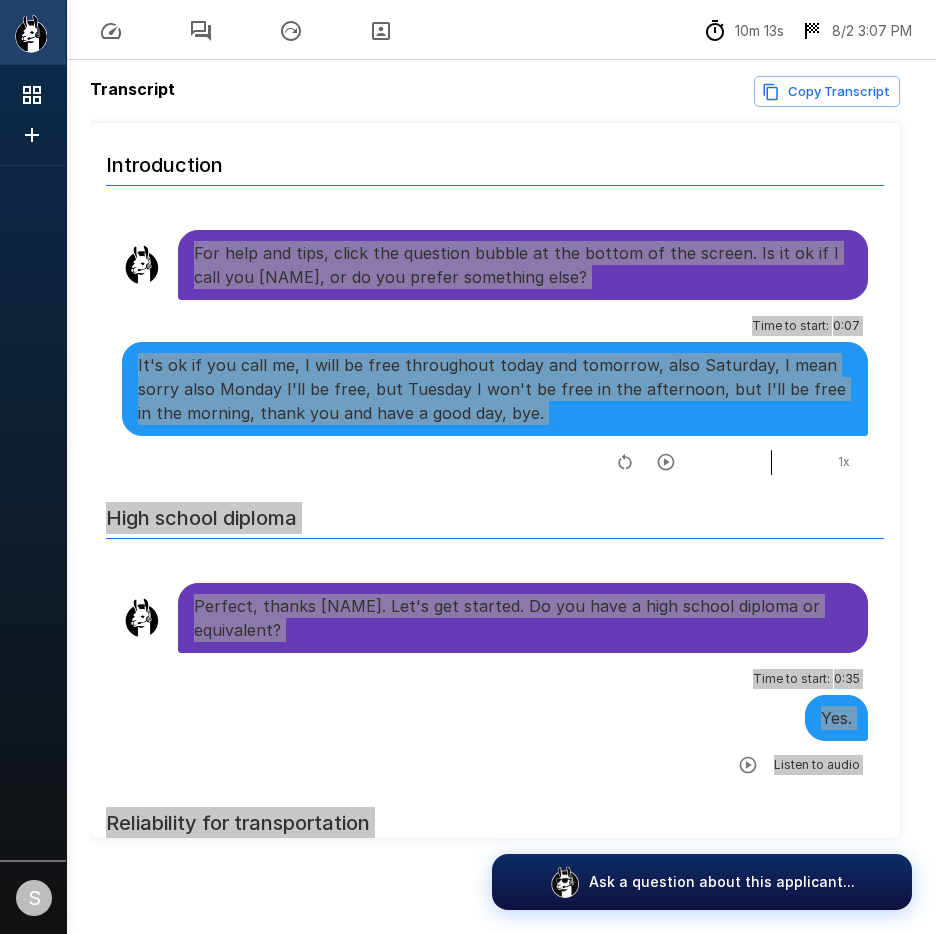 scroll, scrollTop: 0, scrollLeft: 0, axis: both 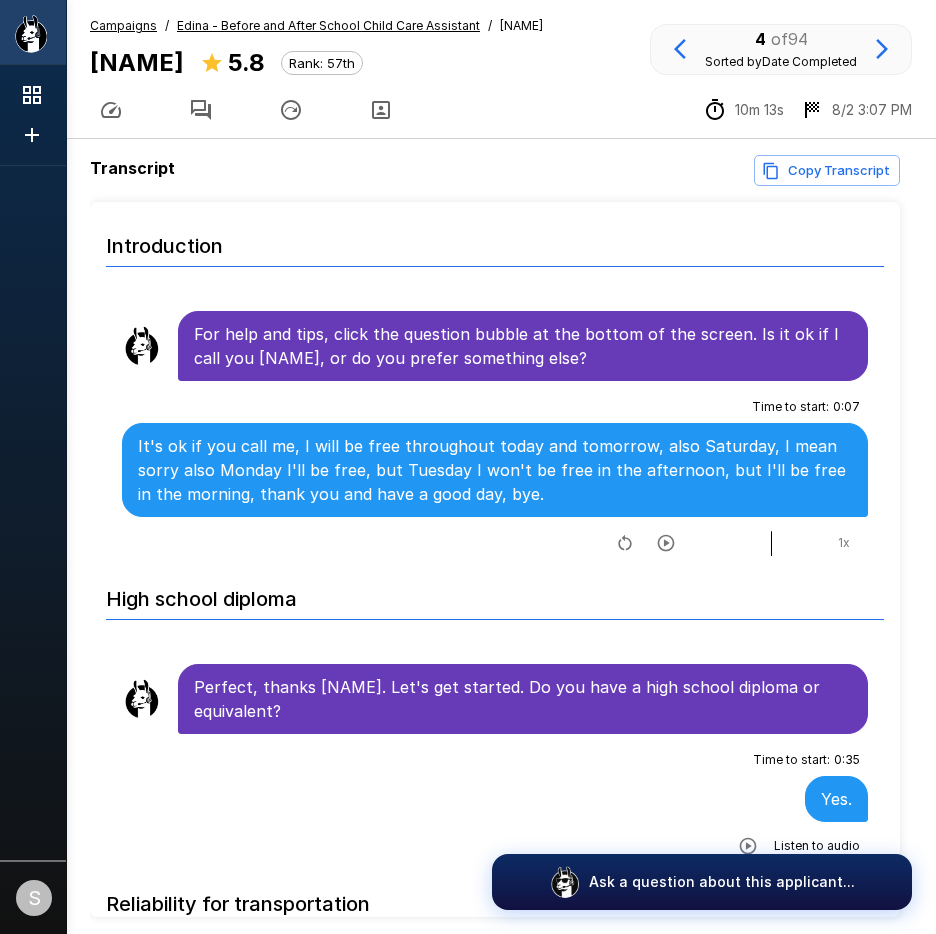 click on "Campaigns / [CITY] - Before and After School Child Care Assistant / [NAME] [NAME] 5.8 Rank: 57th 4 of 94 Sorted by Date Completed 10m 13s 8/2 [TIME]" at bounding box center (501, 69) 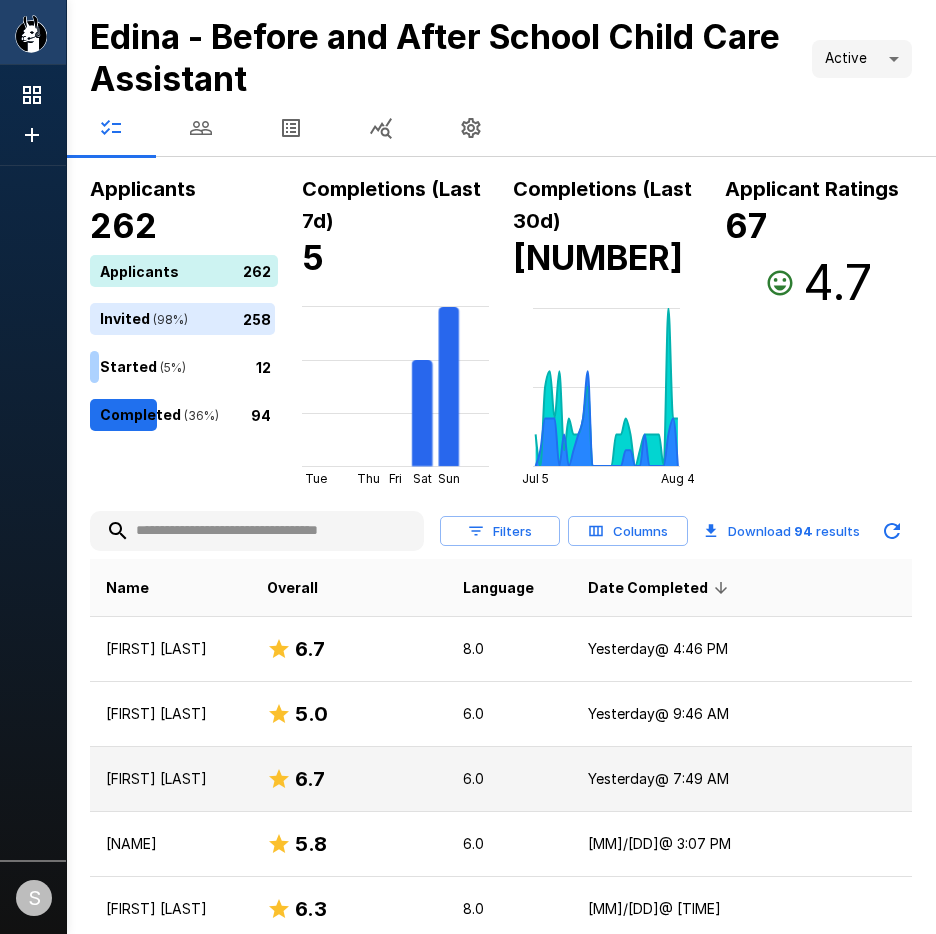 click on "[FIRST] [LAST]" at bounding box center (170, 779) 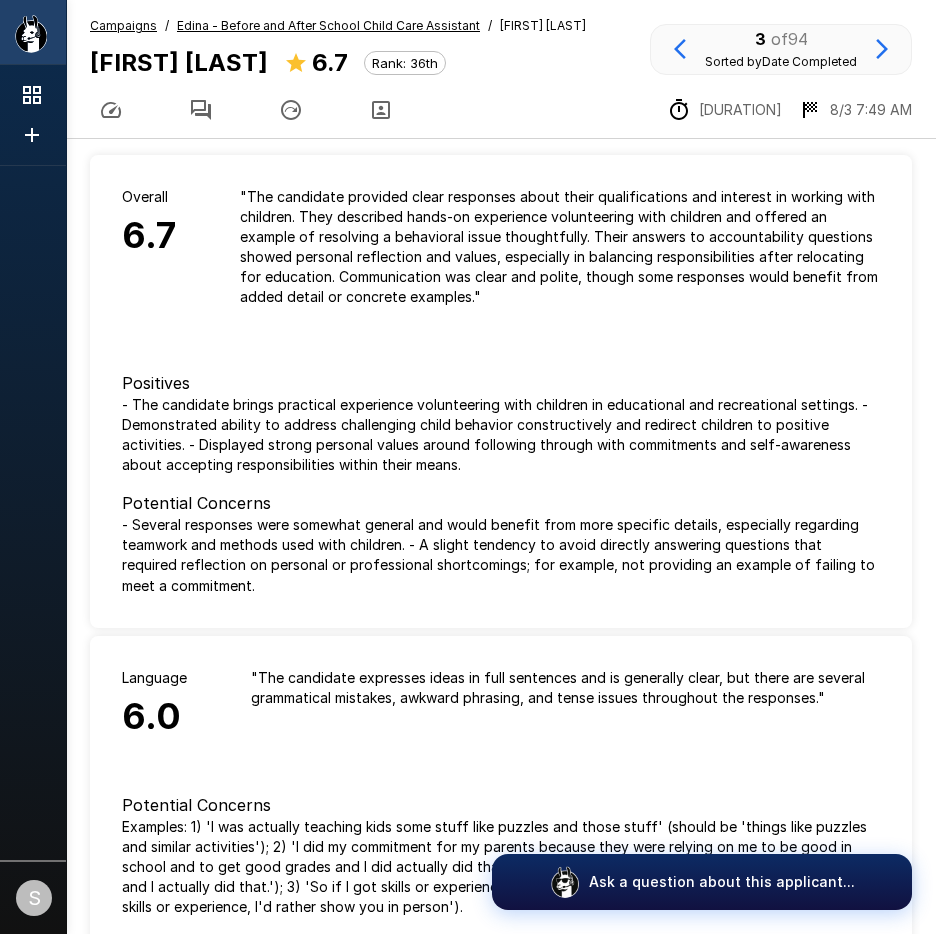 click 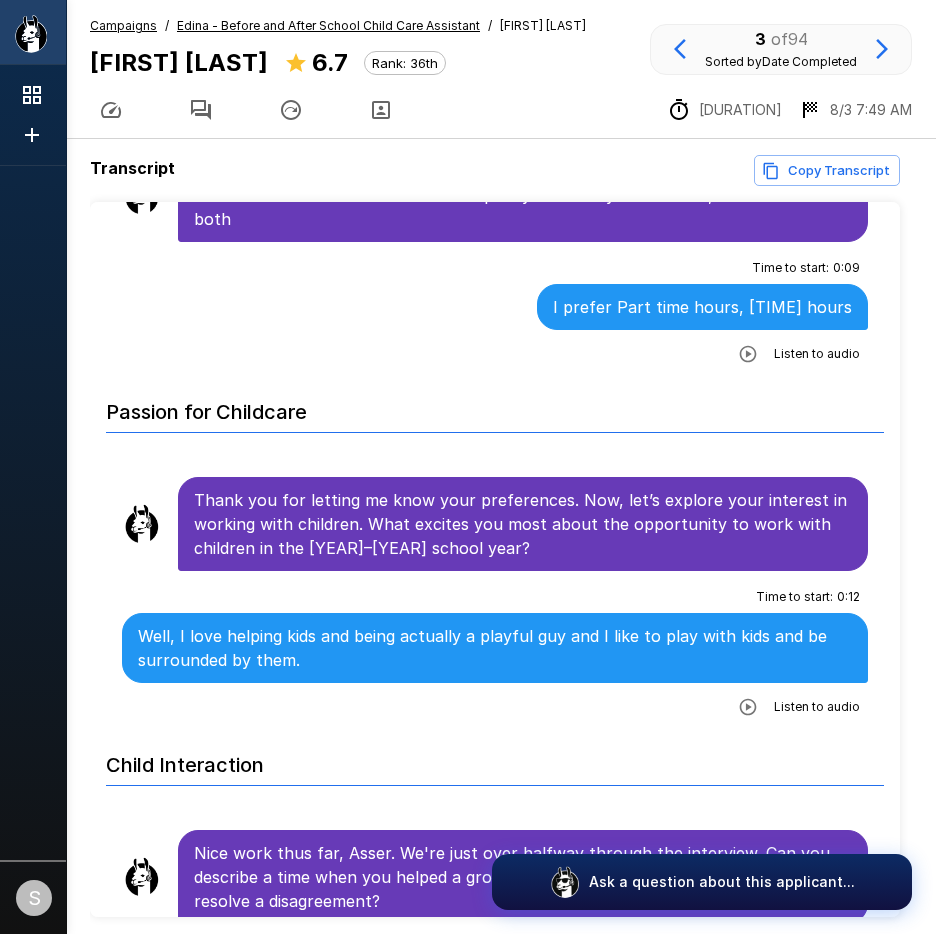 scroll, scrollTop: 1200, scrollLeft: 0, axis: vertical 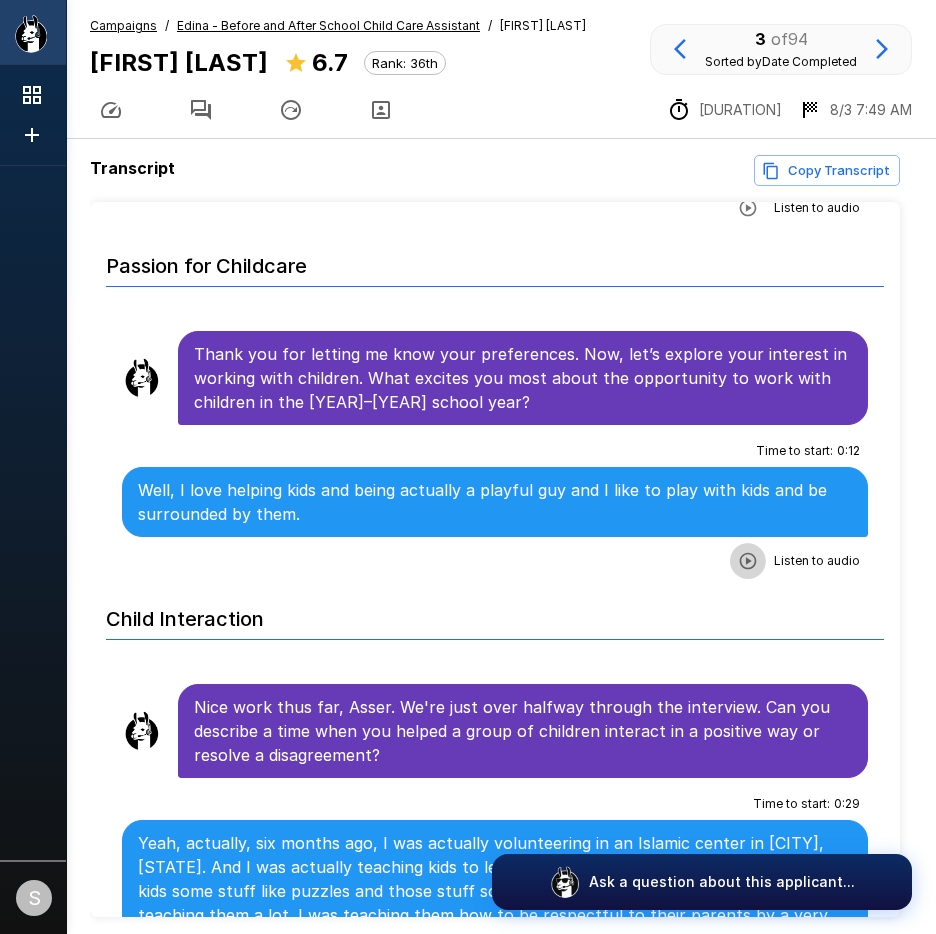 click 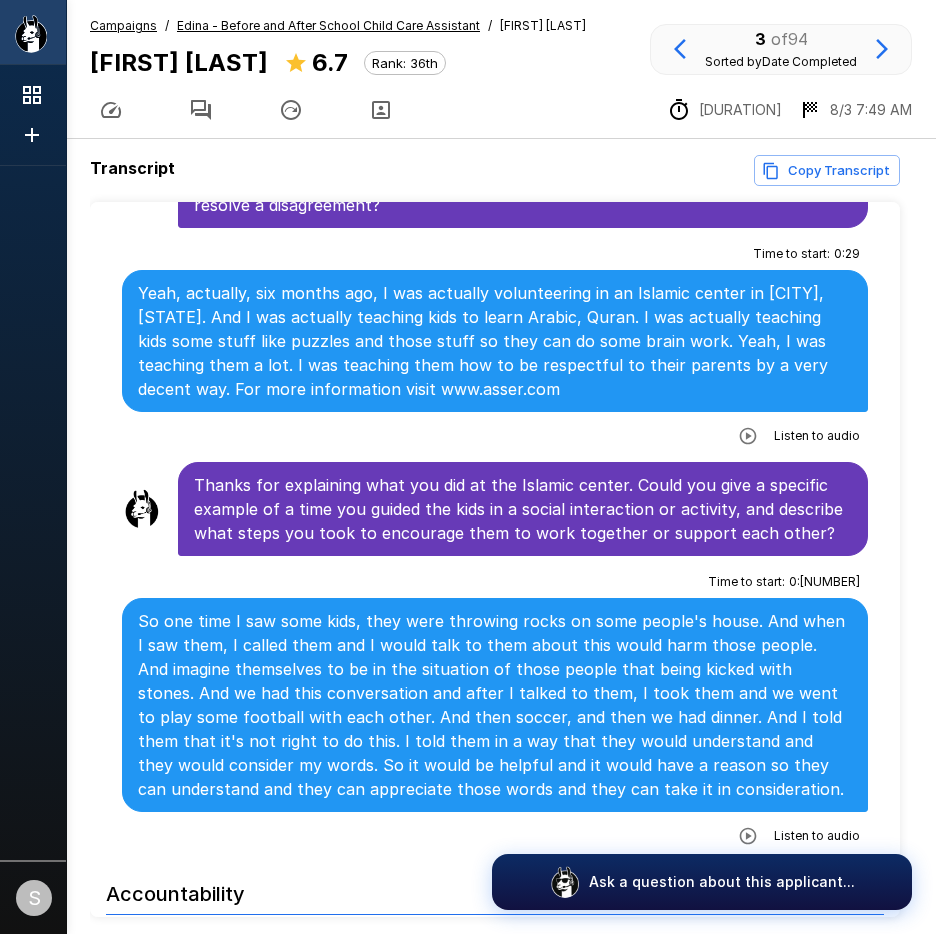 scroll, scrollTop: 1800, scrollLeft: 0, axis: vertical 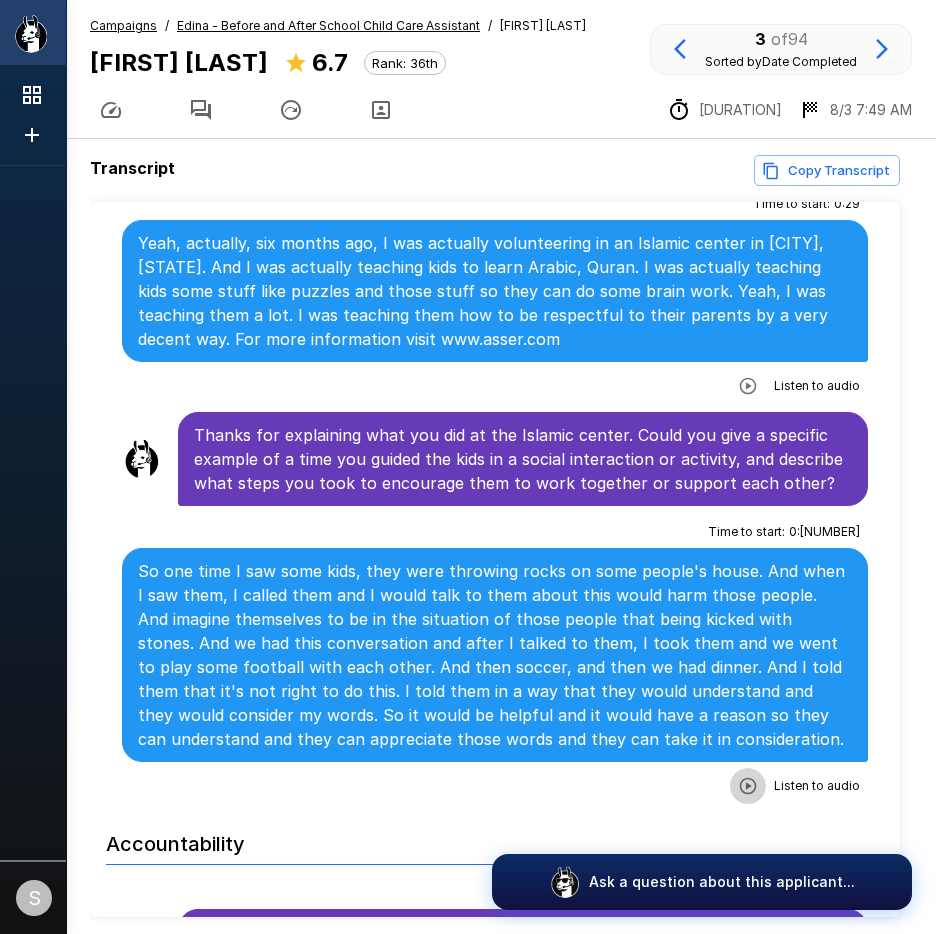 click 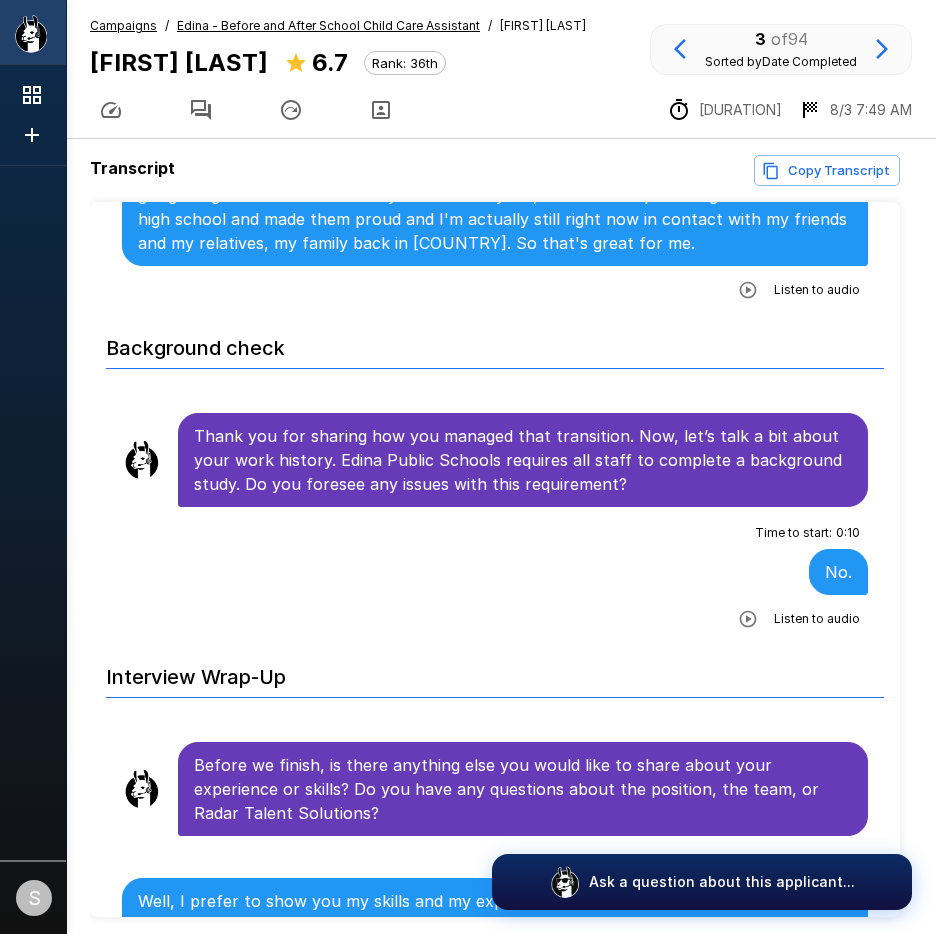 scroll, scrollTop: 3804, scrollLeft: 0, axis: vertical 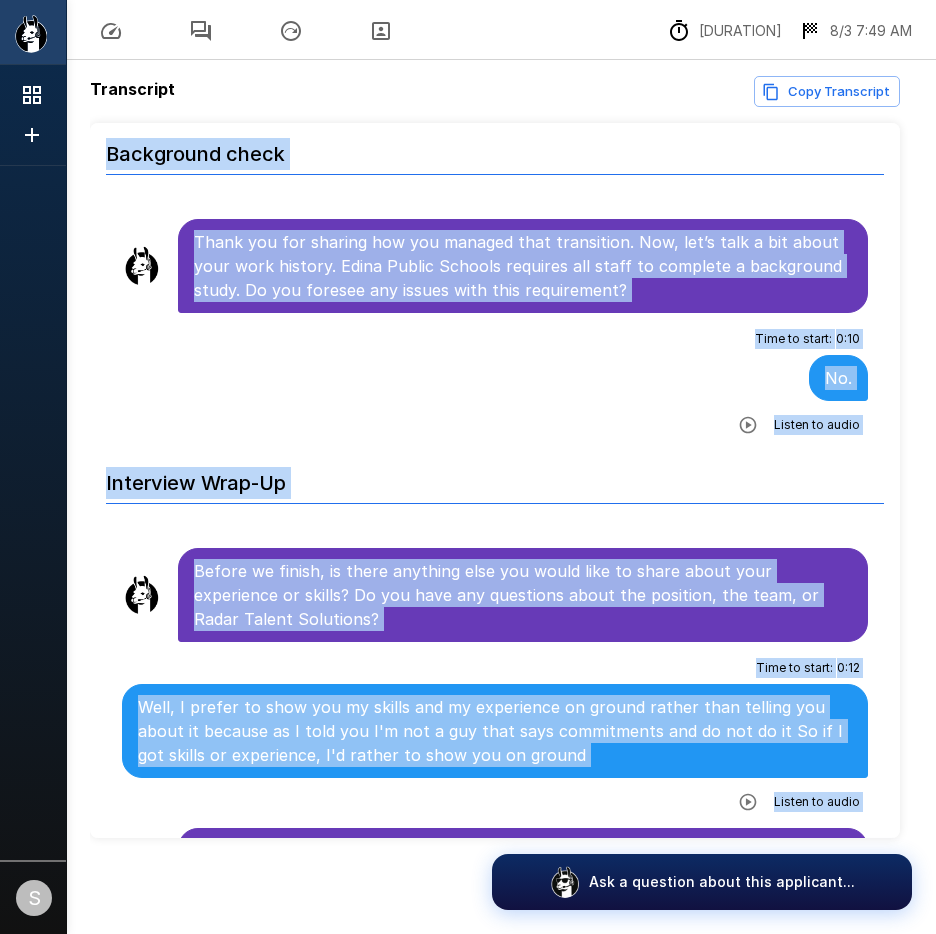 drag, startPoint x: 193, startPoint y: 252, endPoint x: 677, endPoint y: 822, distance: 747.76733 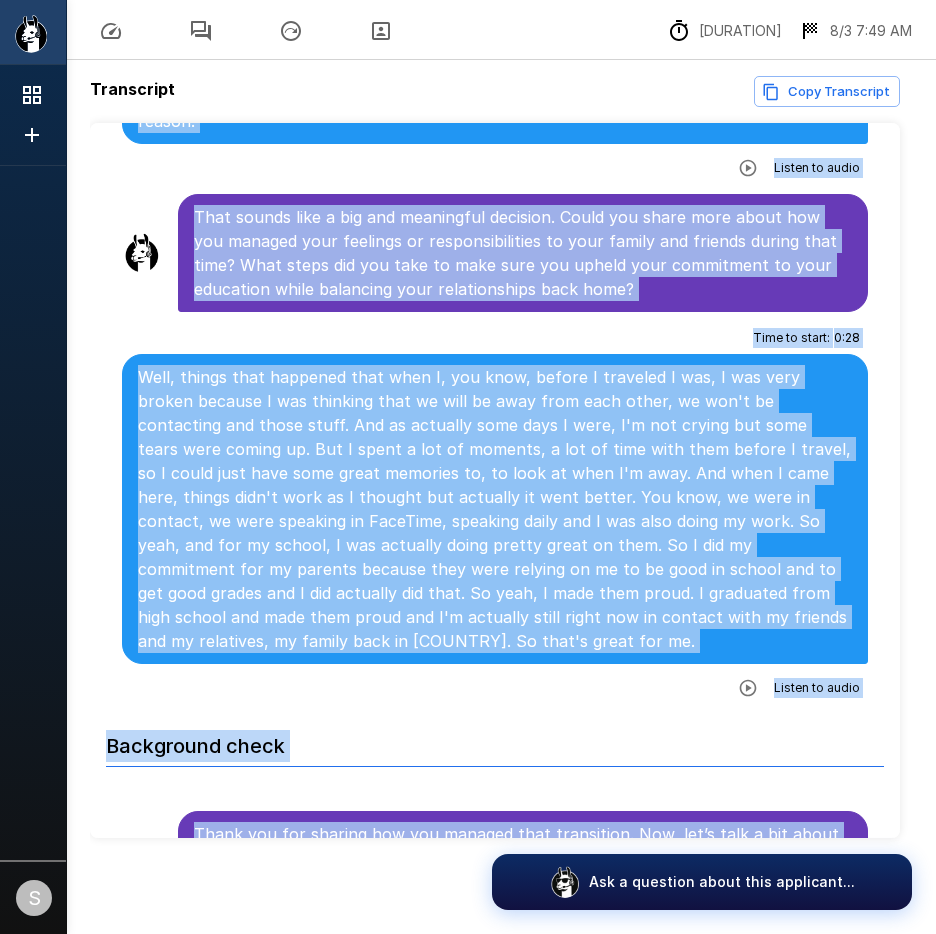 scroll, scrollTop: 3004, scrollLeft: 0, axis: vertical 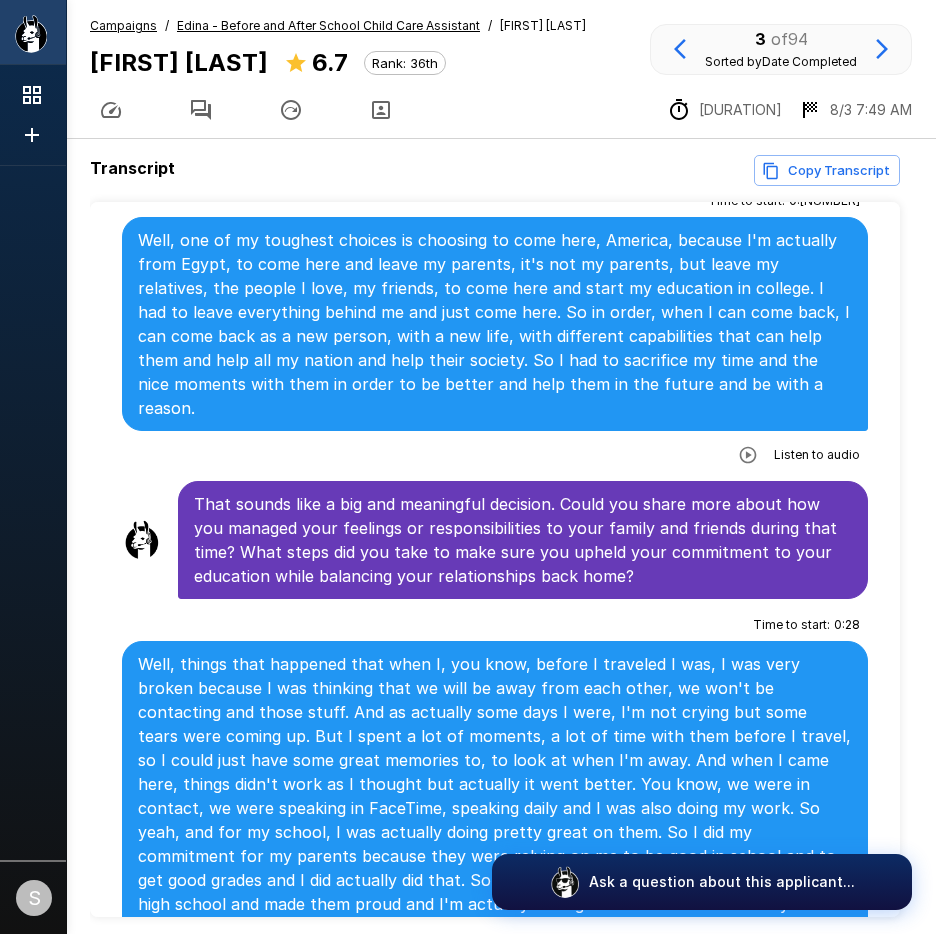 click on "Edina - Before and After School Child Care Assistant" at bounding box center (328, 25) 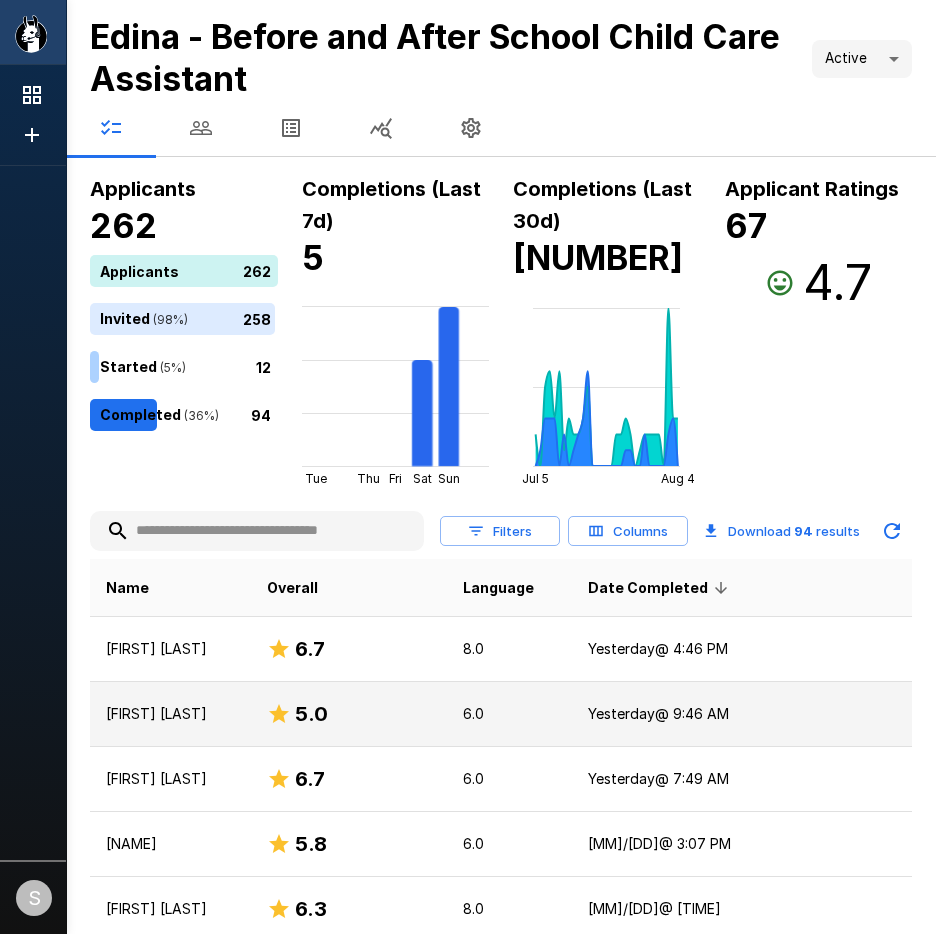 click on "Yesterday  @   [TIME]" at bounding box center (742, 714) 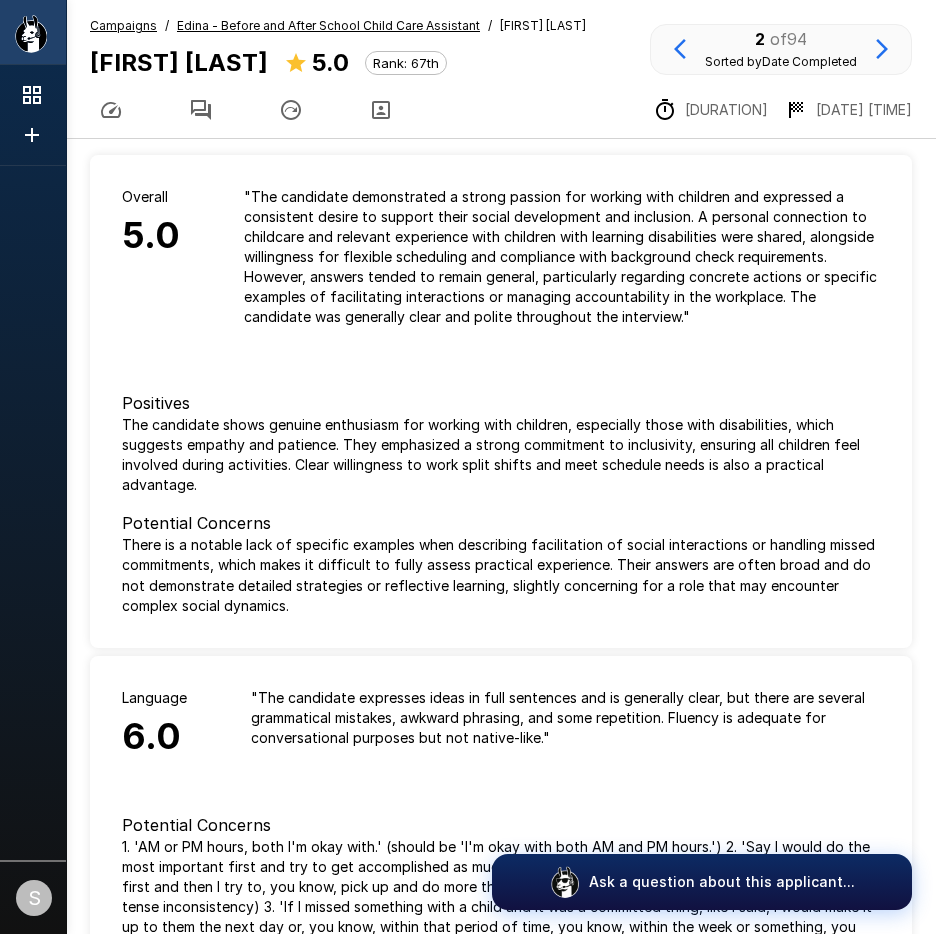 click at bounding box center (201, 110) 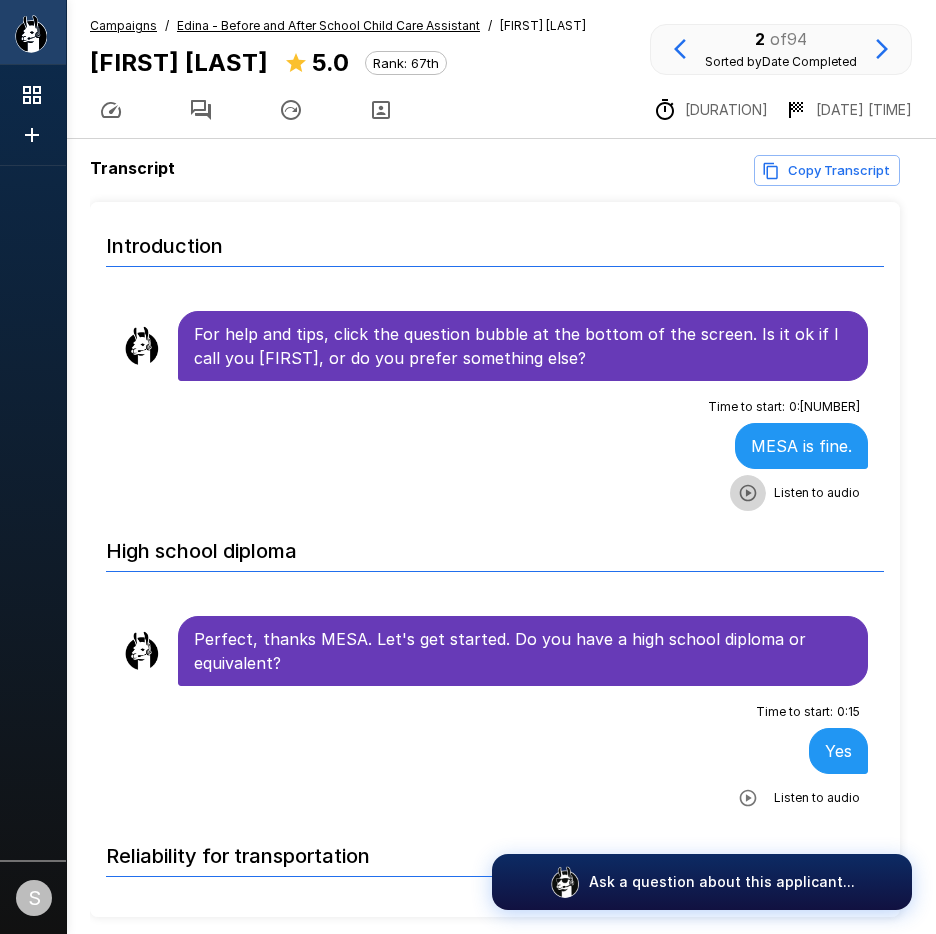 click 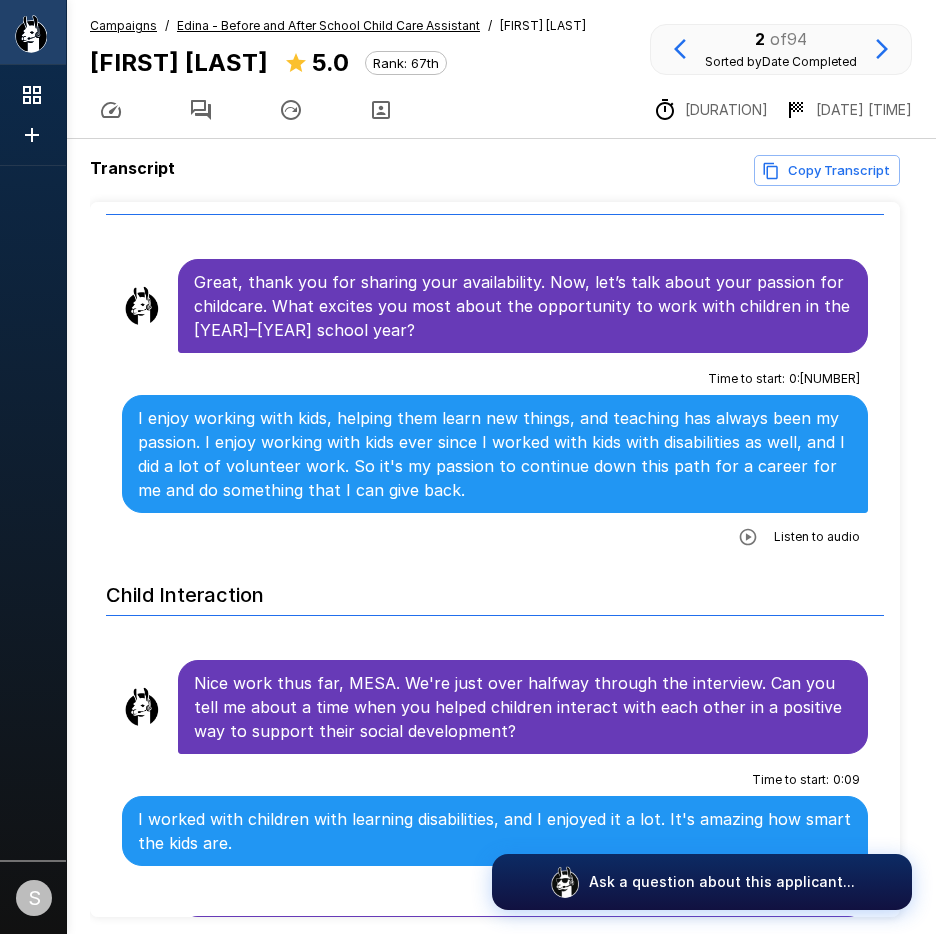 scroll, scrollTop: 1800, scrollLeft: 0, axis: vertical 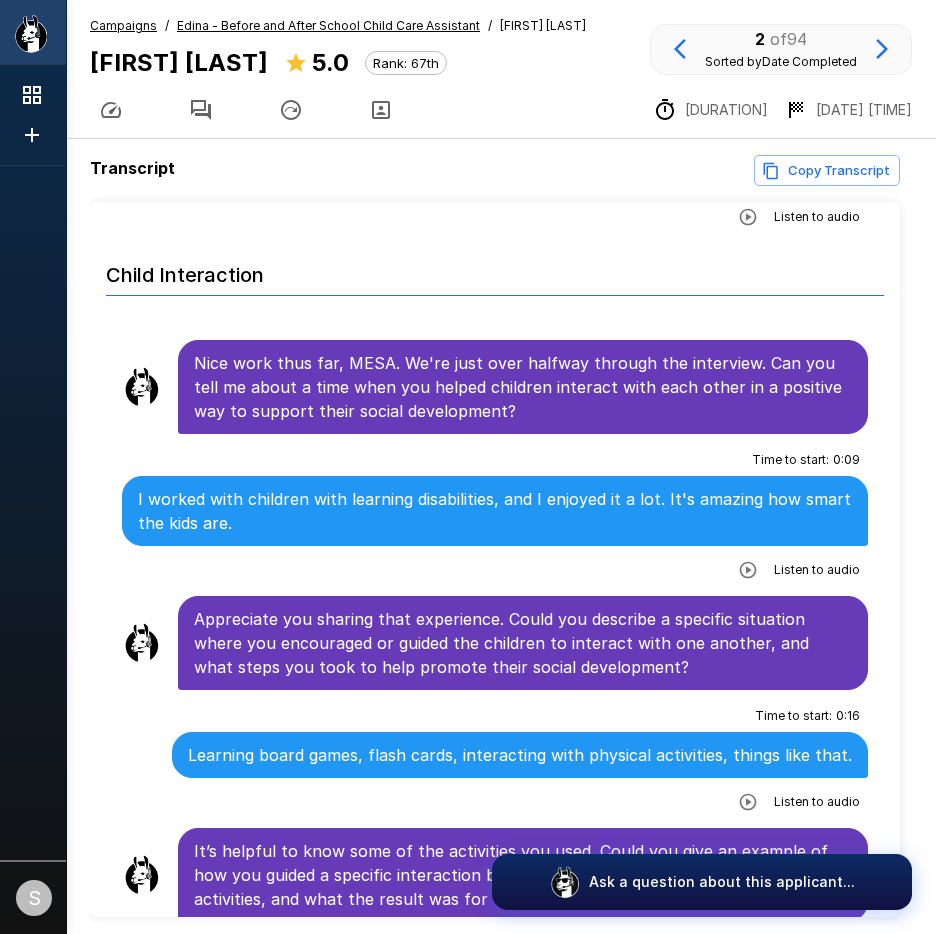 click 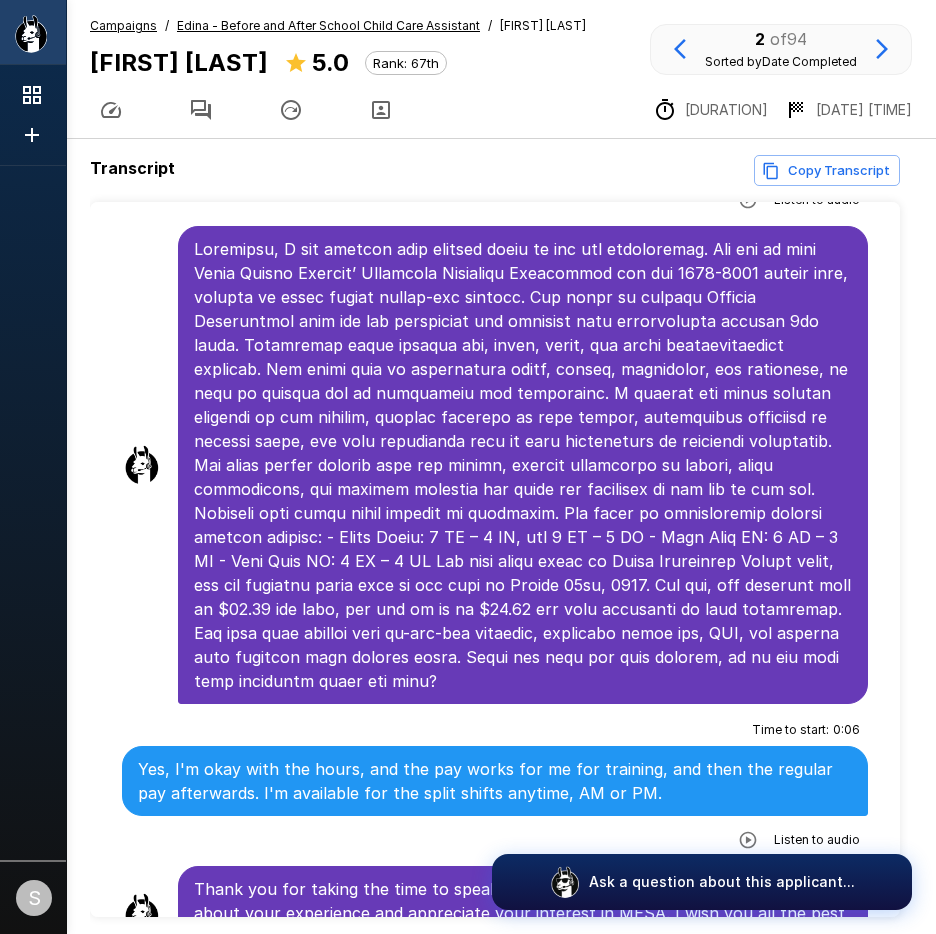 scroll, scrollTop: 4916, scrollLeft: 0, axis: vertical 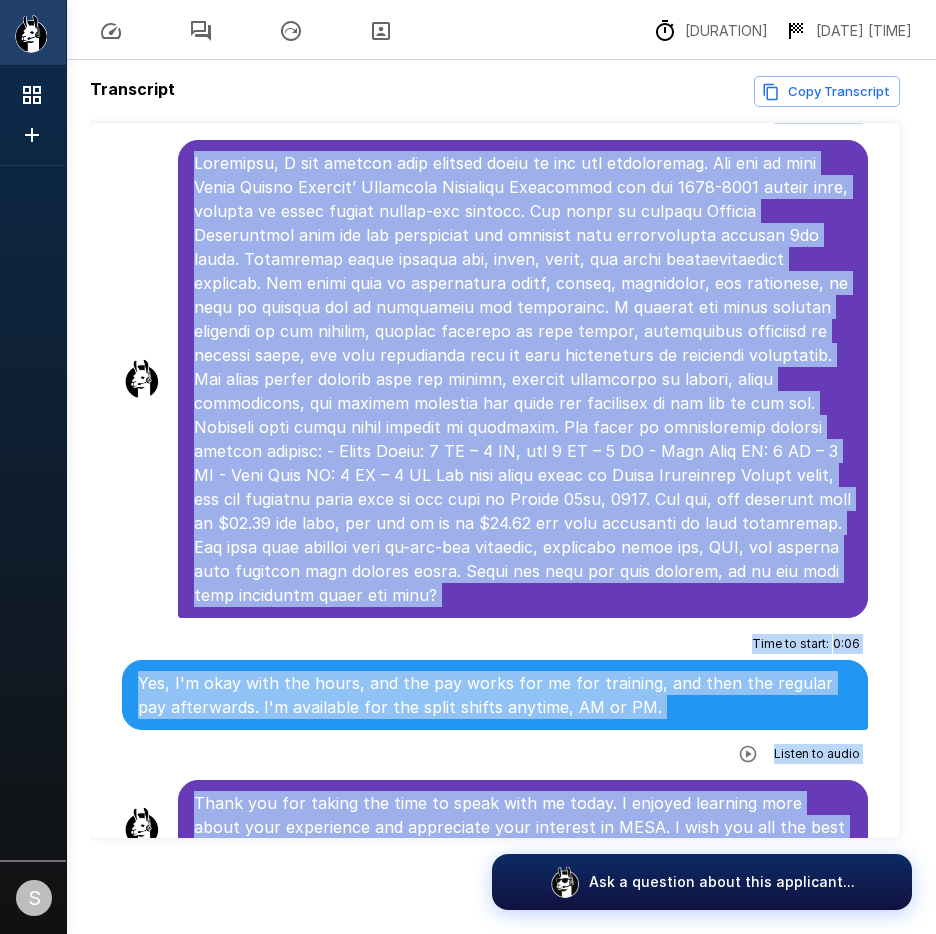 drag, startPoint x: 195, startPoint y: 253, endPoint x: 880, endPoint y: 846, distance: 906.021 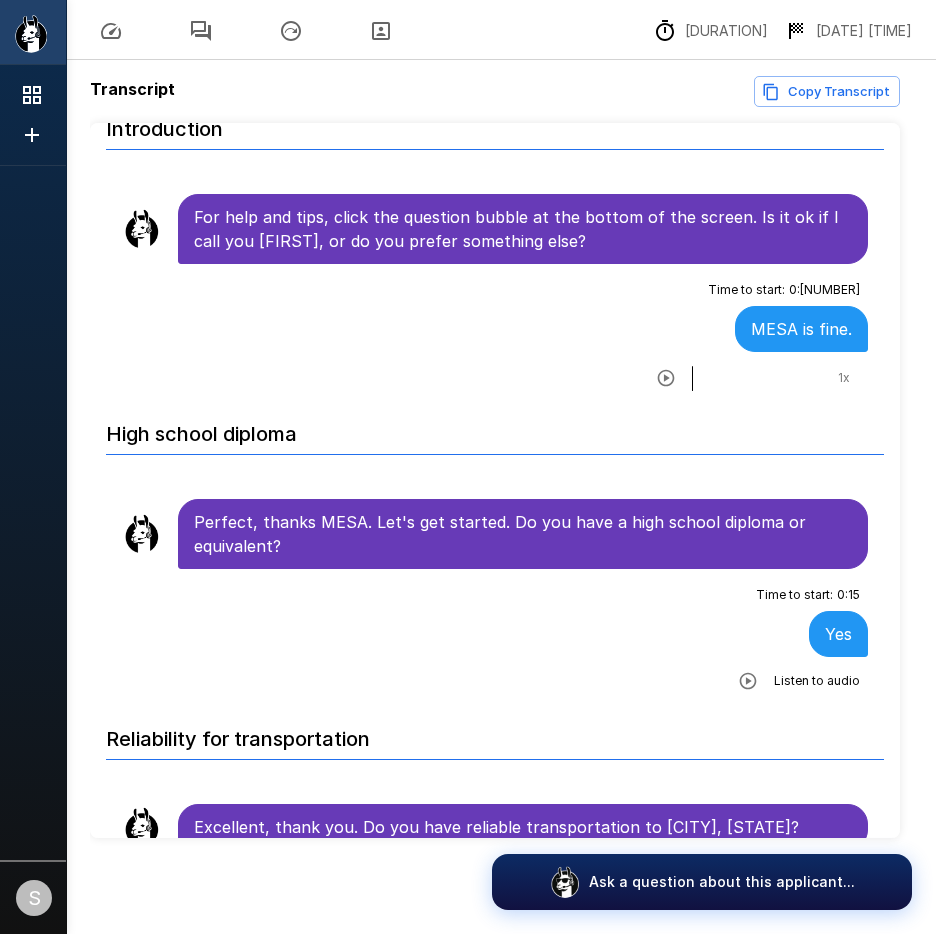 scroll, scrollTop: 0, scrollLeft: 0, axis: both 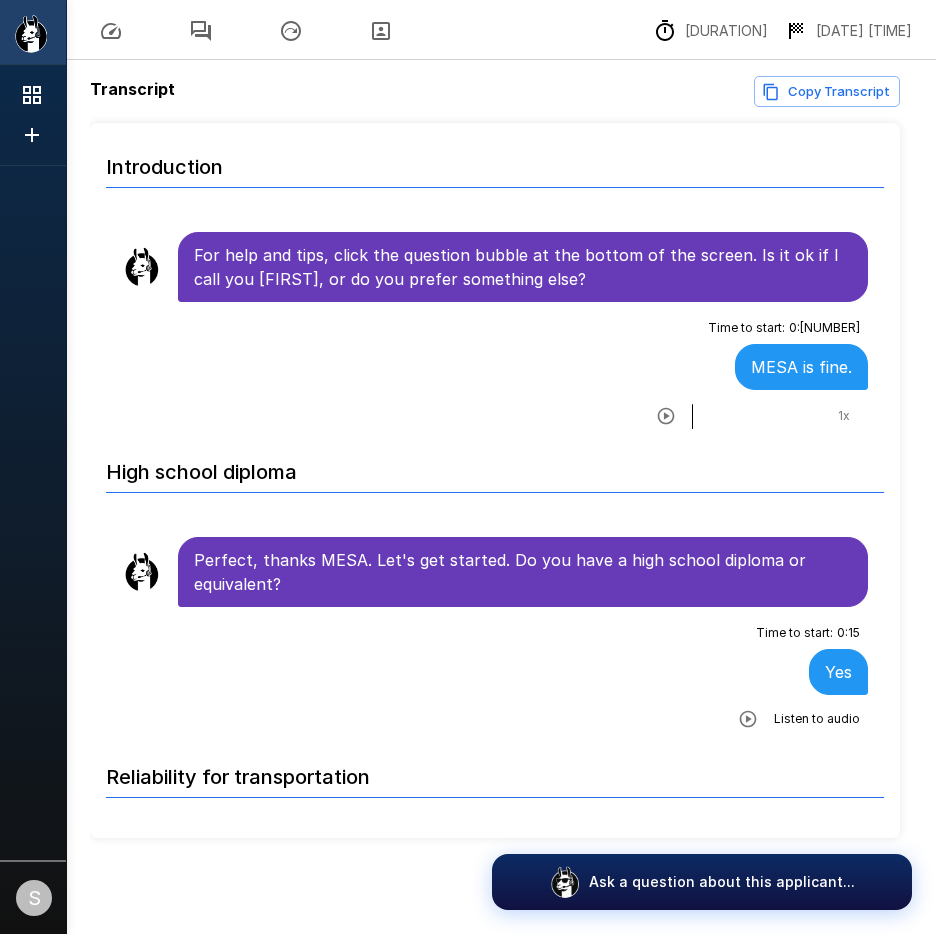 click on "Introduction" at bounding box center [495, 161] 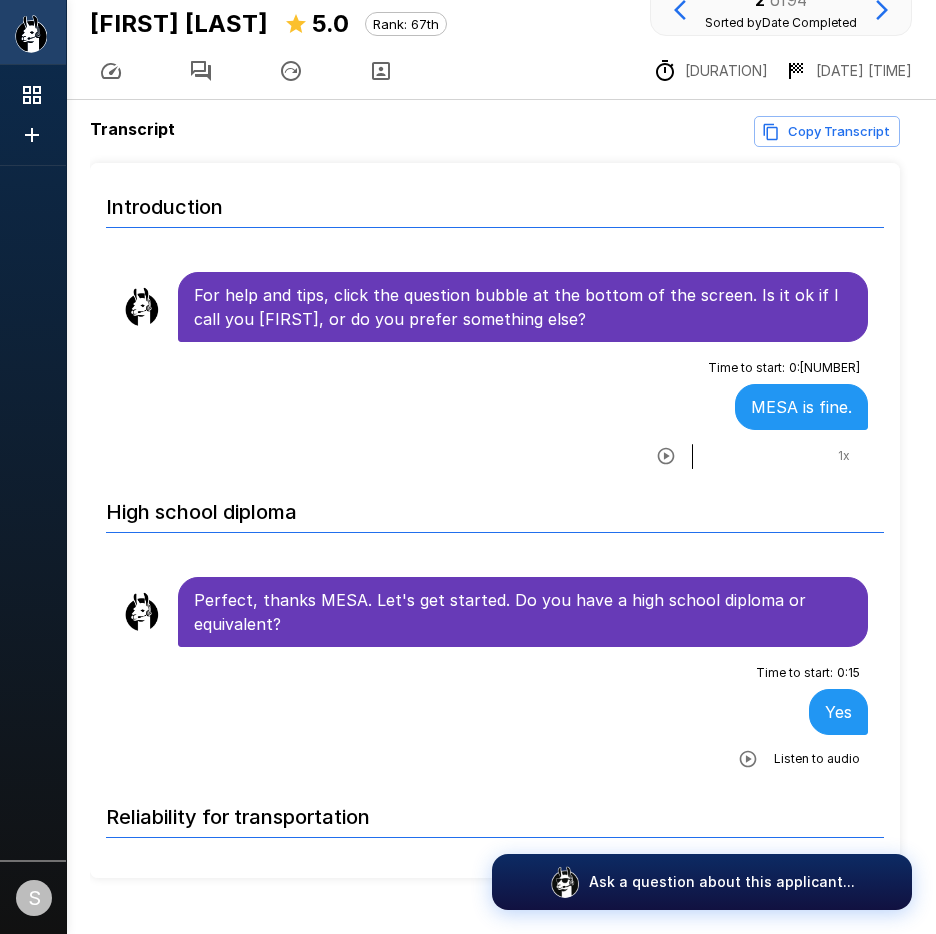 scroll, scrollTop: 0, scrollLeft: 0, axis: both 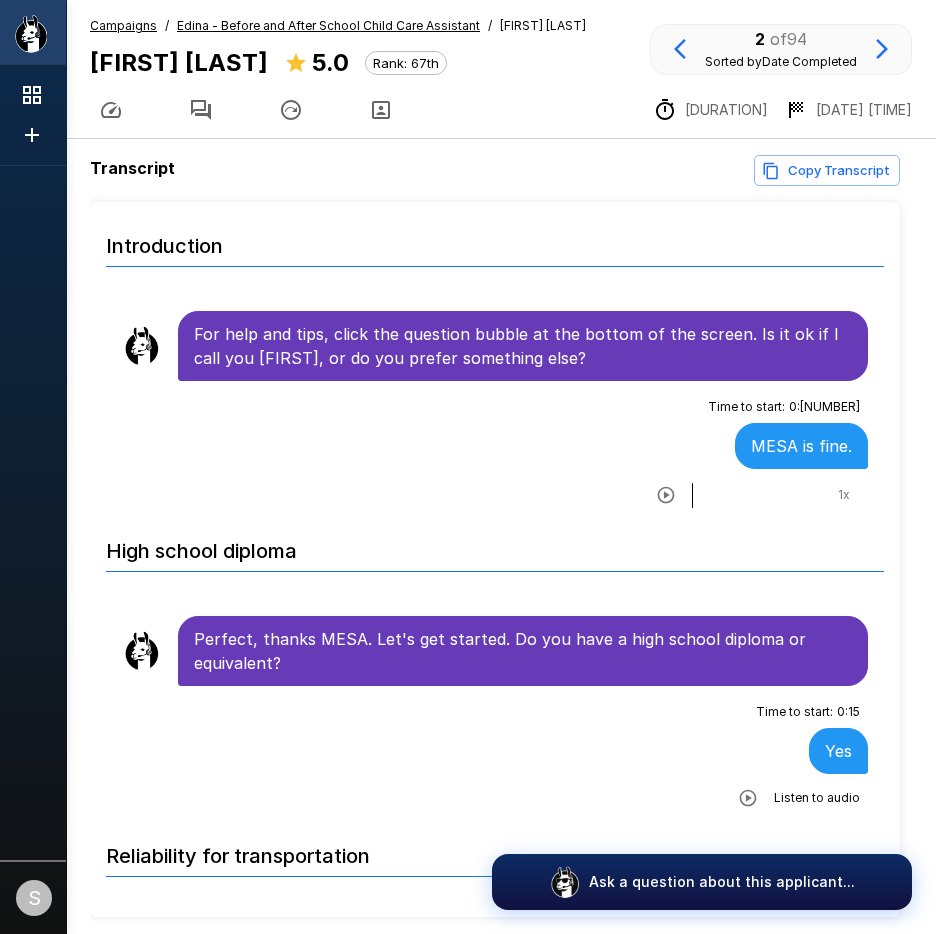 click on "Campaigns" at bounding box center [123, 25] 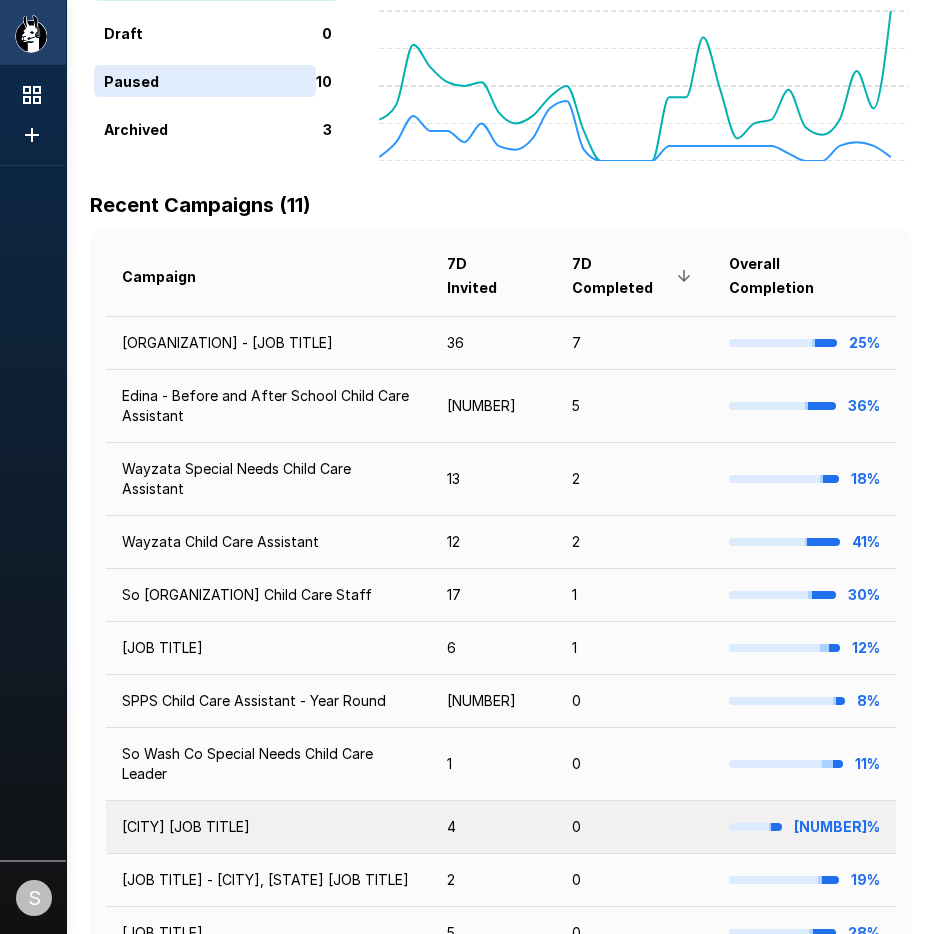 scroll, scrollTop: 200, scrollLeft: 0, axis: vertical 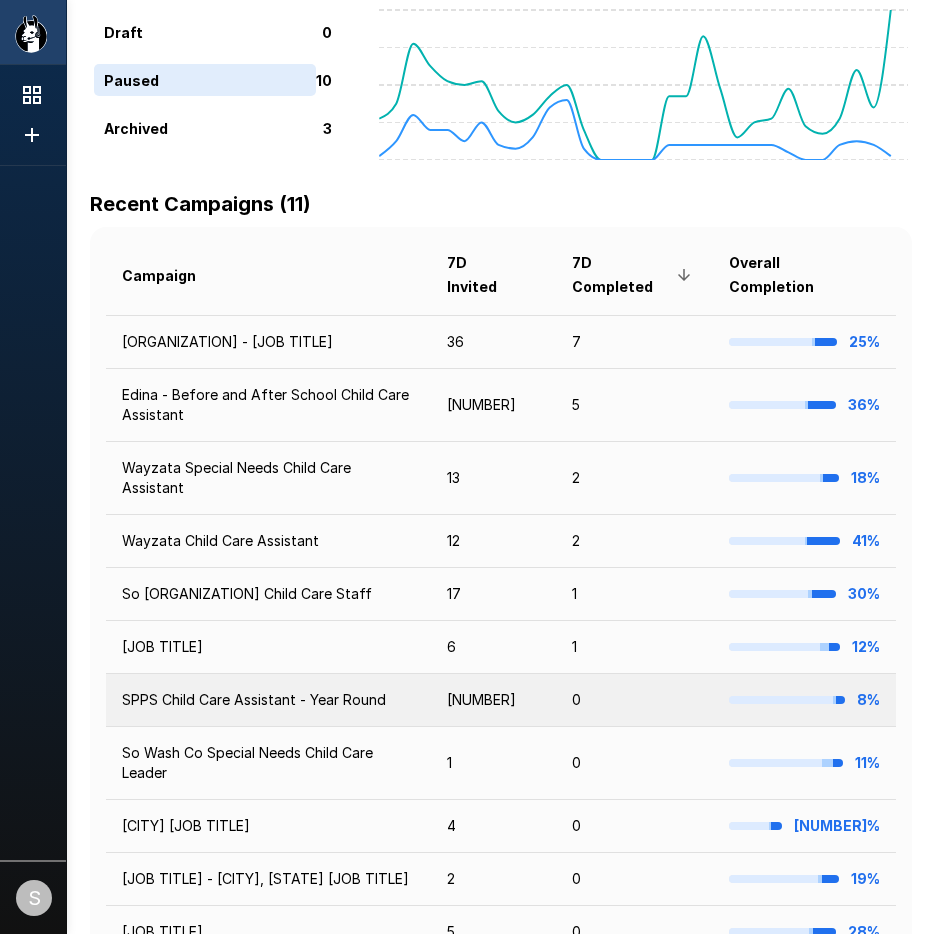 click on "SPPS Child Care Assistant - Year Round" at bounding box center [268, 700] 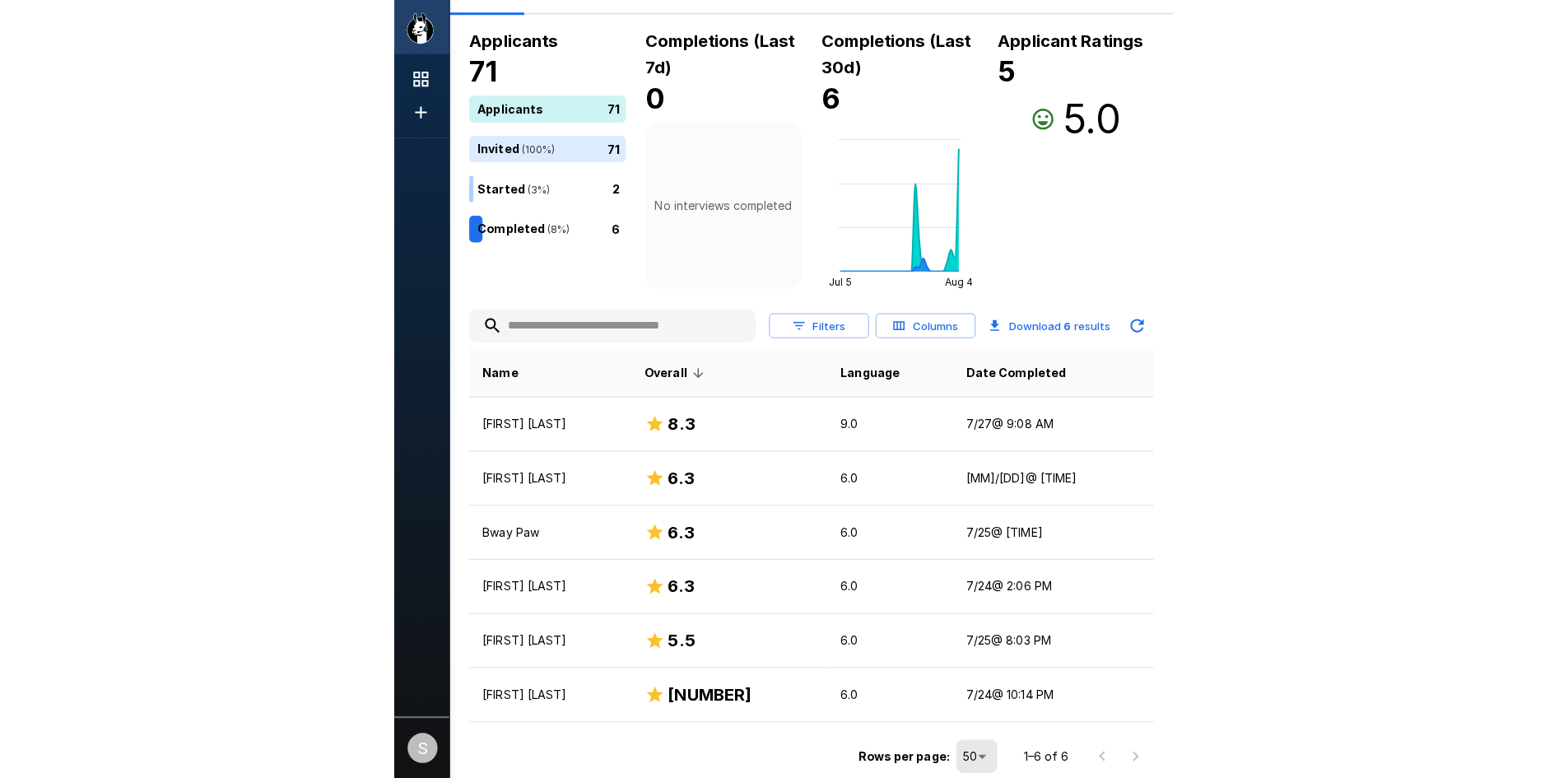 scroll, scrollTop: 0, scrollLeft: 0, axis: both 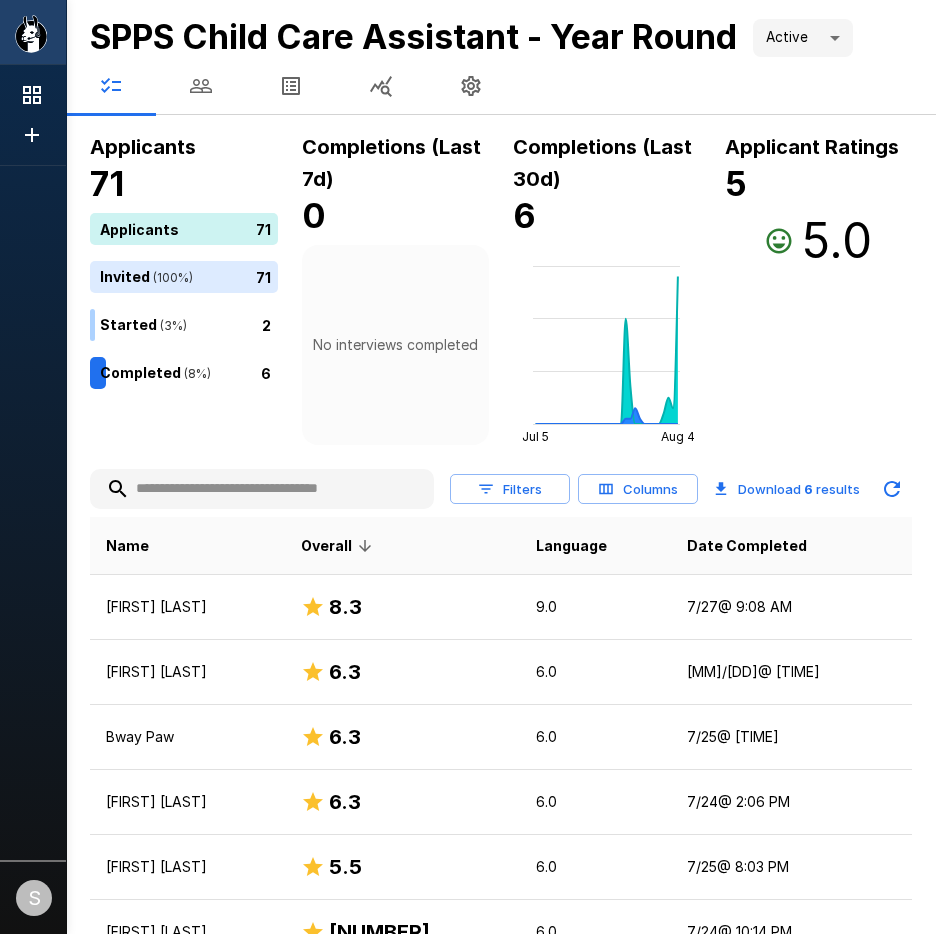 click at bounding box center [201, 86] 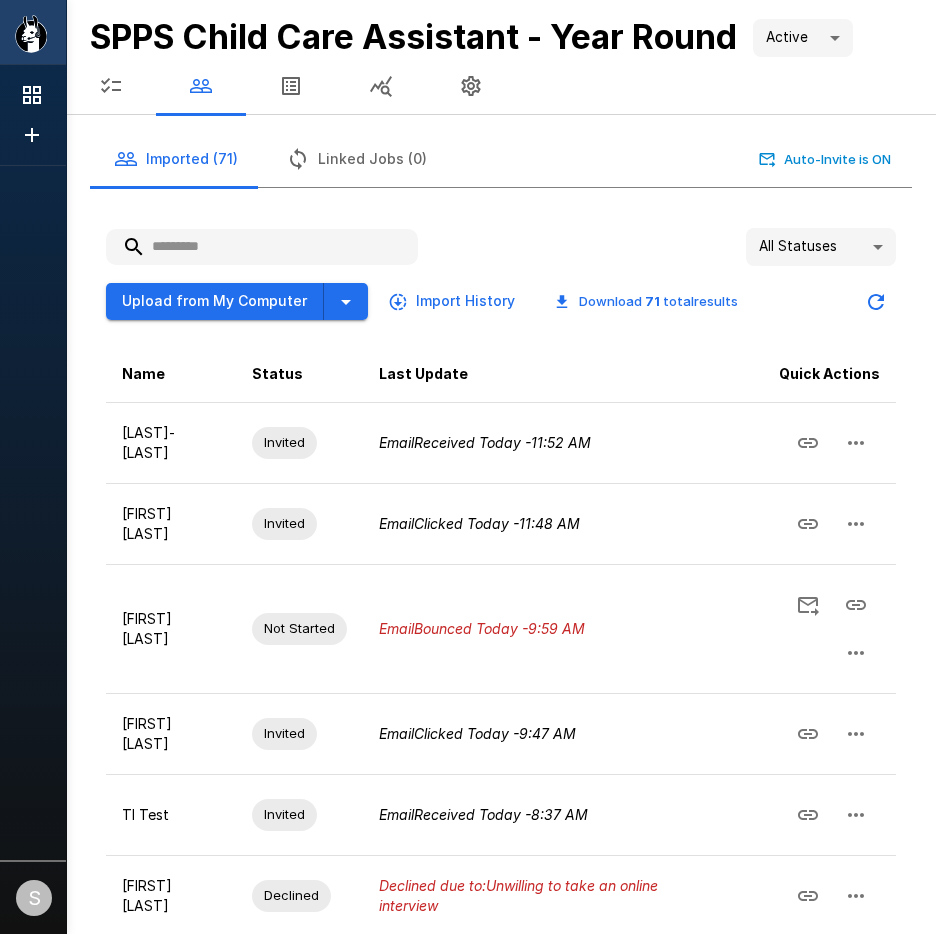 click at bounding box center (262, 247) 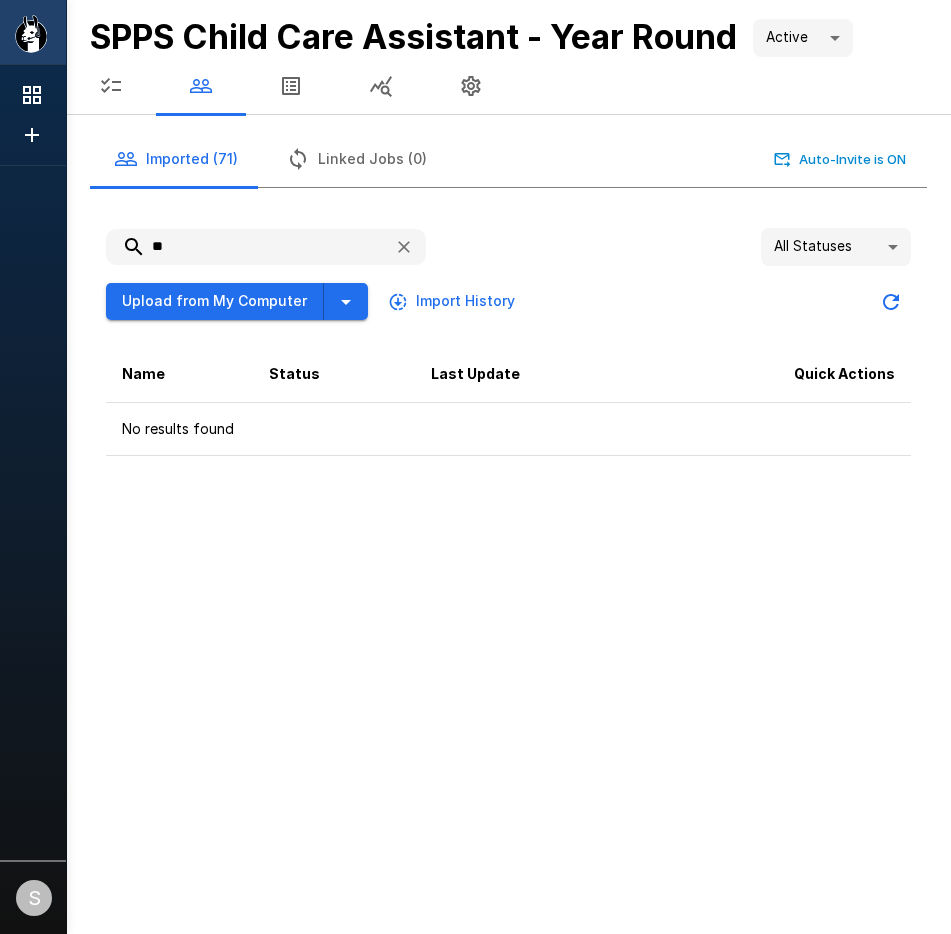 type on "*" 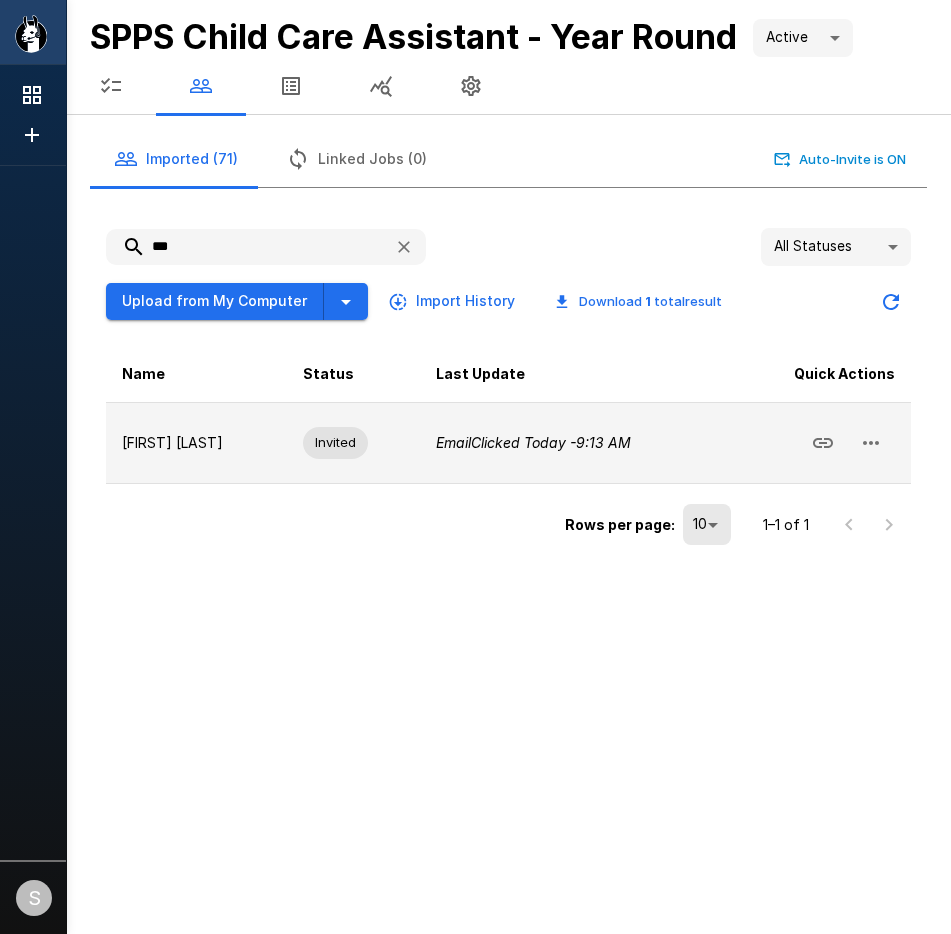 click 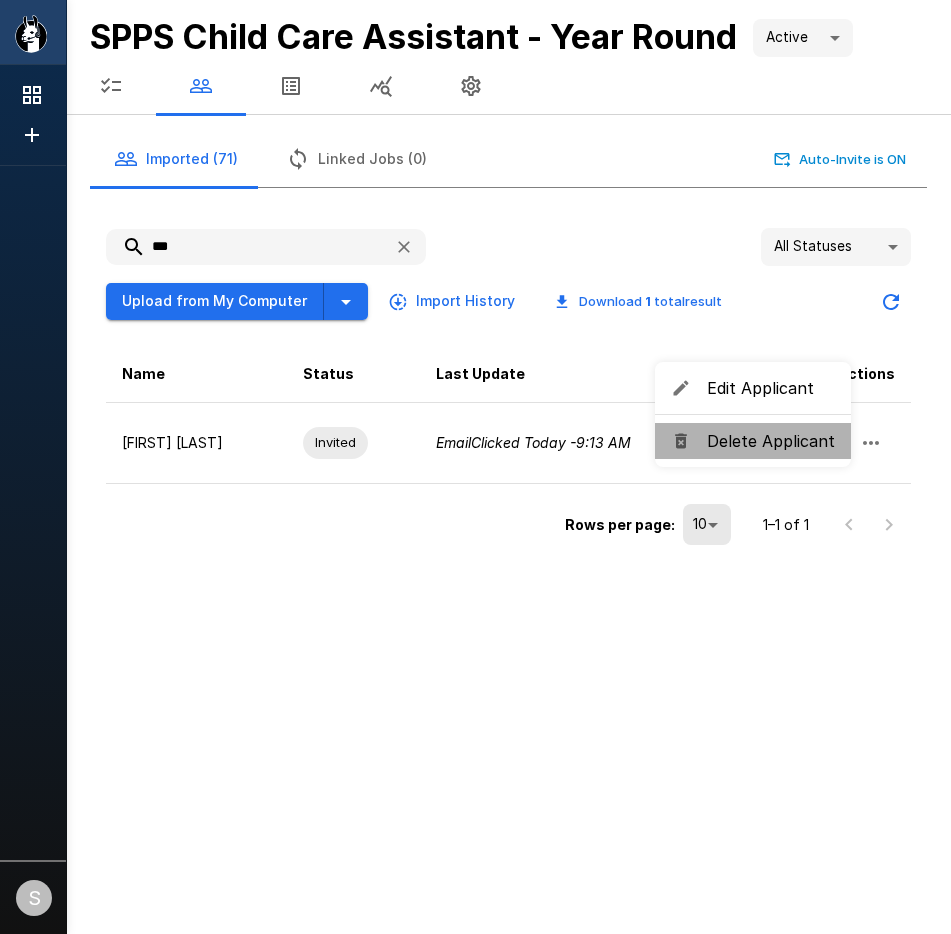 click on "Delete Applicant" at bounding box center (771, 441) 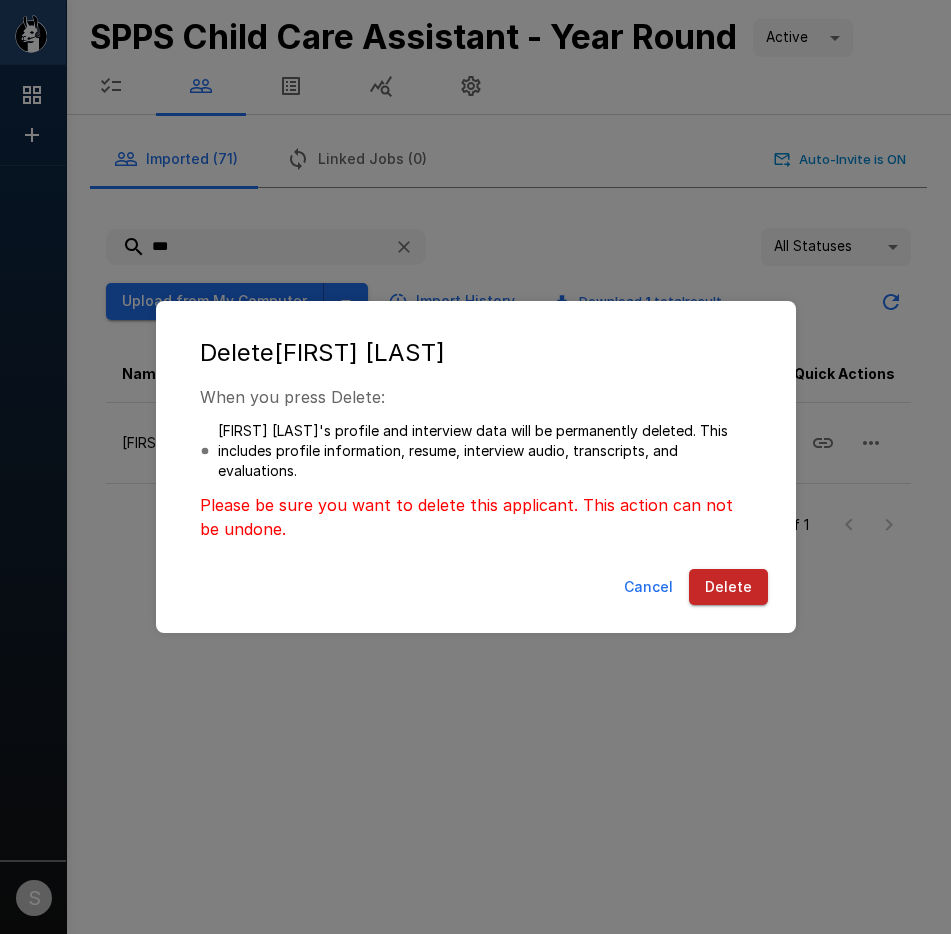 click on "Delete" at bounding box center (728, 587) 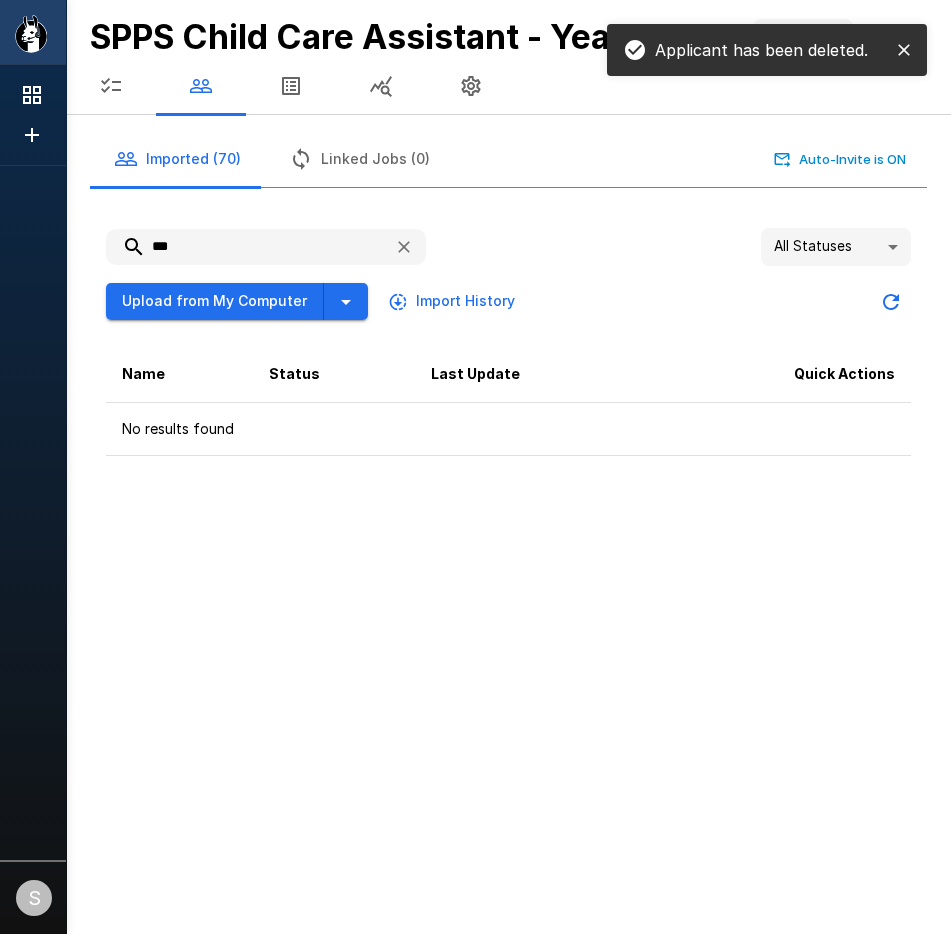 drag, startPoint x: 175, startPoint y: 242, endPoint x: 155, endPoint y: 242, distance: 20 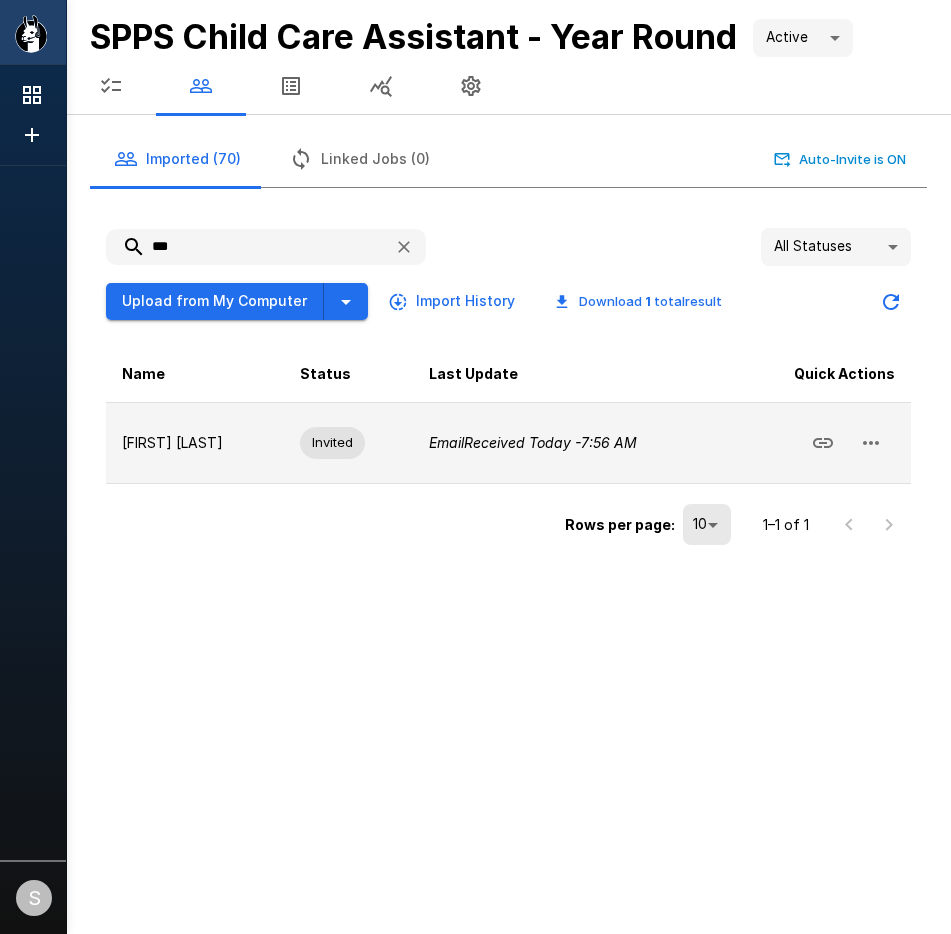 click 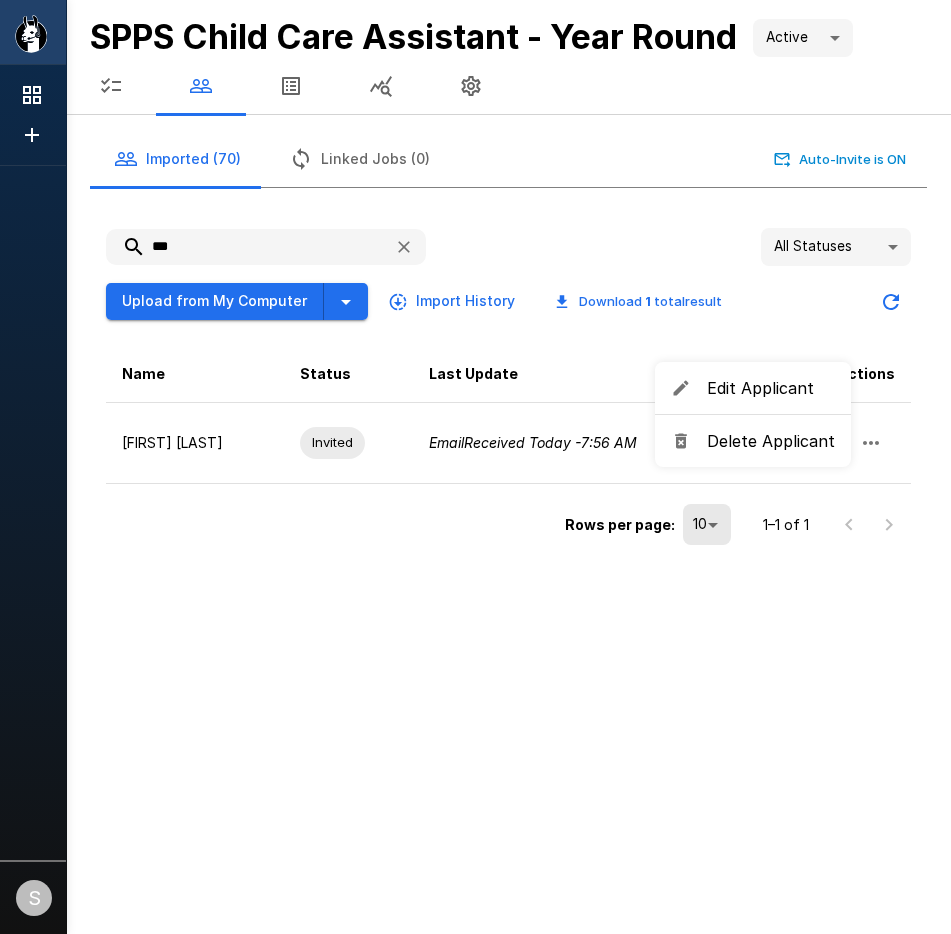 click on "Delete Applicant" at bounding box center [771, 441] 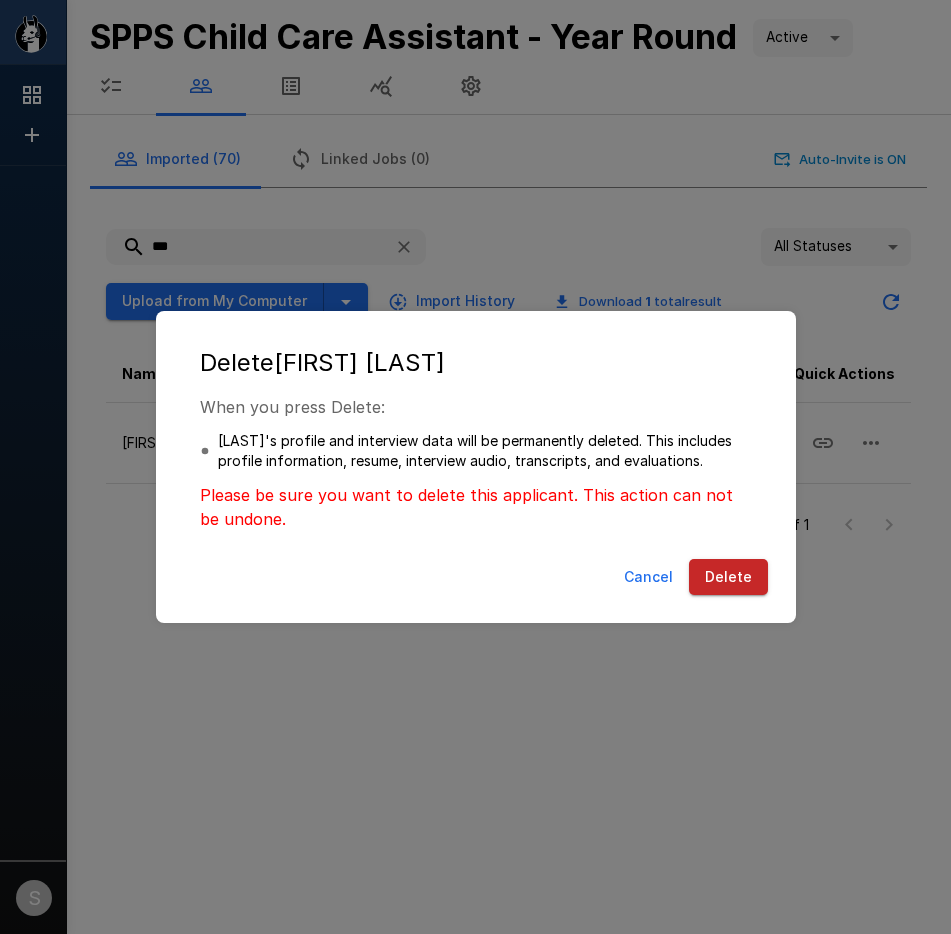 click on "Delete" at bounding box center [728, 577] 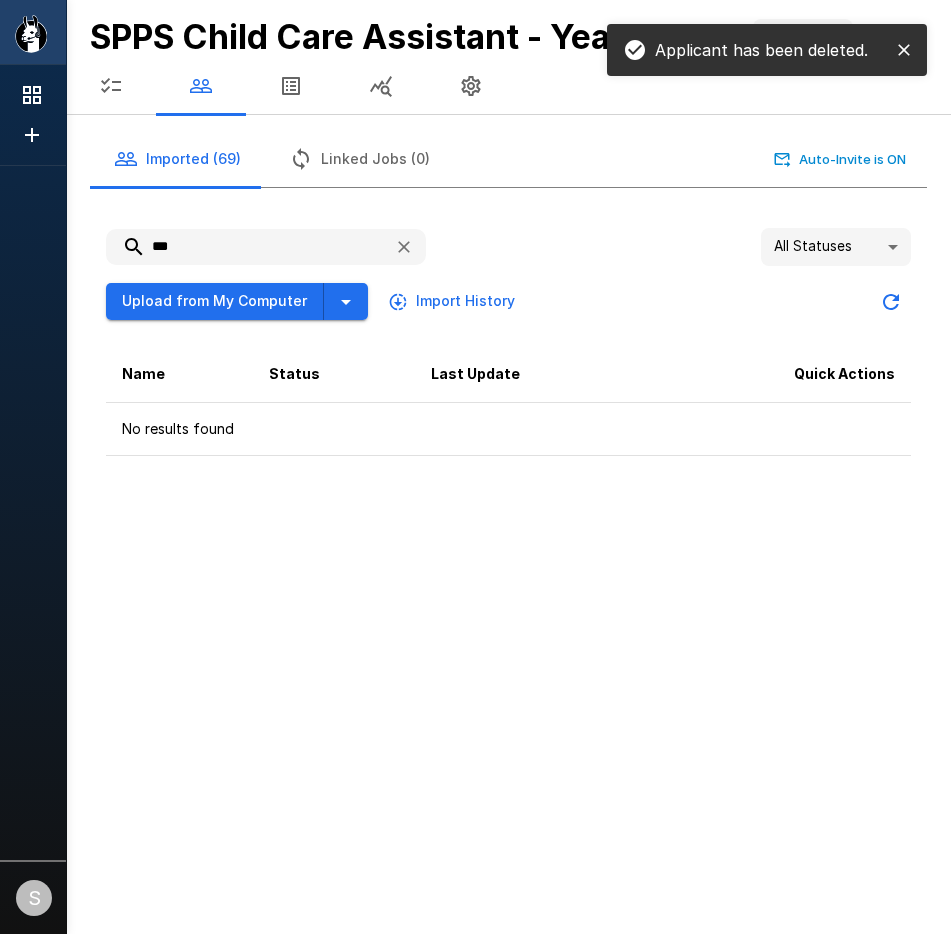 drag, startPoint x: 201, startPoint y: 248, endPoint x: 115, endPoint y: 239, distance: 86.46965 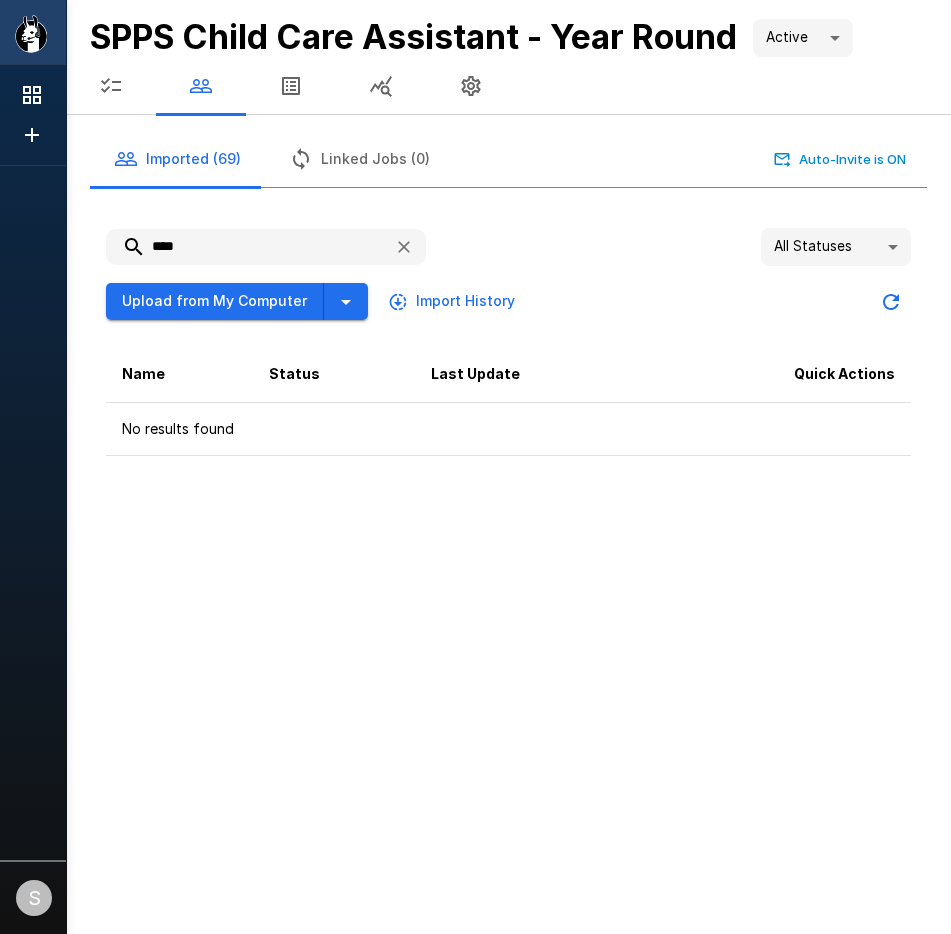 drag, startPoint x: 179, startPoint y: 247, endPoint x: 142, endPoint y: 245, distance: 37.054016 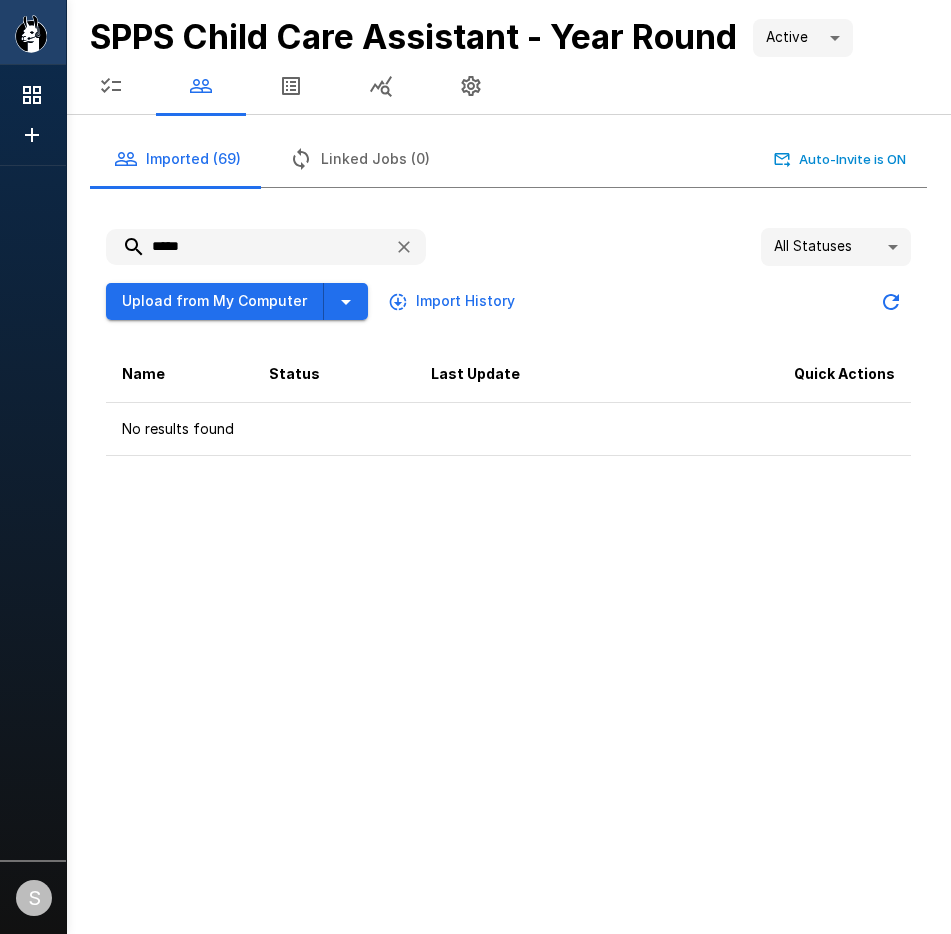 drag, startPoint x: 183, startPoint y: 241, endPoint x: 130, endPoint y: 238, distance: 53.08484 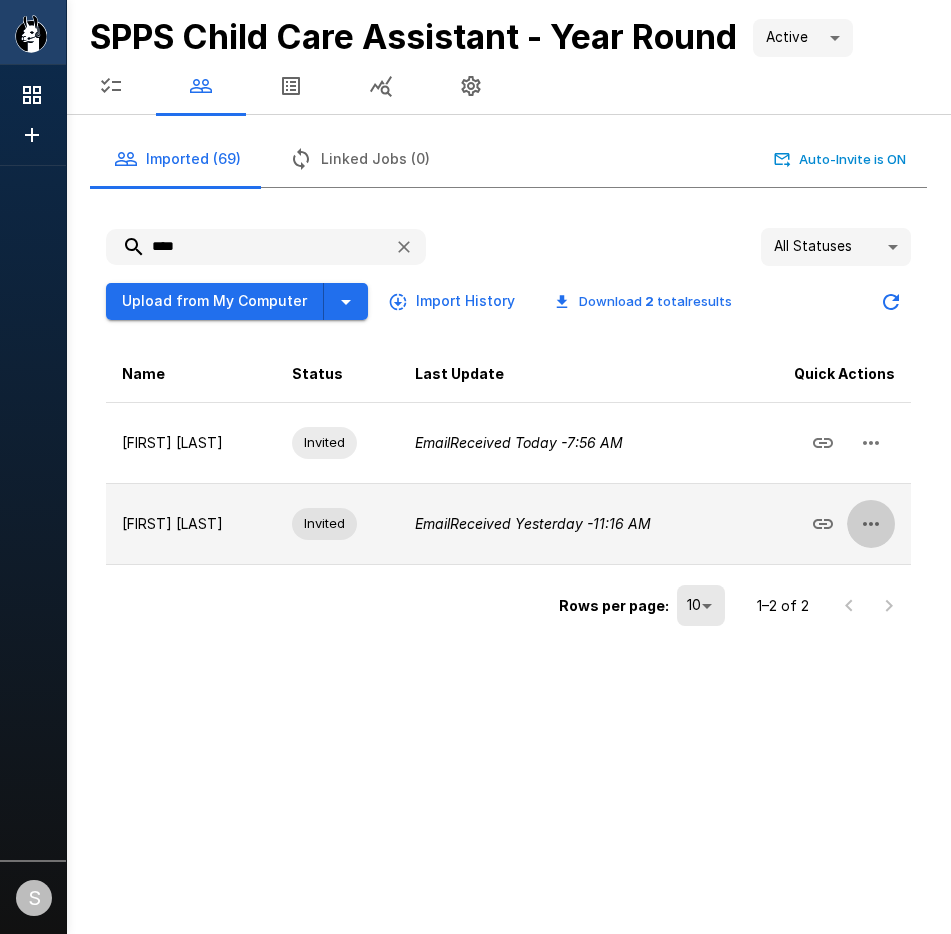 click 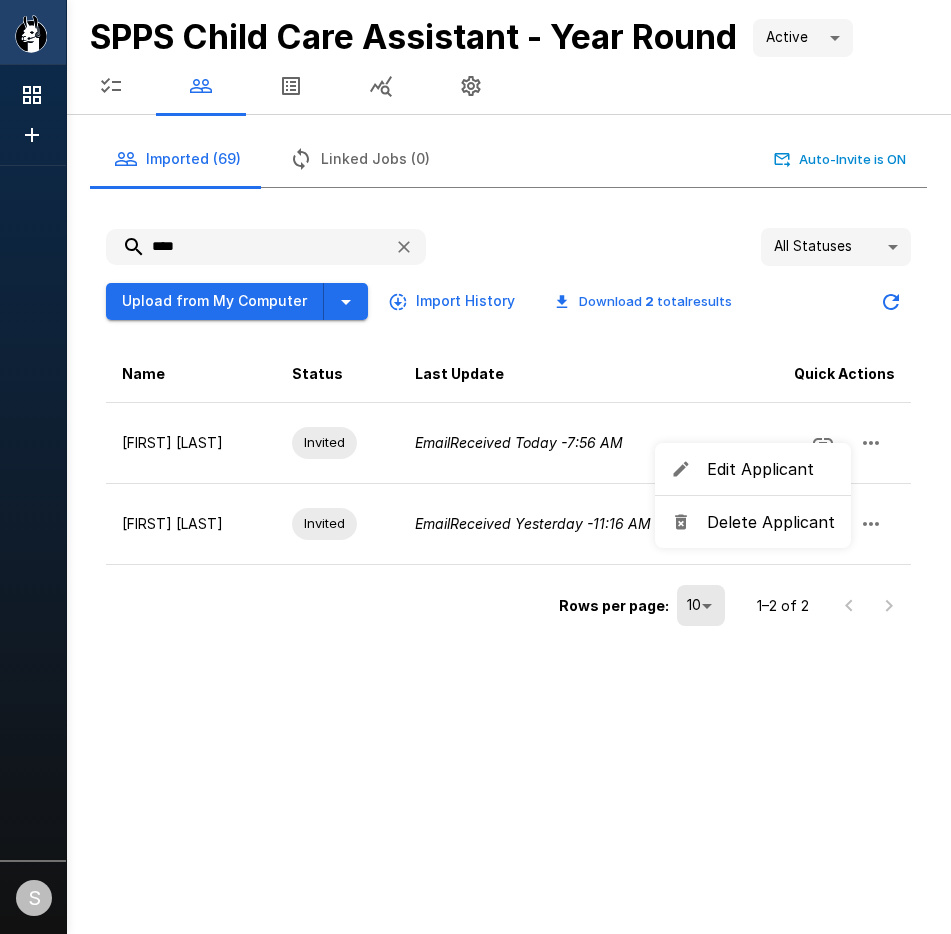 click on "Delete Applicant" at bounding box center (771, 522) 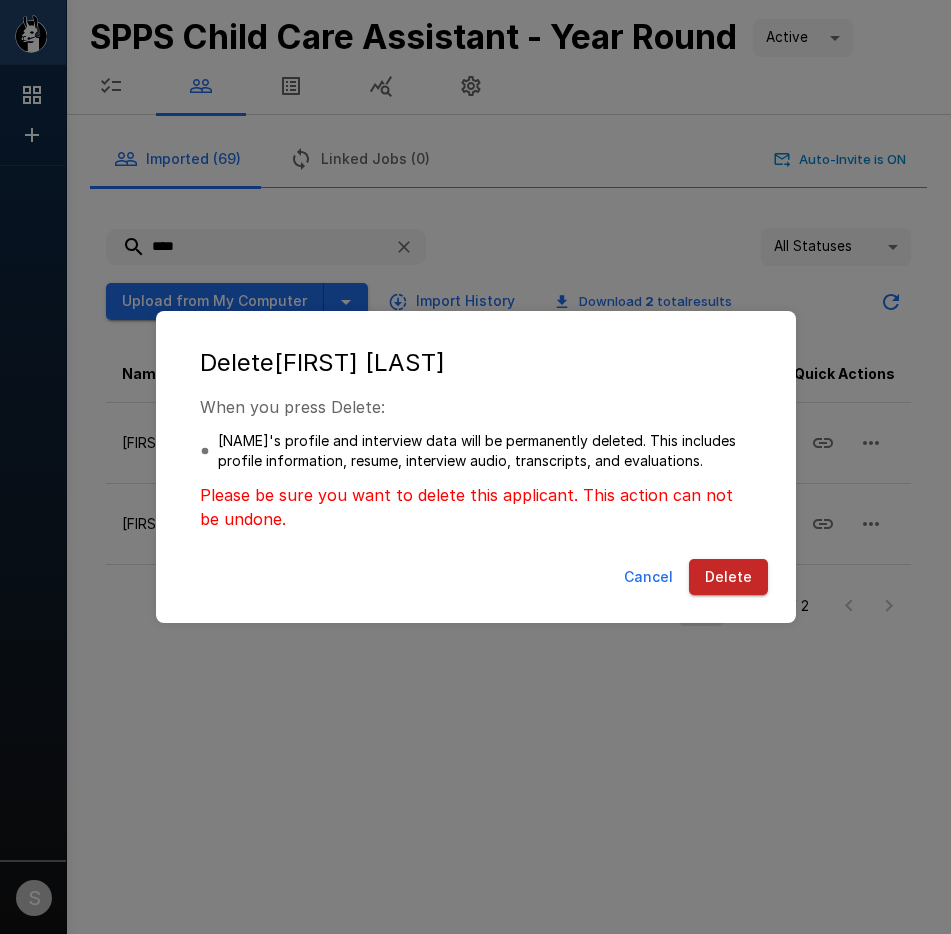 click on "Delete" at bounding box center (728, 577) 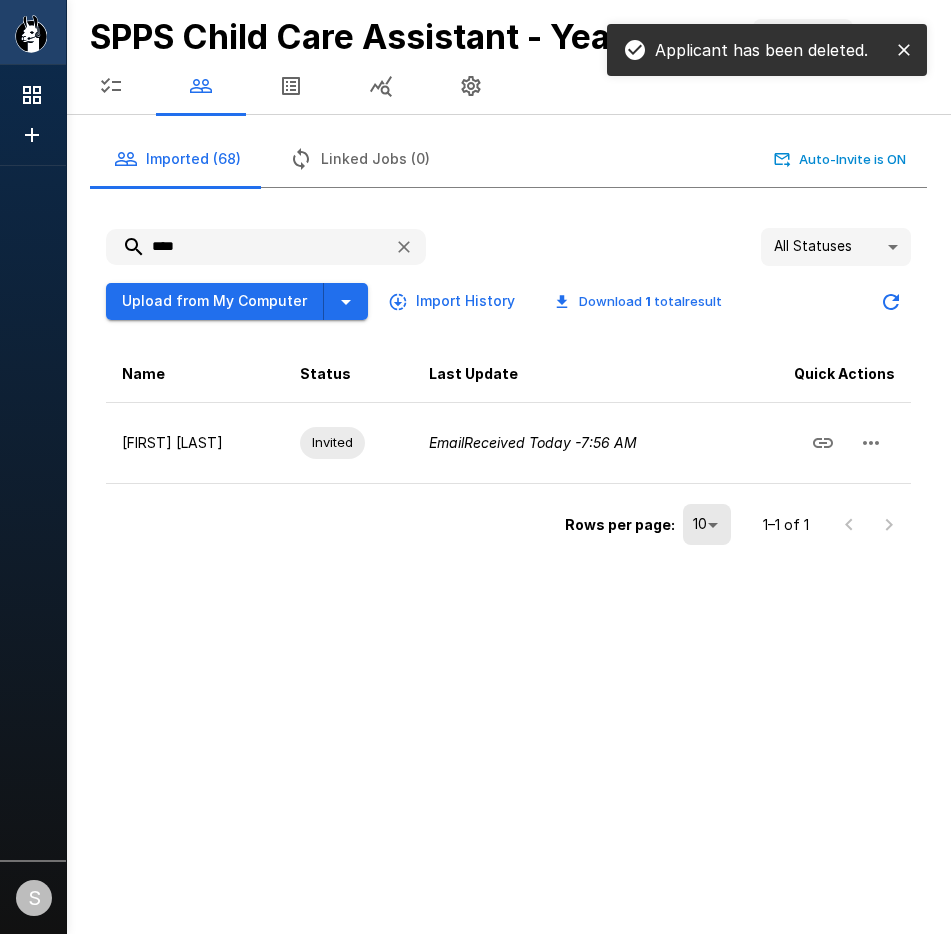 click on "****" at bounding box center (242, 247) 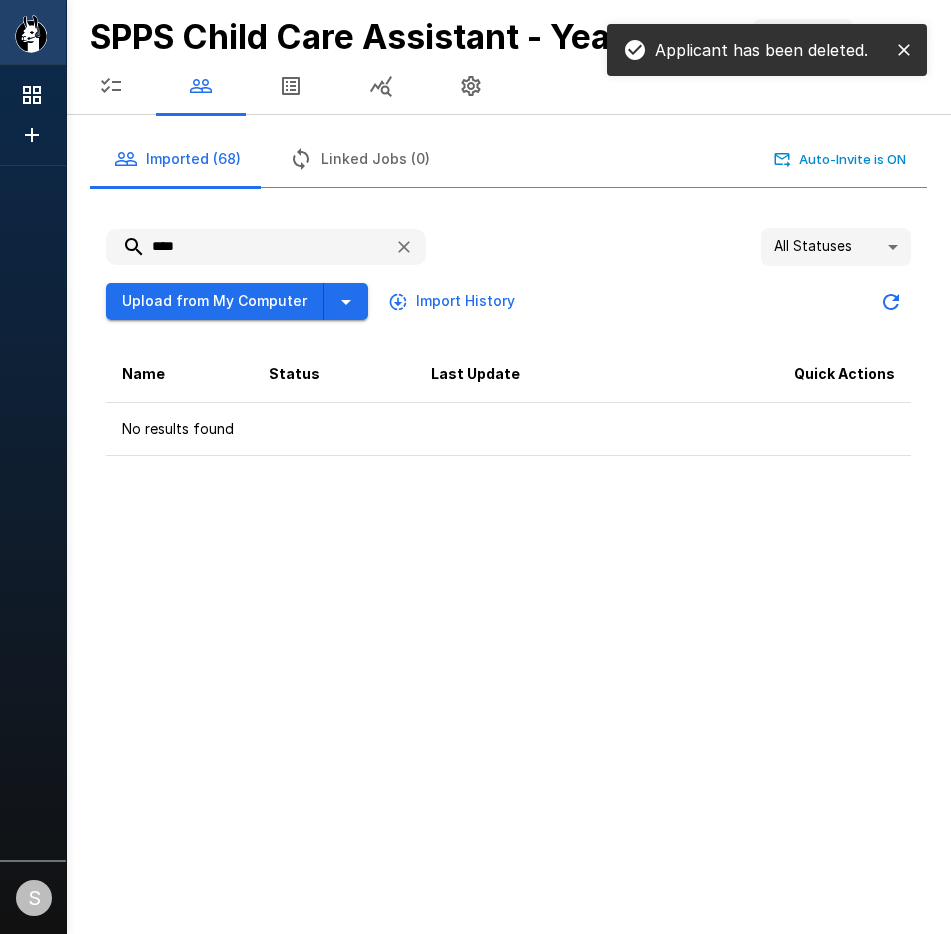 type on "*" 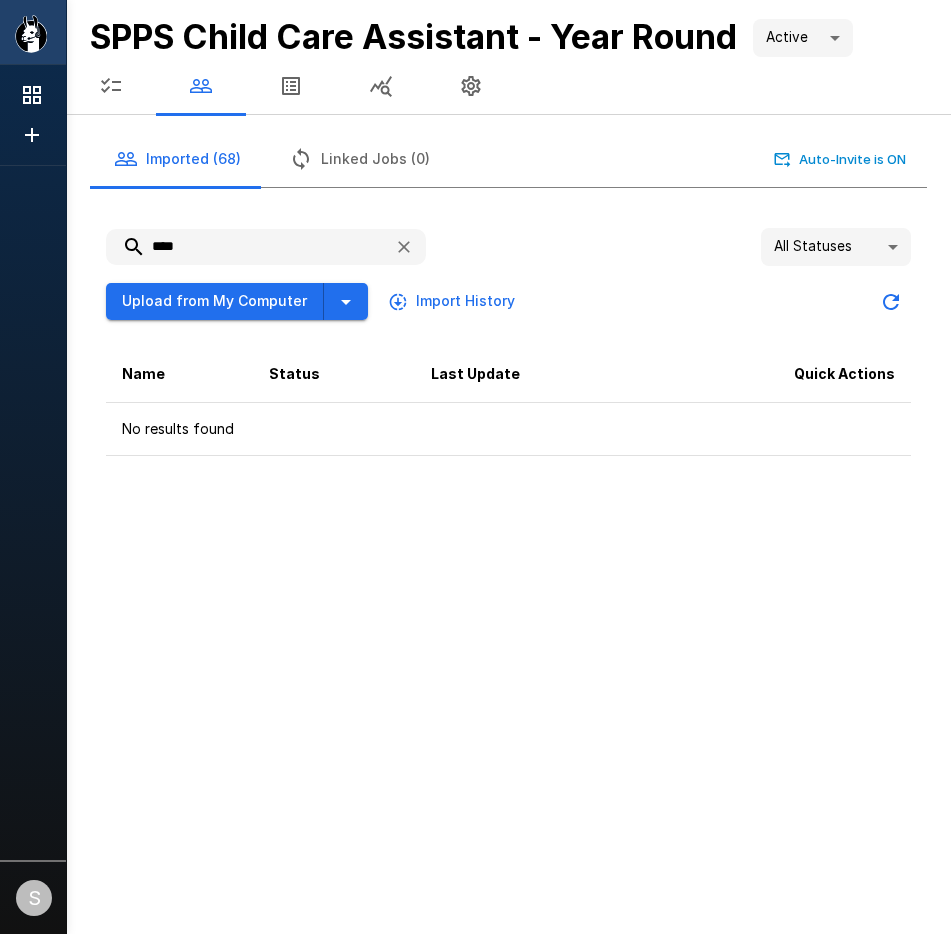 drag, startPoint x: 182, startPoint y: 243, endPoint x: 151, endPoint y: 245, distance: 31.06445 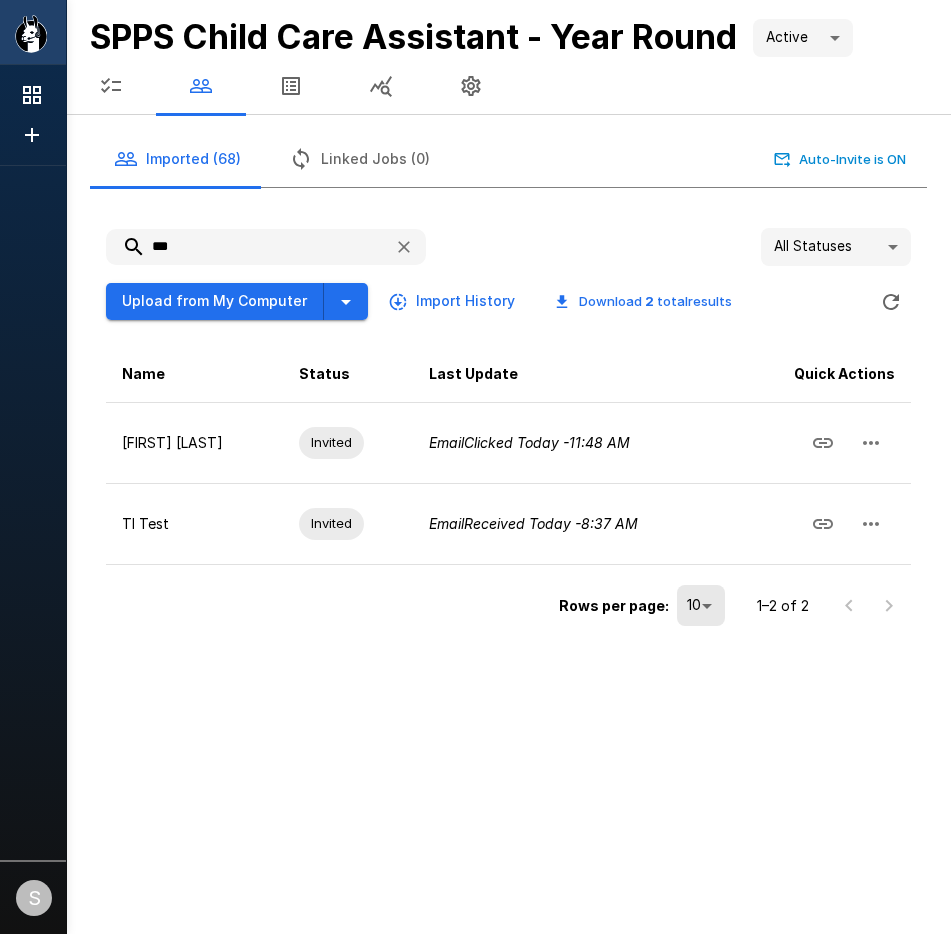 drag, startPoint x: 194, startPoint y: 242, endPoint x: 148, endPoint y: 246, distance: 46.173584 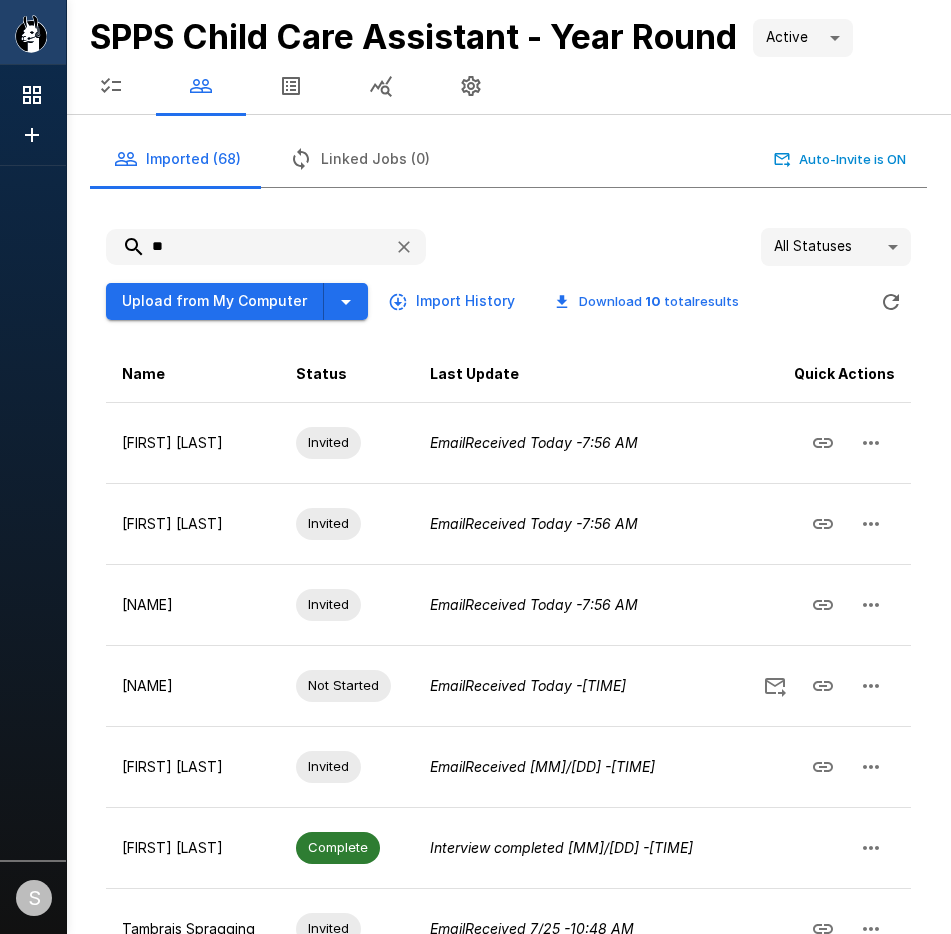 type on "*" 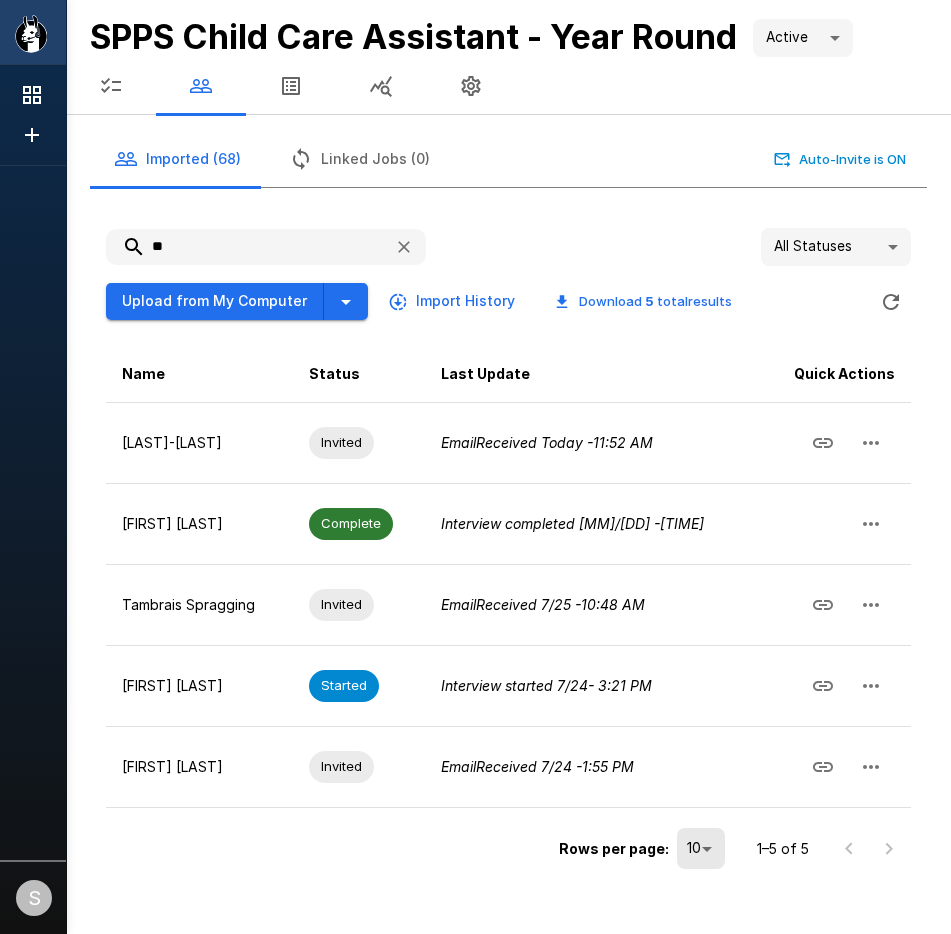 type on "*" 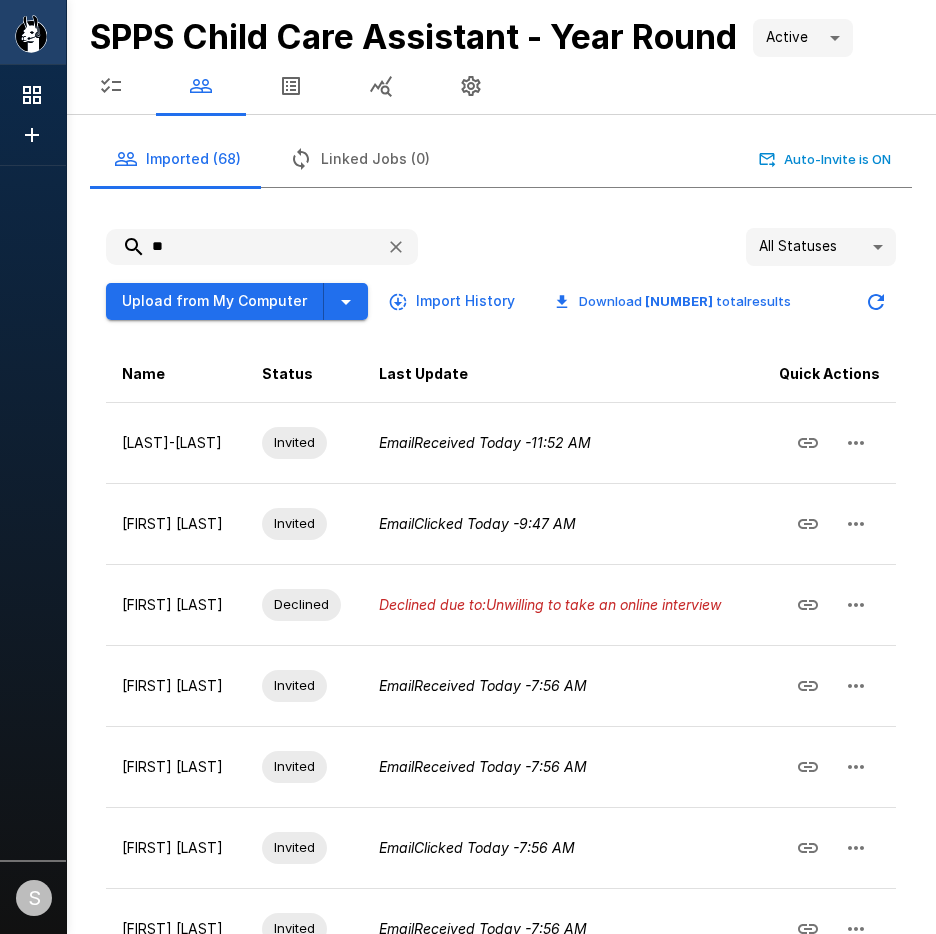 type on "***" 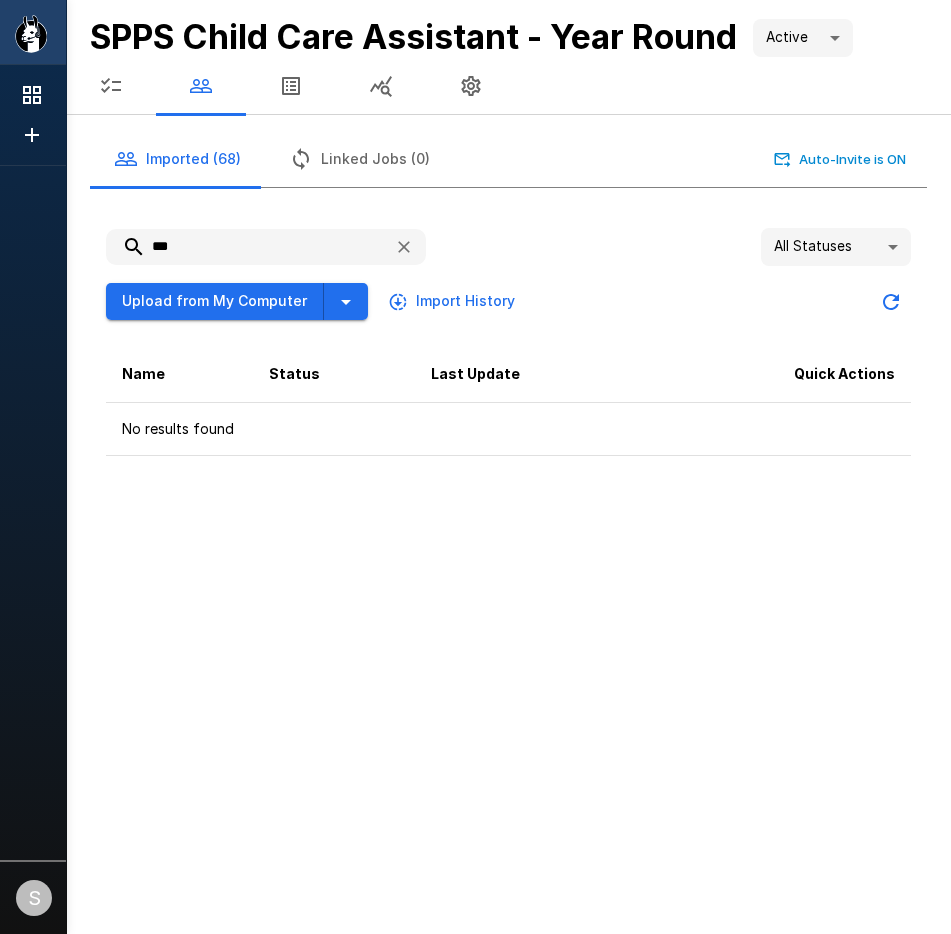 drag, startPoint x: 246, startPoint y: 263, endPoint x: 144, endPoint y: 259, distance: 102.0784 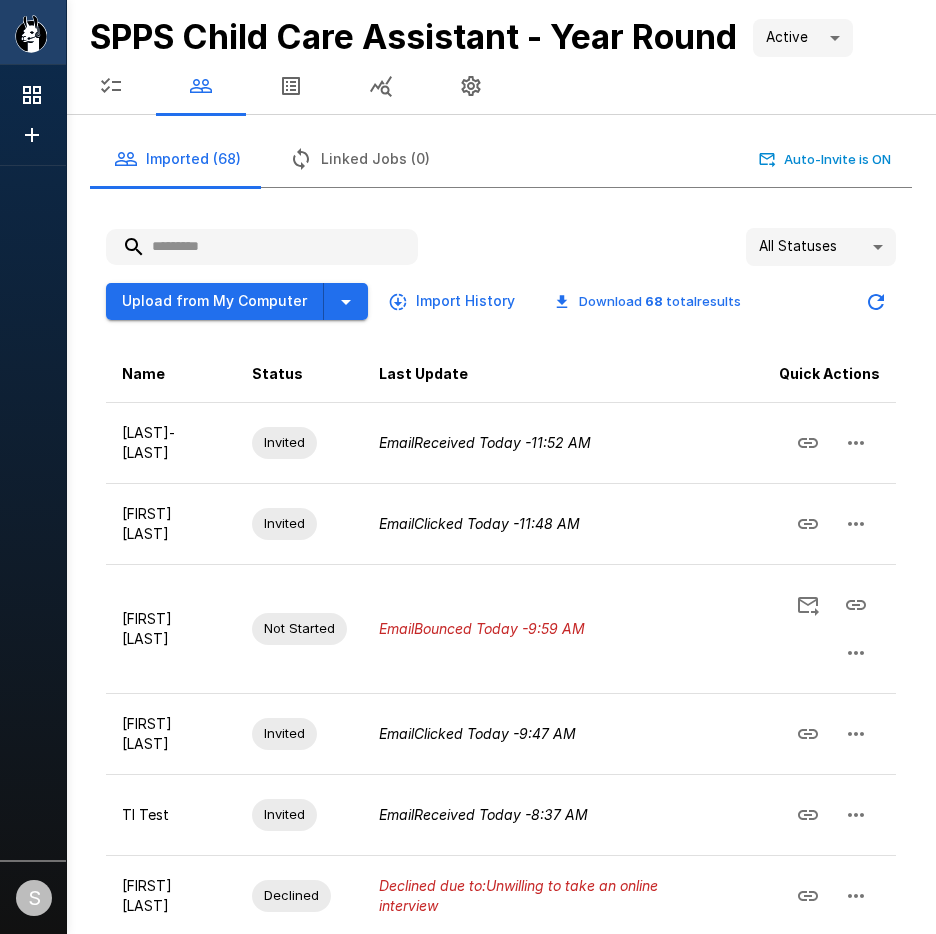 type 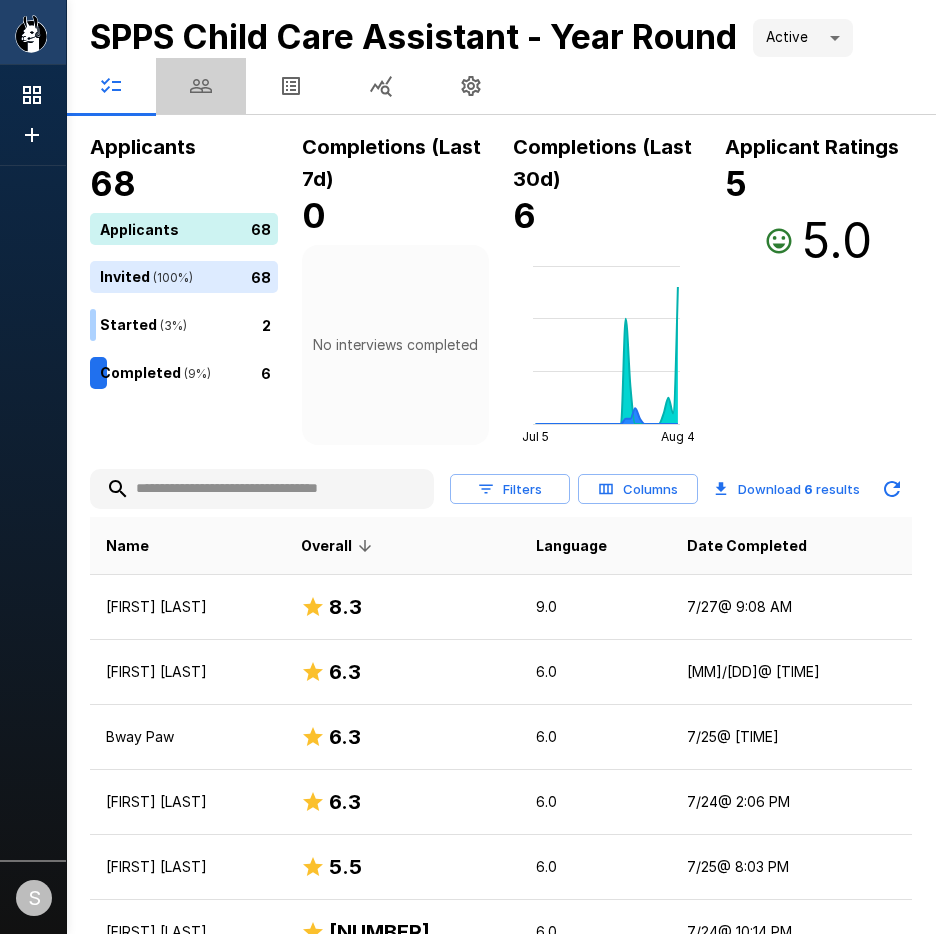 click 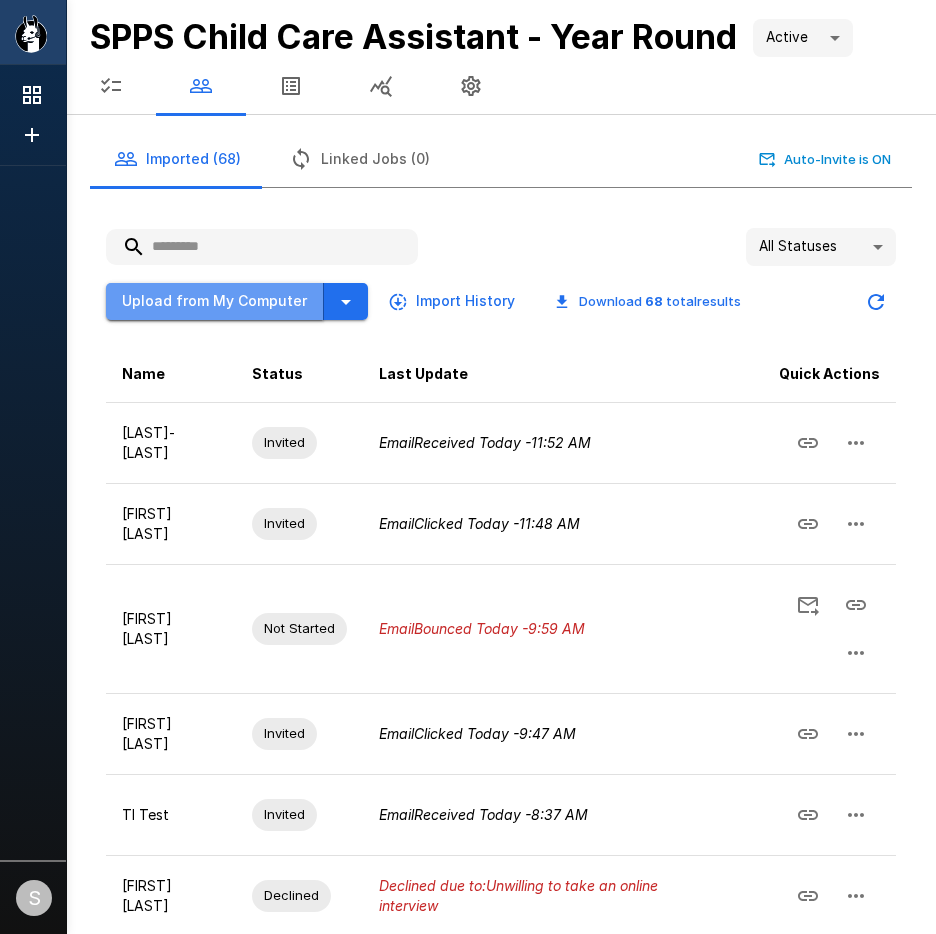 click on "Upload from My Computer" at bounding box center [215, 301] 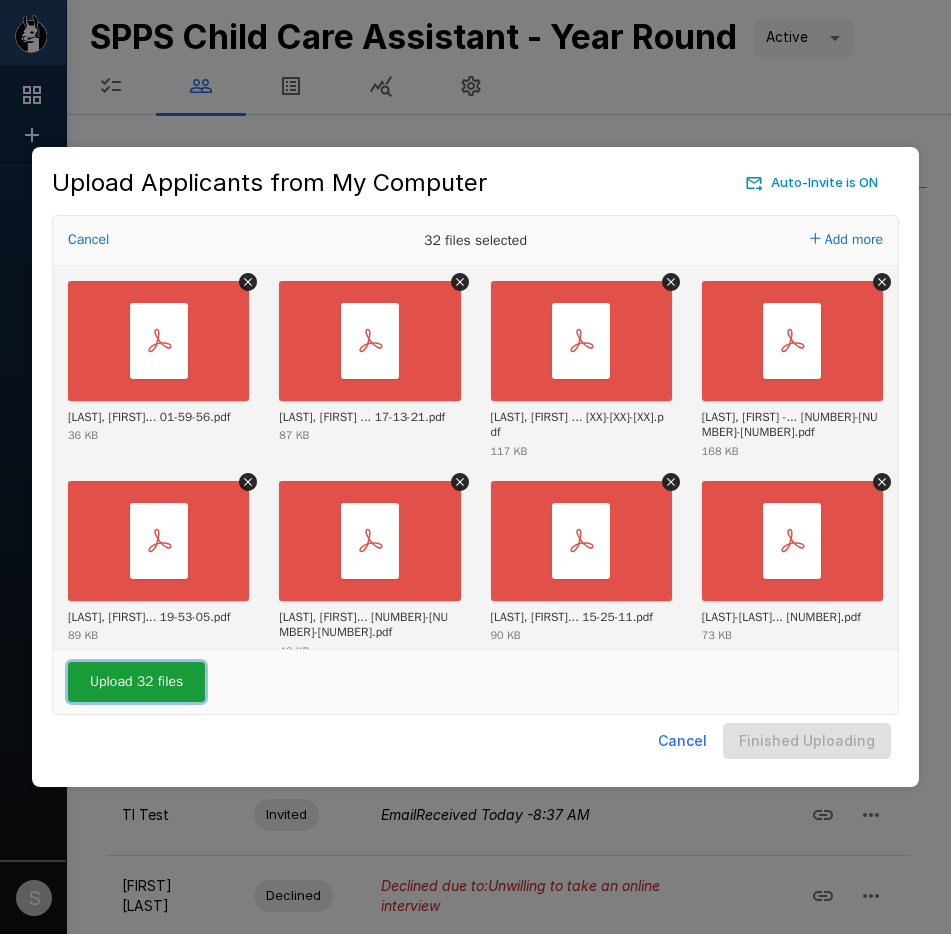 click on "Upload 32 files" at bounding box center (136, 682) 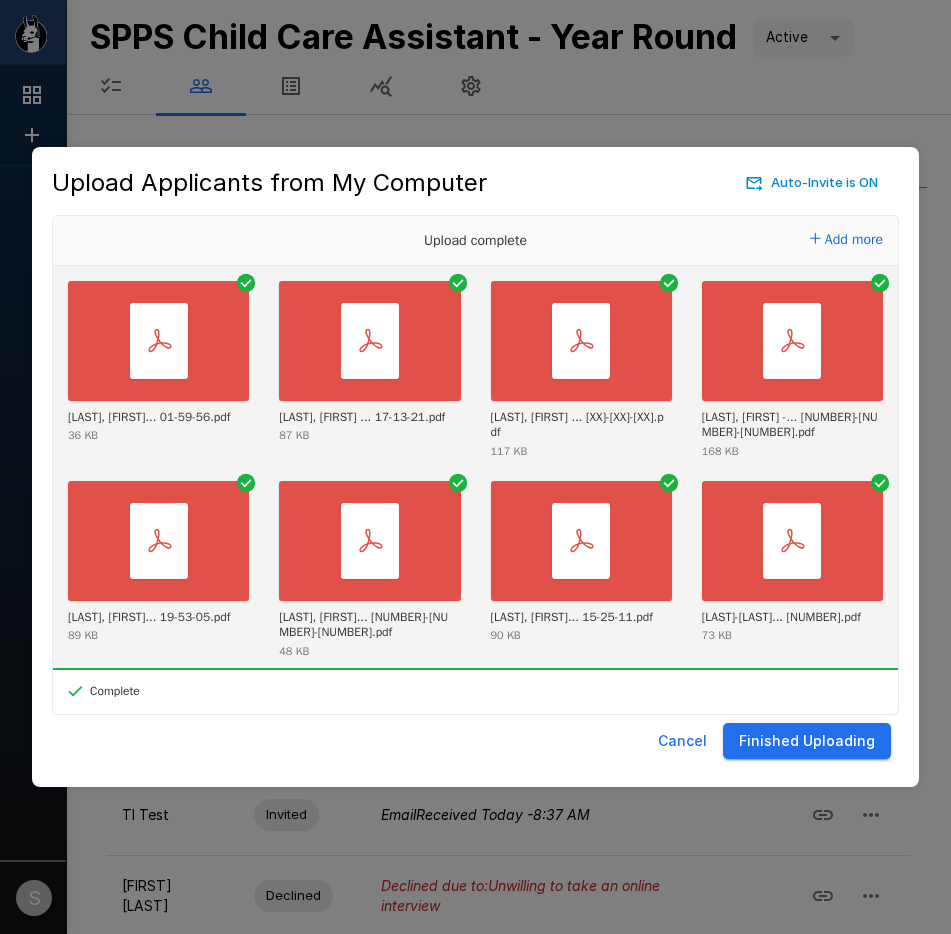 click on "Finished Uploading" at bounding box center (807, 741) 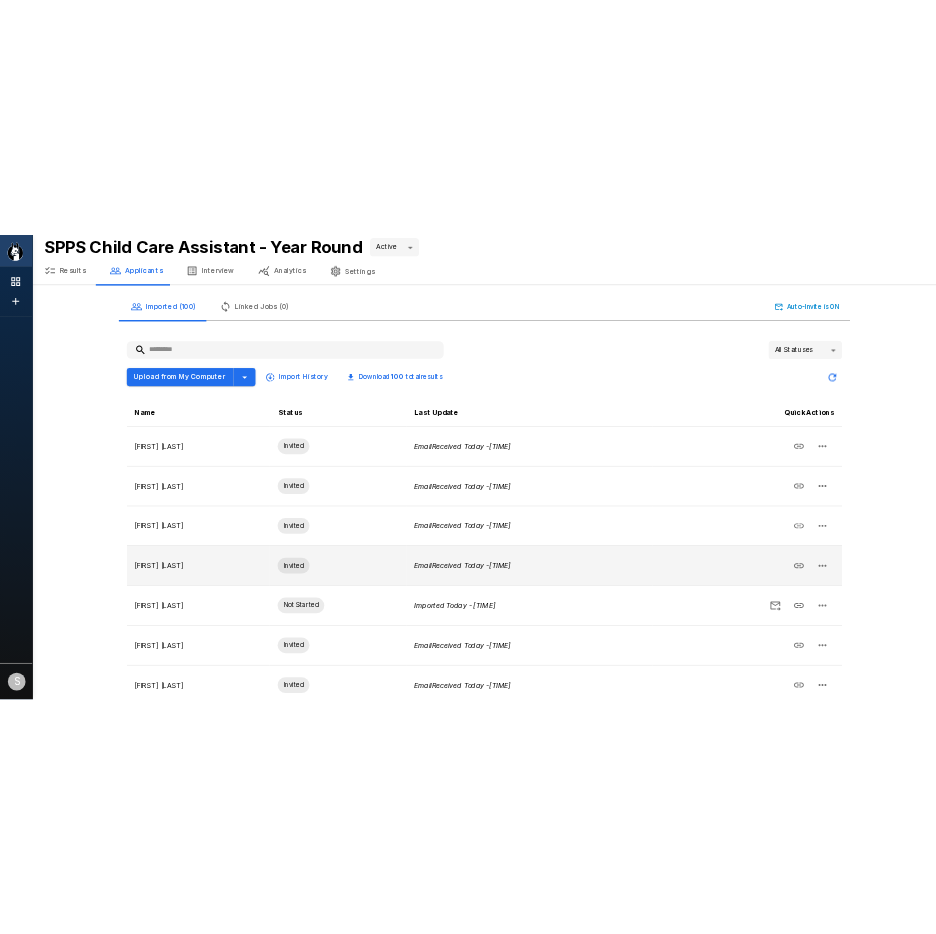 scroll, scrollTop: 0, scrollLeft: 0, axis: both 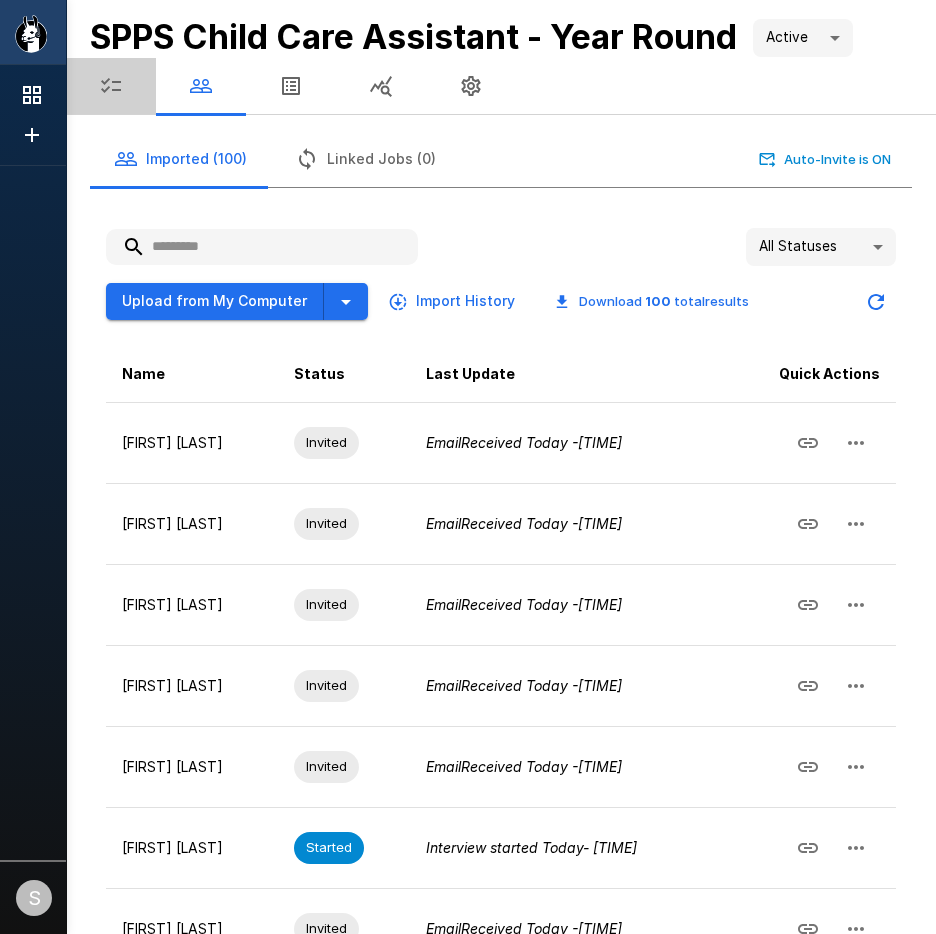 click 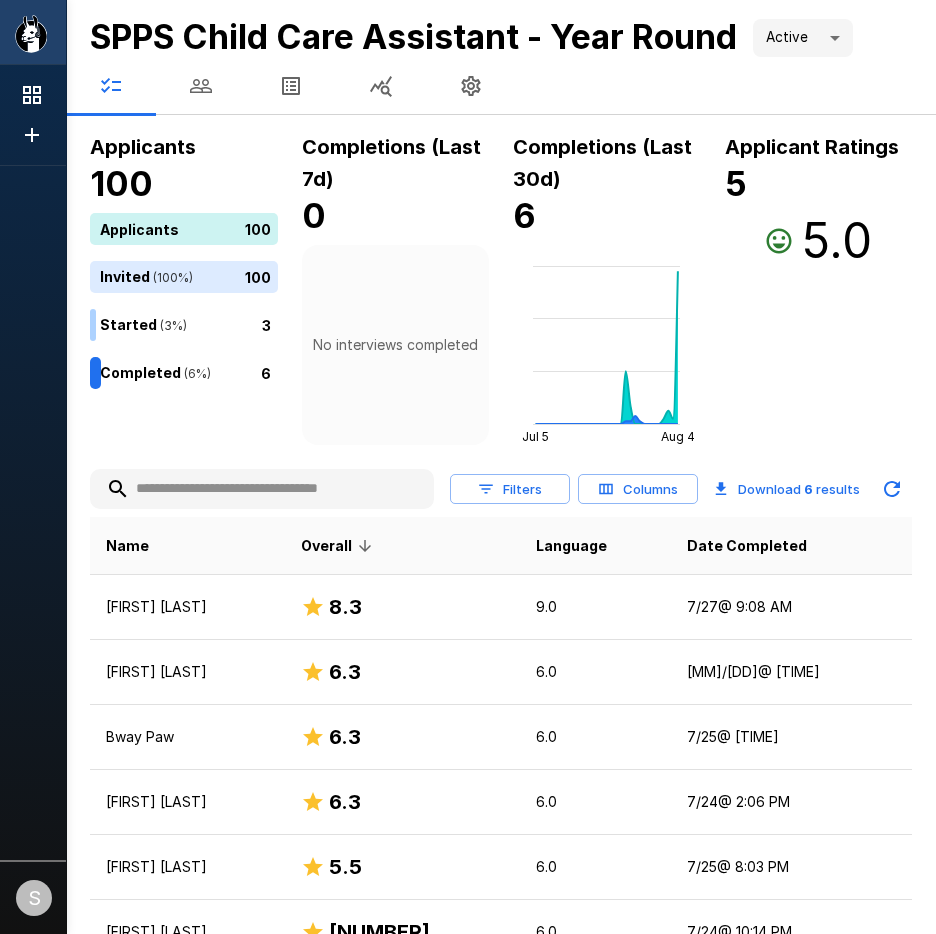 click at bounding box center [33, 509] 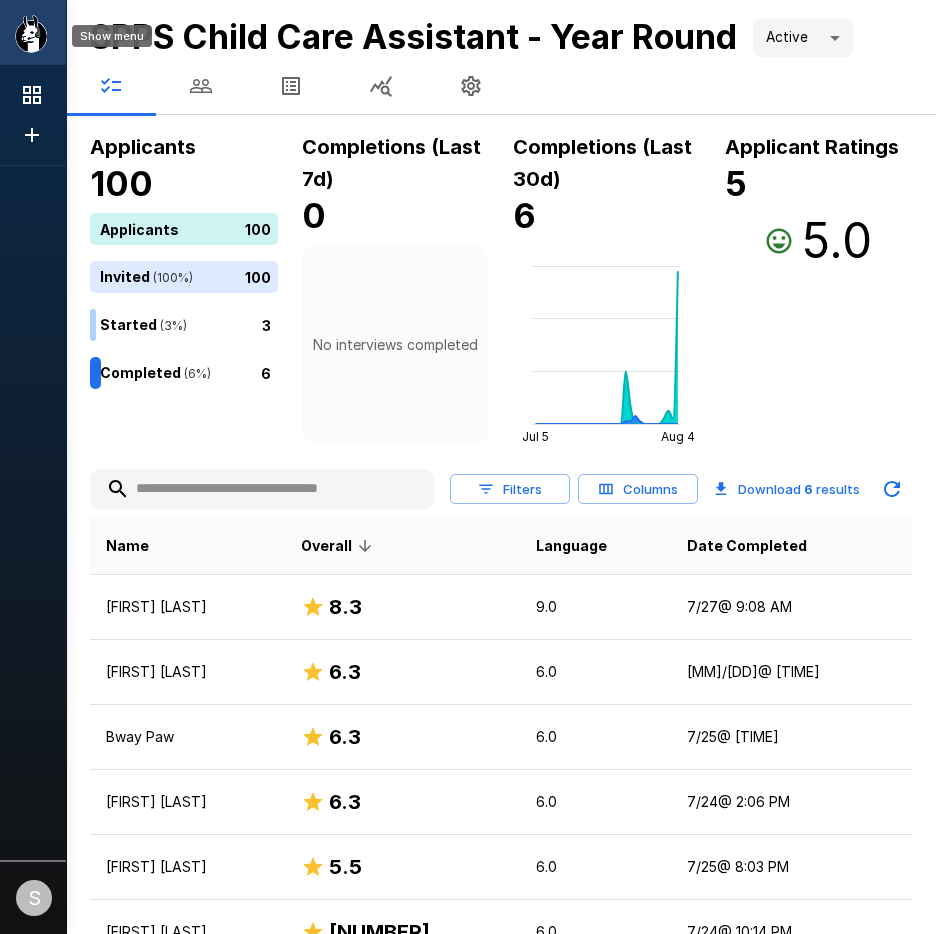click on ".st0{fill:#FFFFFF;}
.st1{fill:#76a4ed;}" 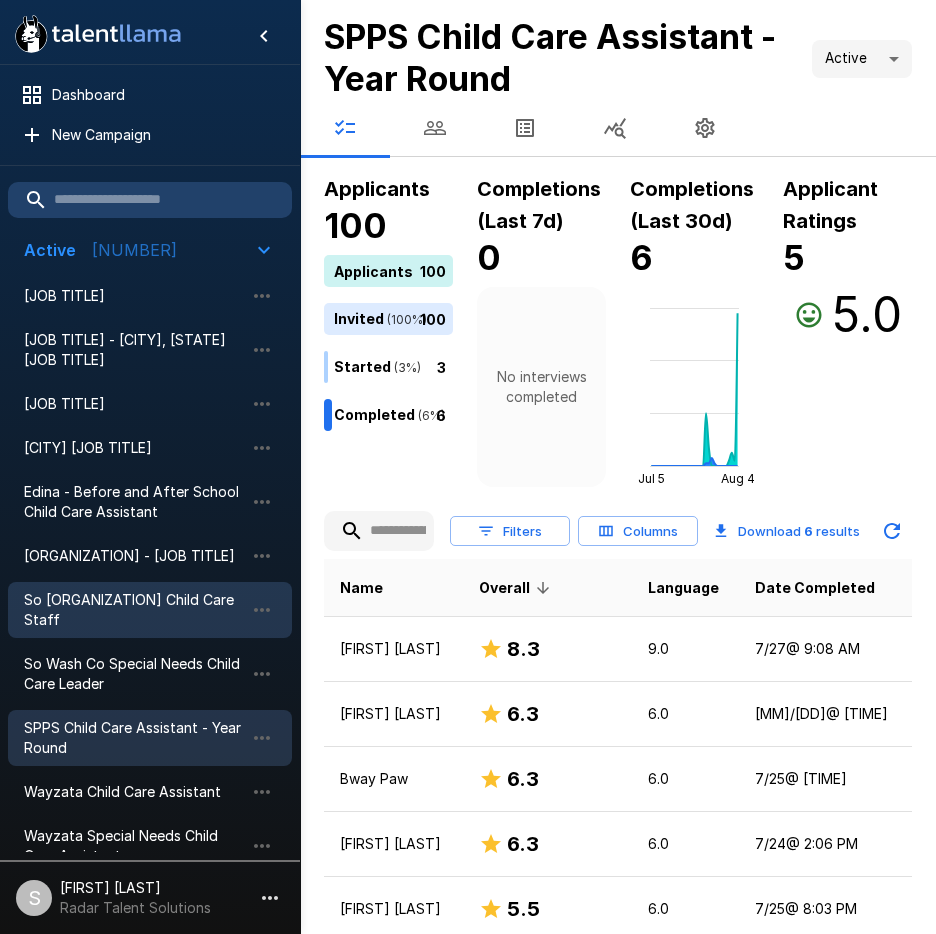 click on "So [ORGANIZATION] Child Care Staff" at bounding box center [134, 610] 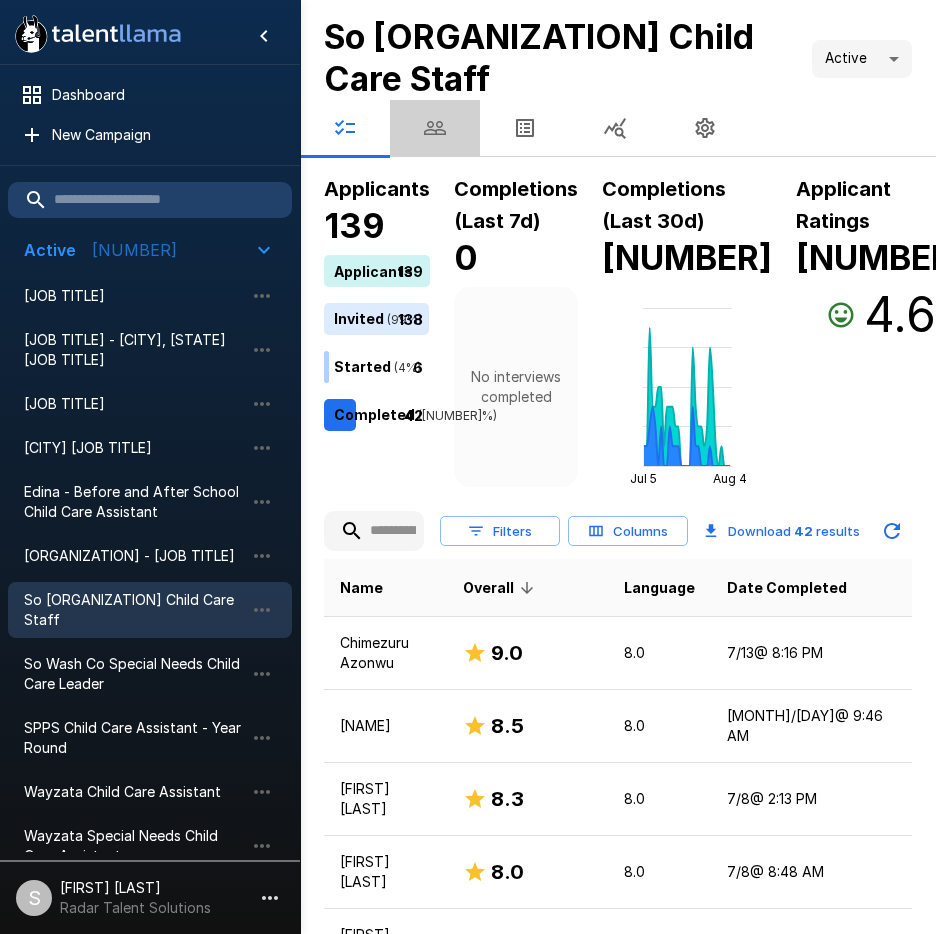 click 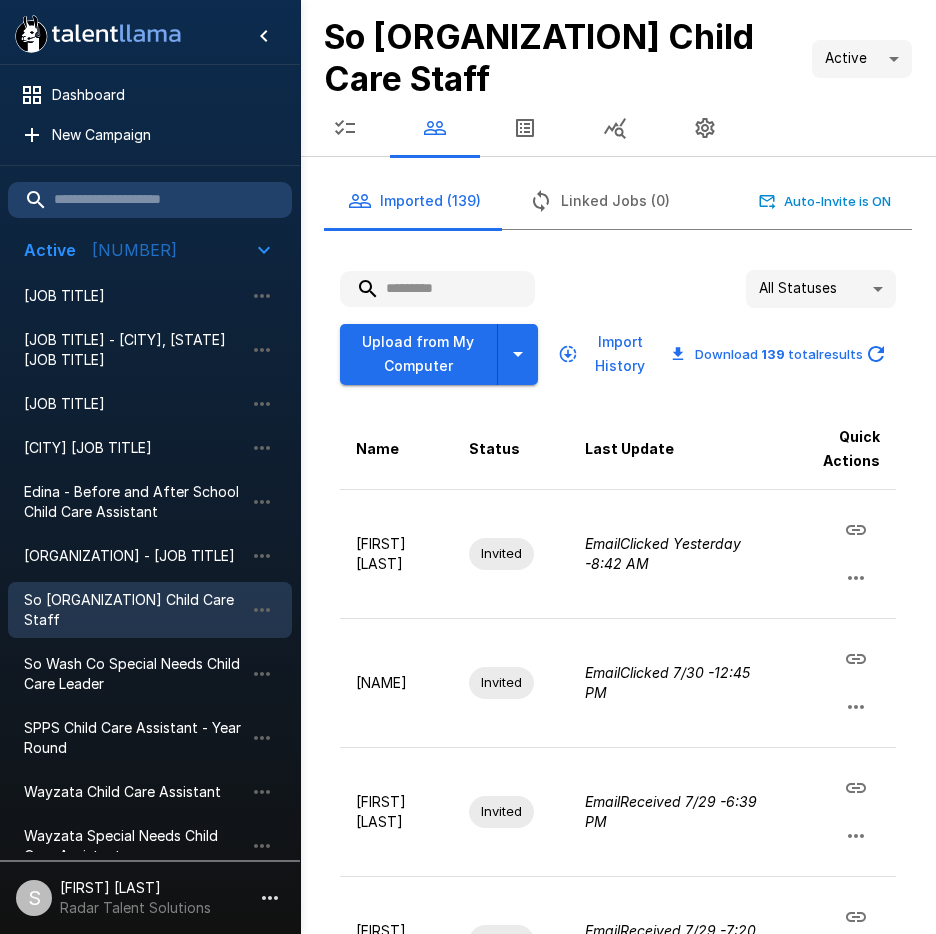 click at bounding box center [437, 289] 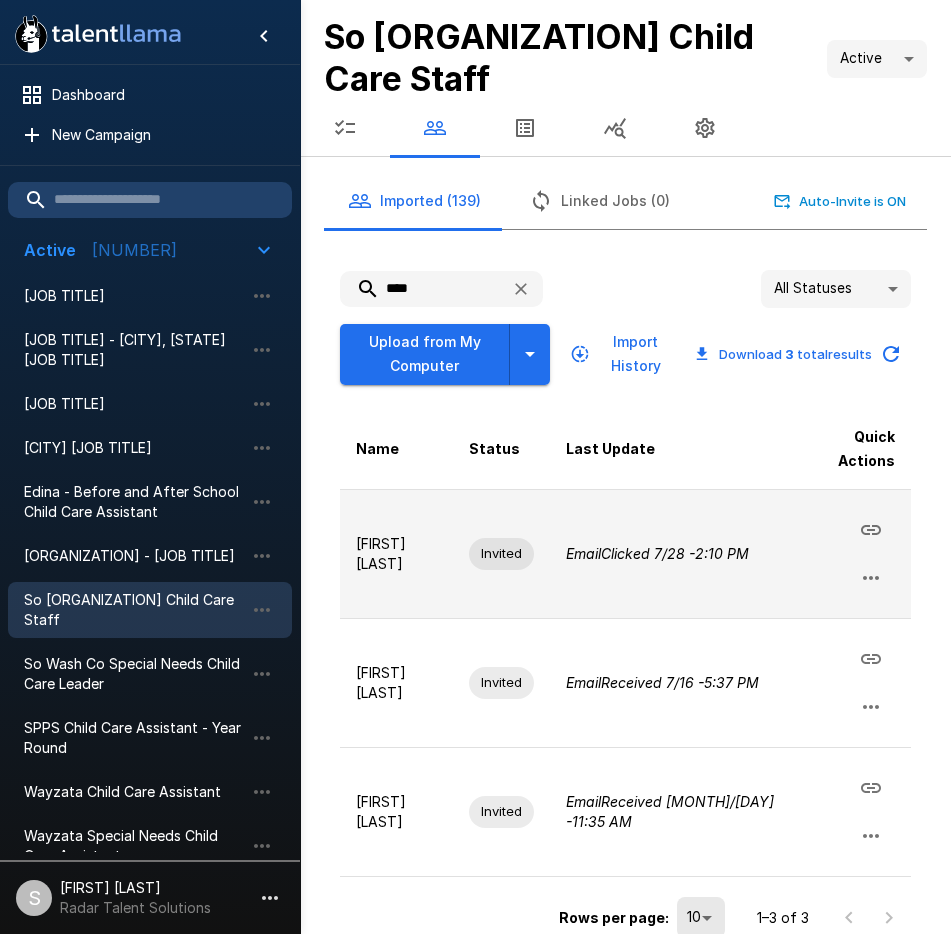 click 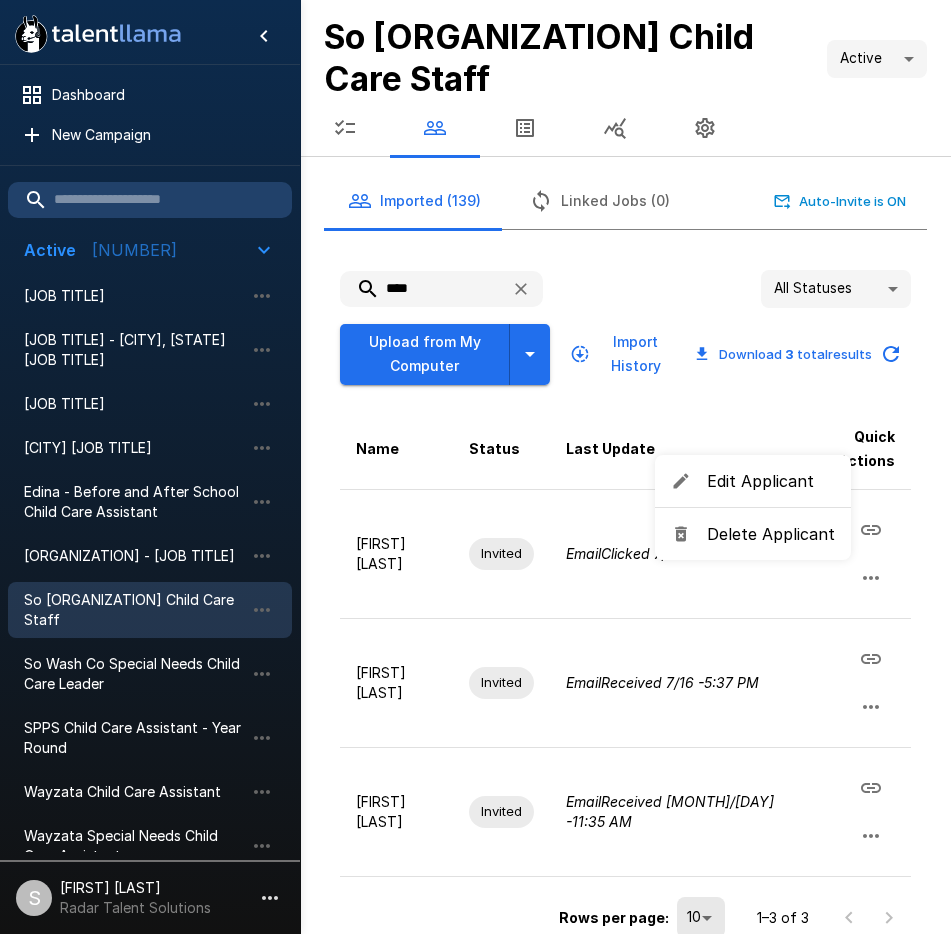 click on "Delete Applicant" at bounding box center (771, 534) 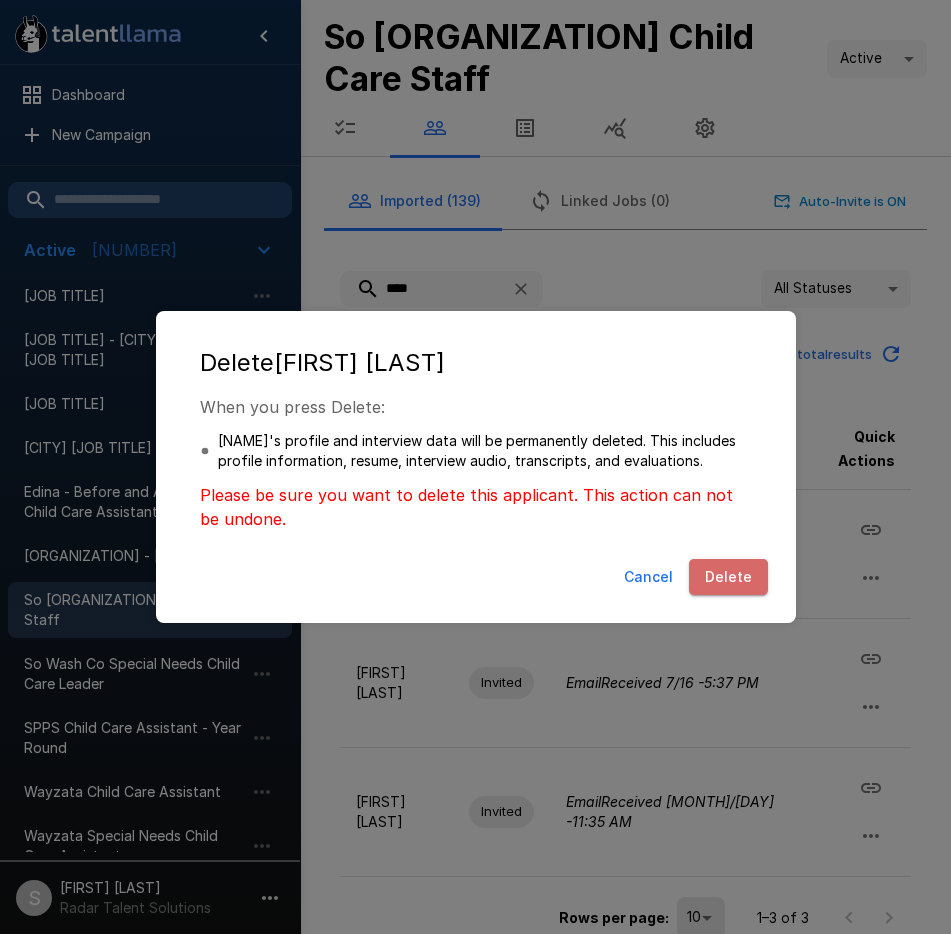click on "Delete" at bounding box center (728, 577) 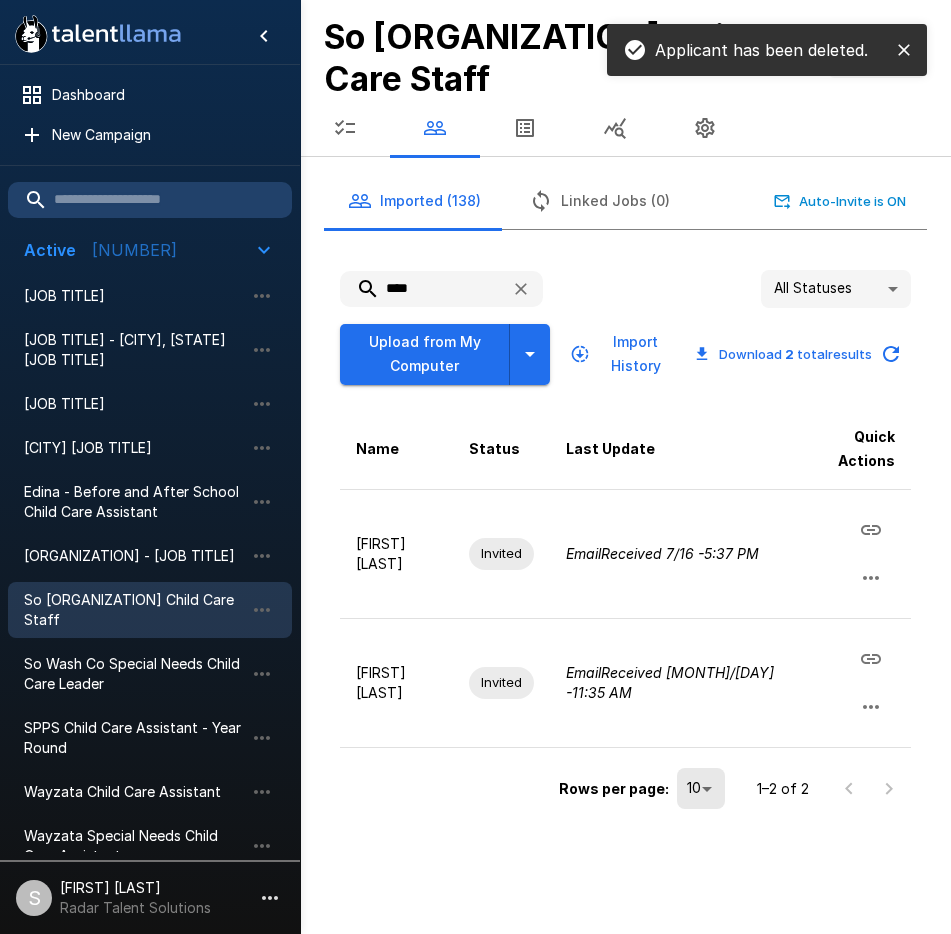 drag, startPoint x: 442, startPoint y: 248, endPoint x: 354, endPoint y: 246, distance: 88.02273 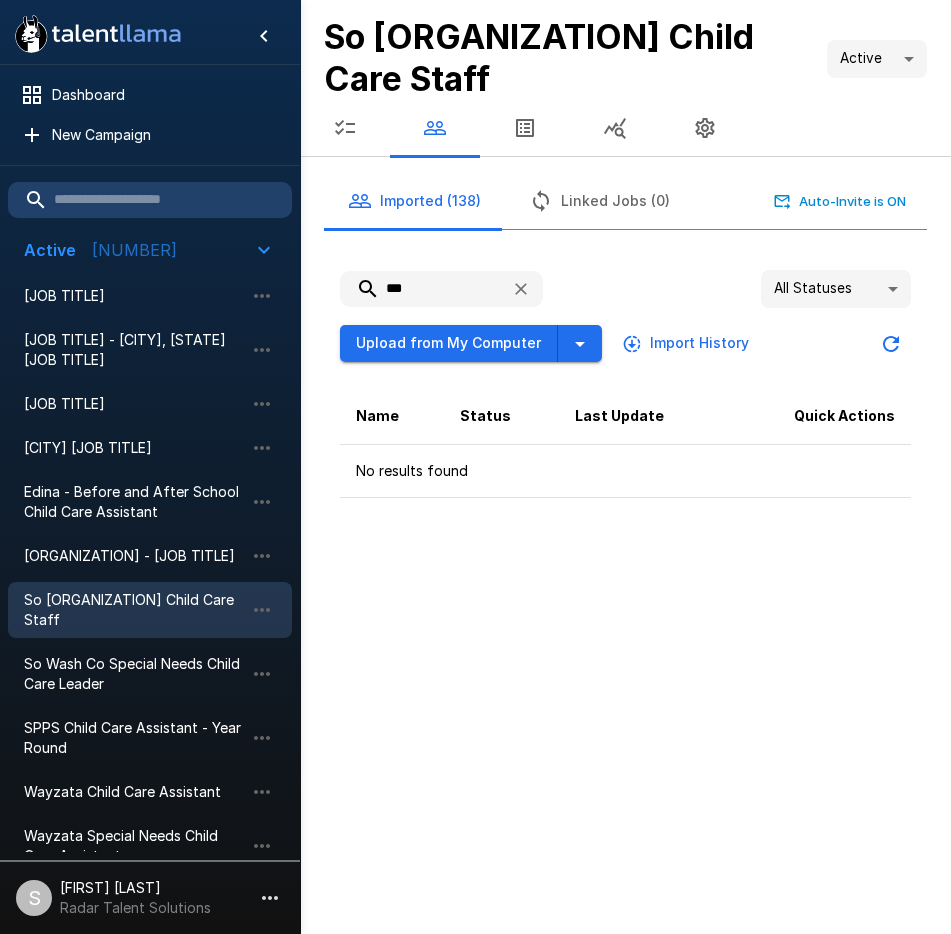 drag, startPoint x: 398, startPoint y: 239, endPoint x: 371, endPoint y: 239, distance: 27 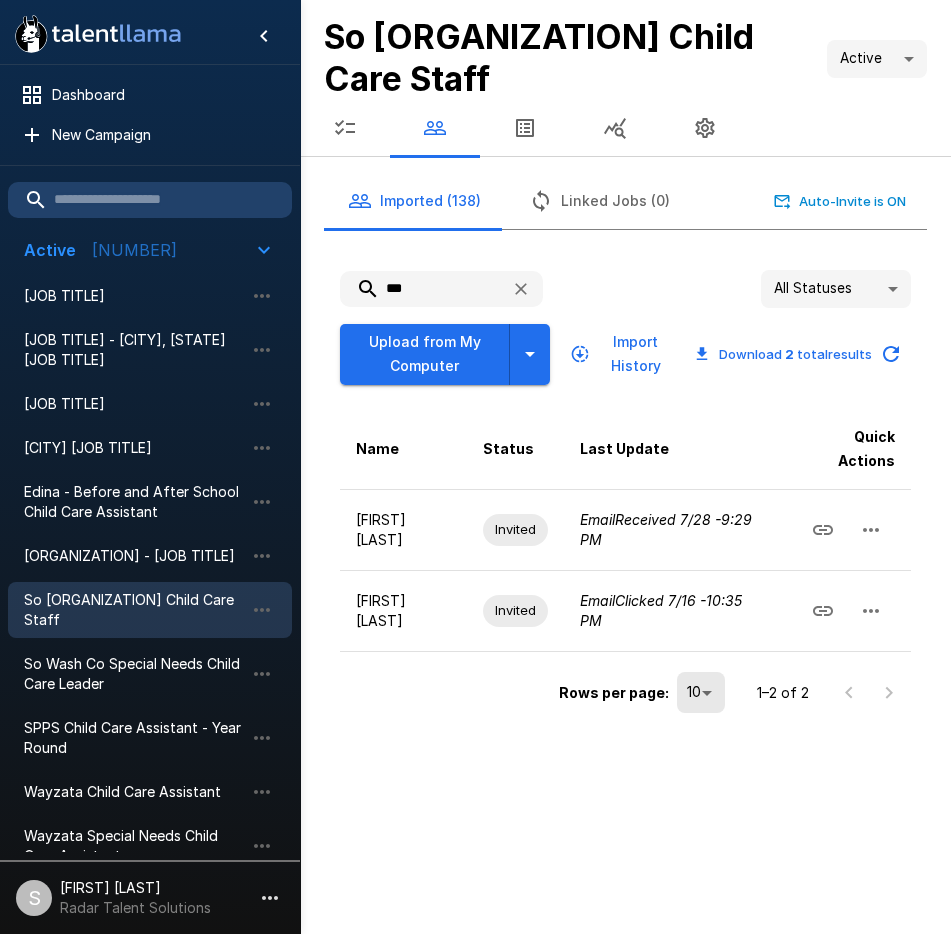 drag, startPoint x: 424, startPoint y: 243, endPoint x: 378, endPoint y: 247, distance: 46.173584 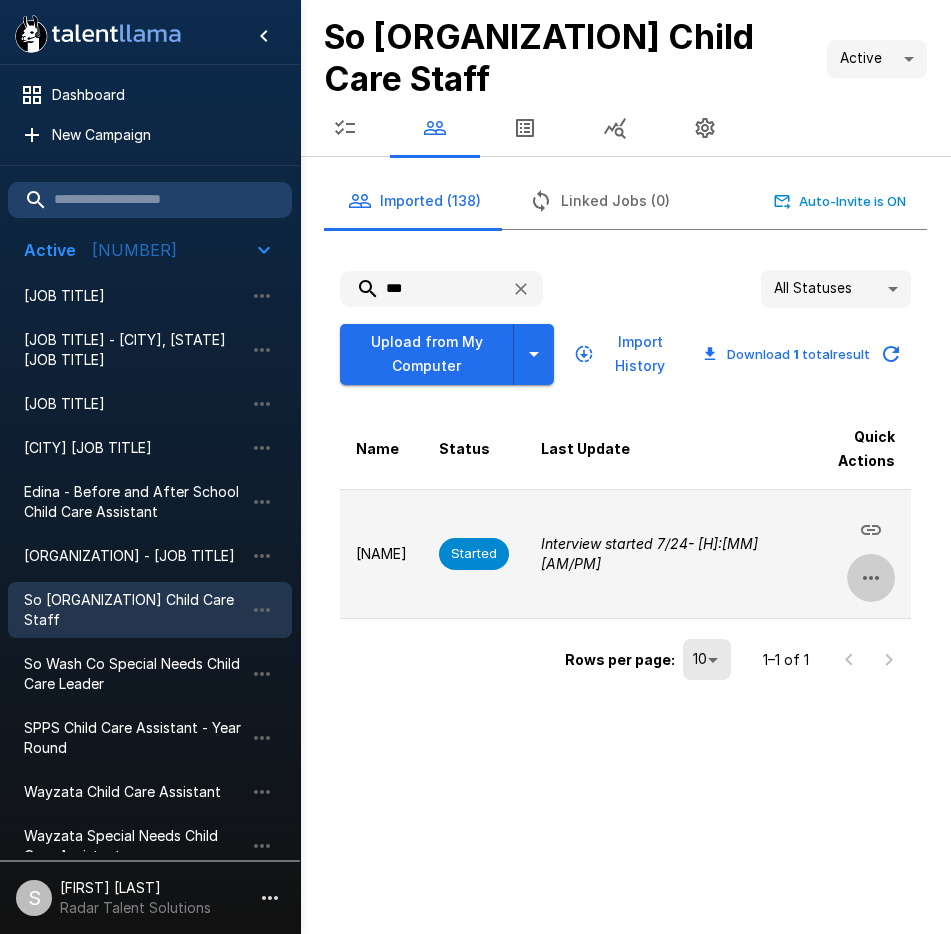 click 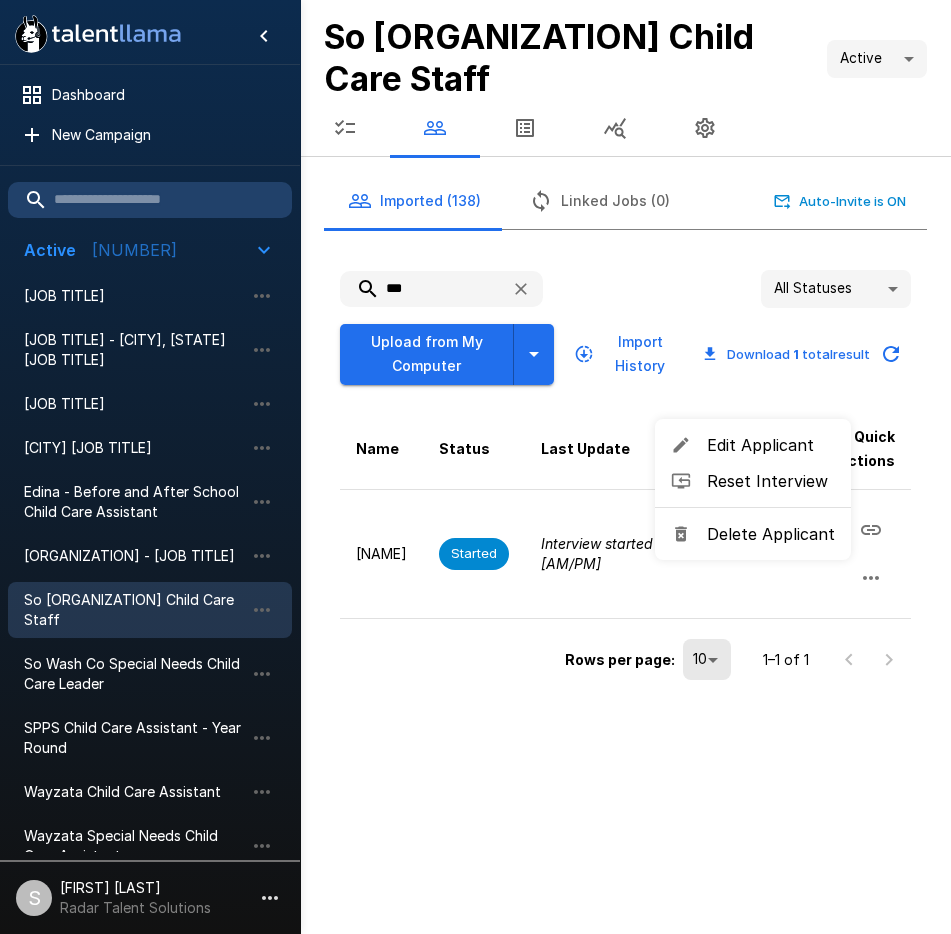 click on "Delete Applicant" at bounding box center (771, 534) 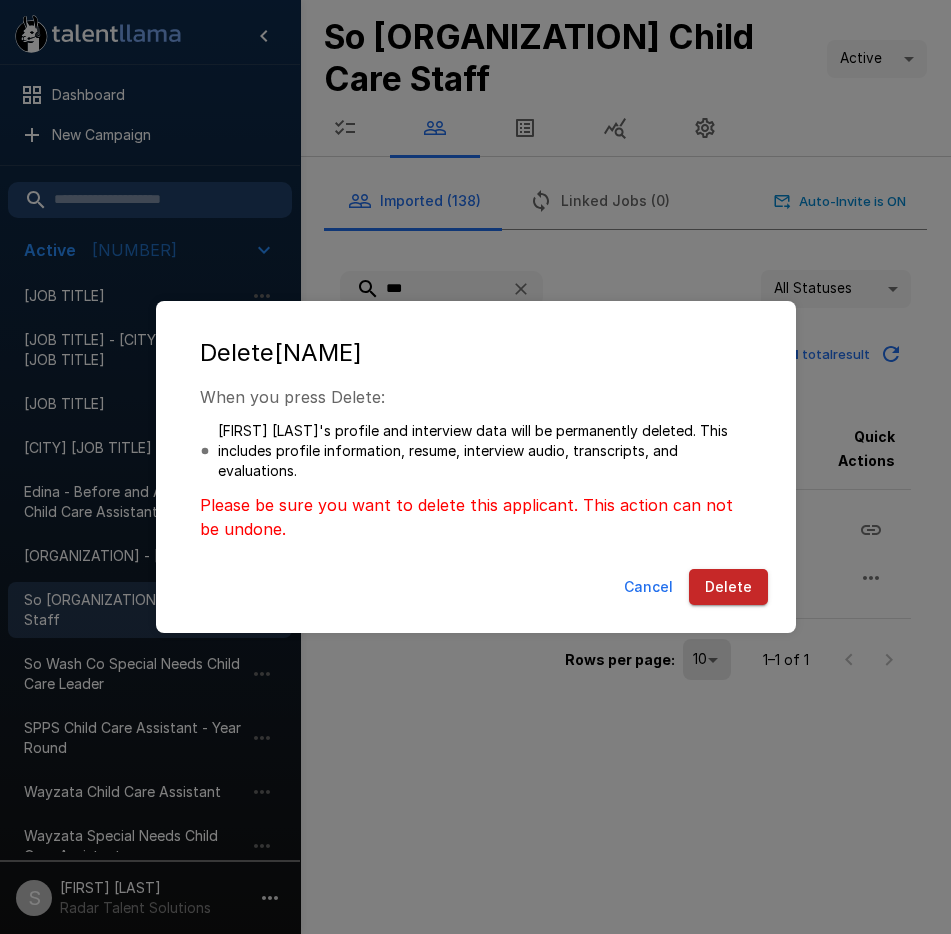 drag, startPoint x: 737, startPoint y: 581, endPoint x: 662, endPoint y: 522, distance: 95.42536 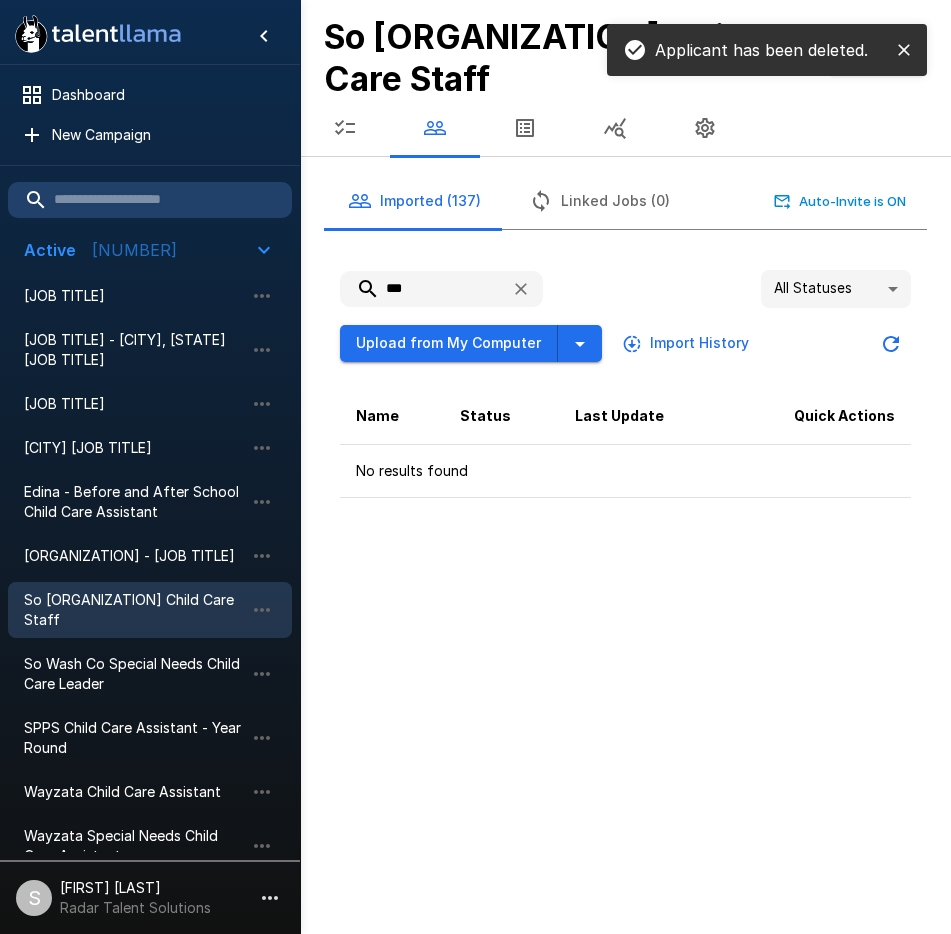 drag, startPoint x: 408, startPoint y: 245, endPoint x: 383, endPoint y: 244, distance: 25.019993 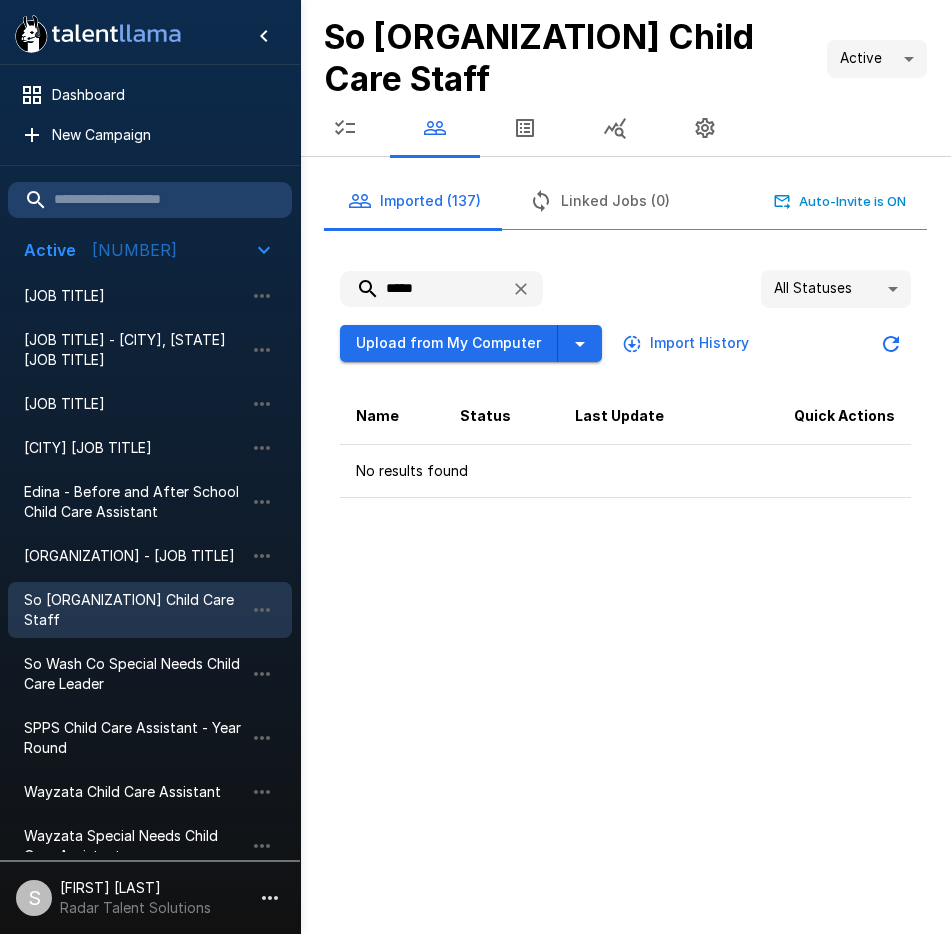 drag, startPoint x: 420, startPoint y: 244, endPoint x: 366, endPoint y: 249, distance: 54.230988 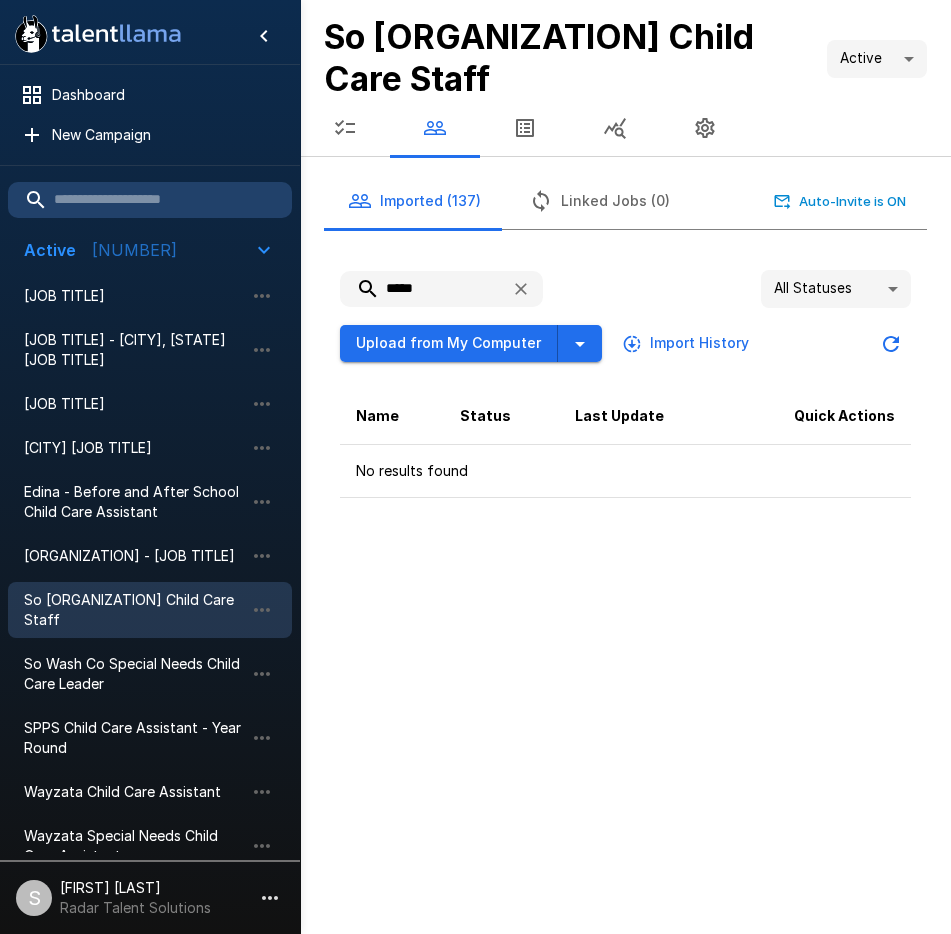 type on "*" 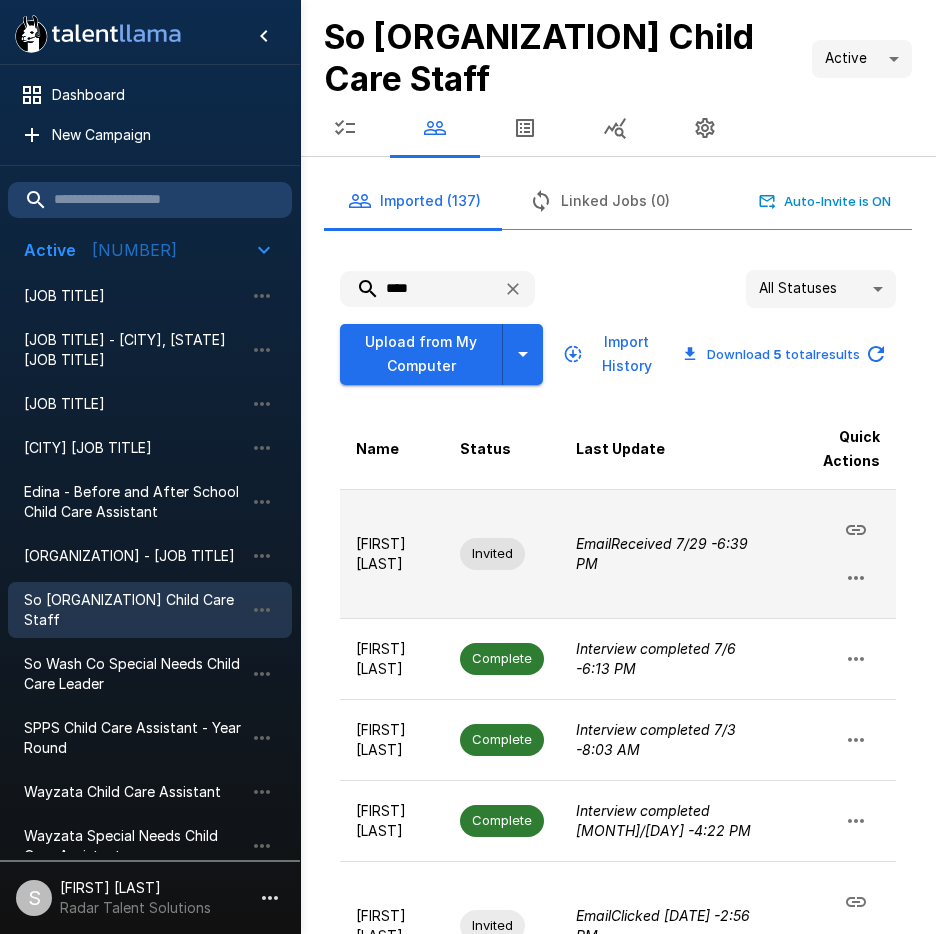 click 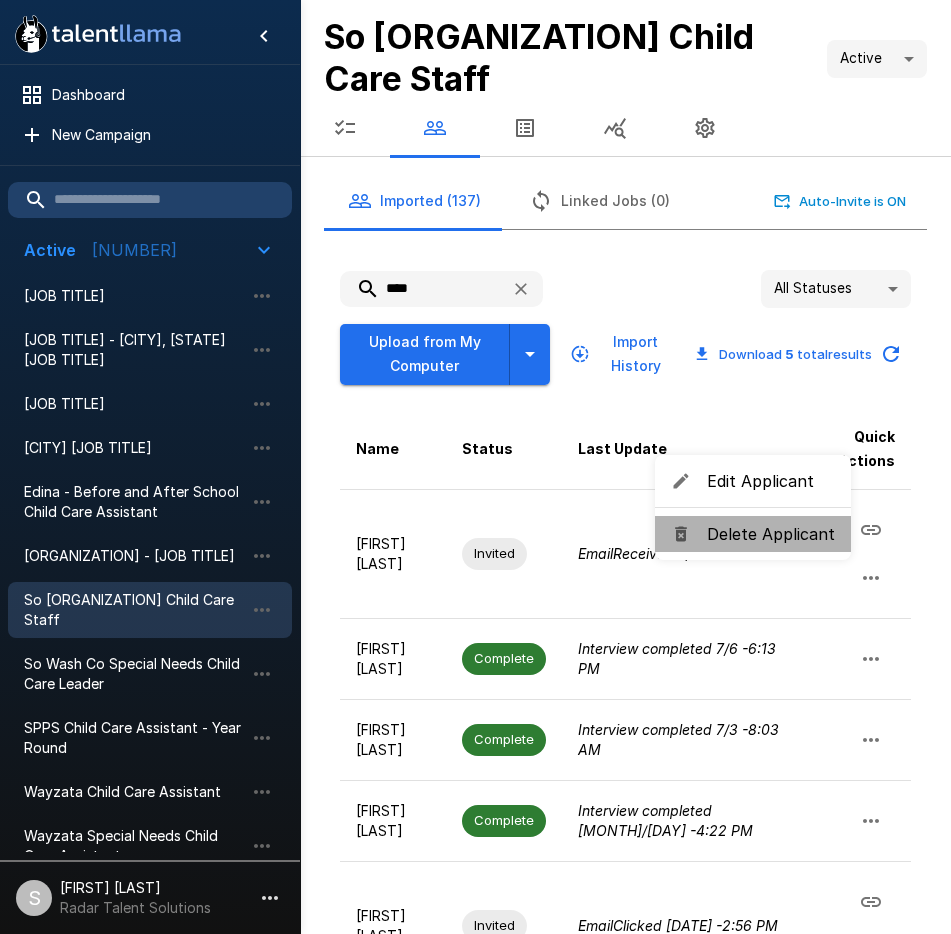 click on "Delete Applicant" at bounding box center (771, 534) 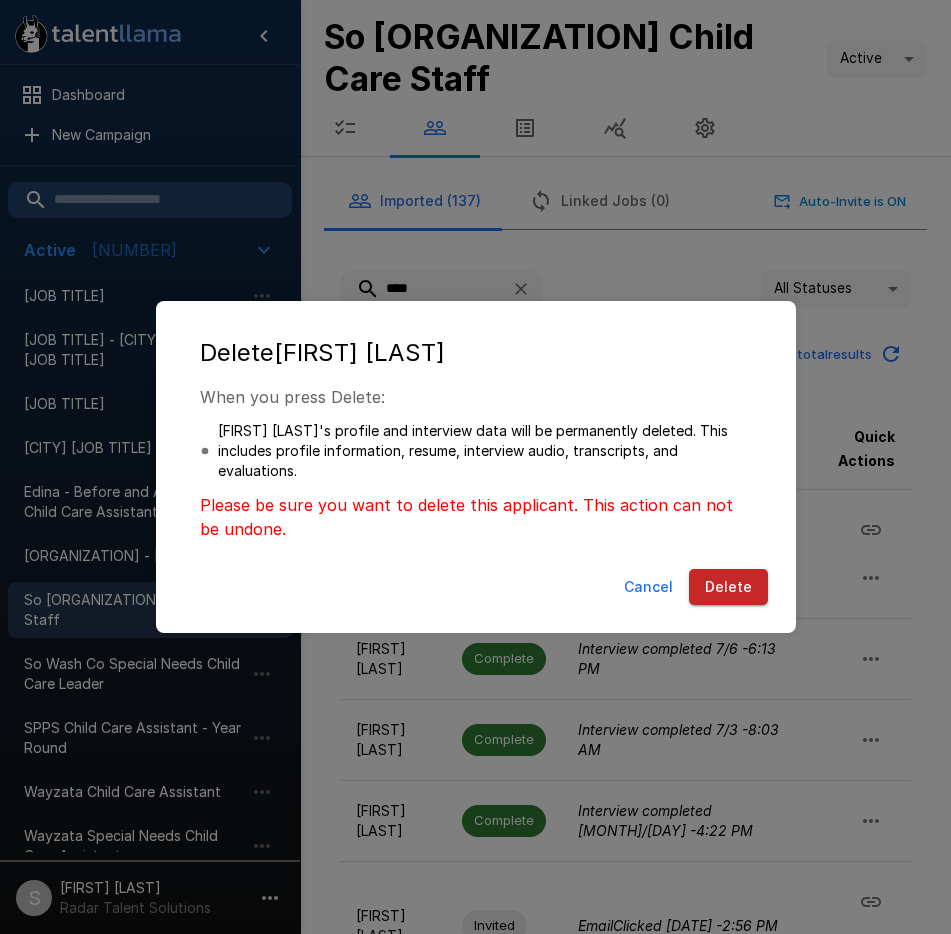 drag, startPoint x: 719, startPoint y: 577, endPoint x: 583, endPoint y: 425, distance: 203.96078 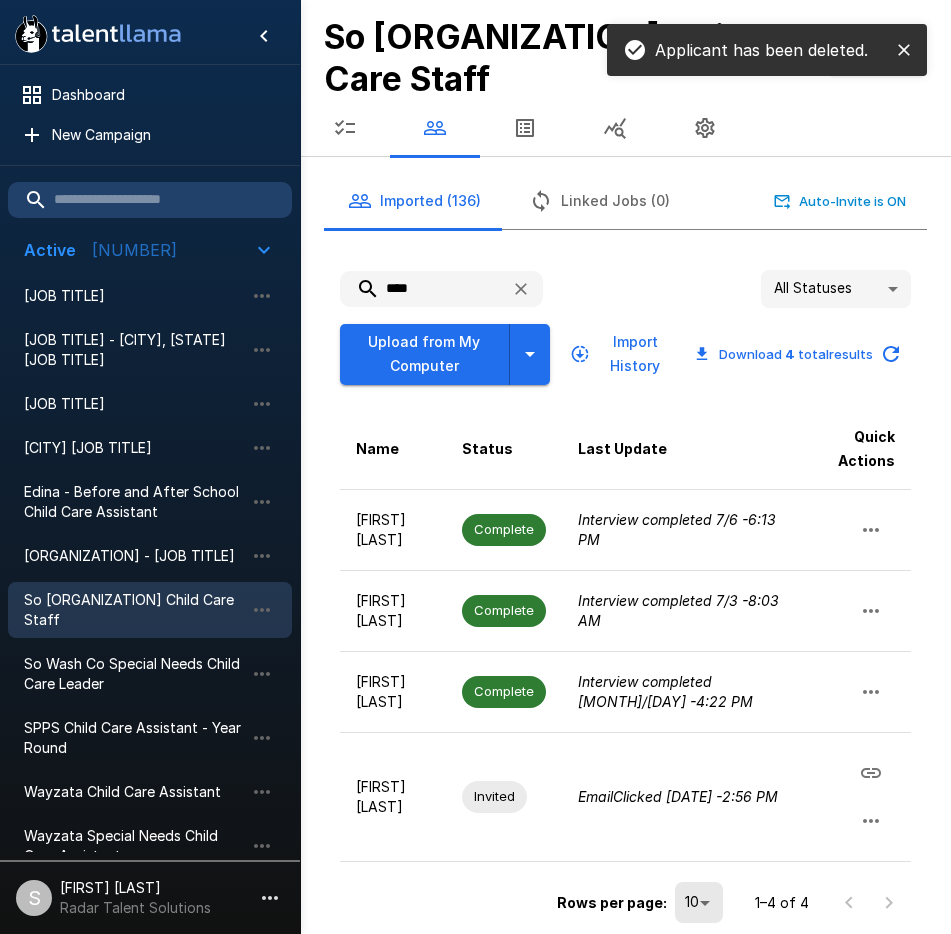 drag, startPoint x: 396, startPoint y: 248, endPoint x: 372, endPoint y: 245, distance: 24.186773 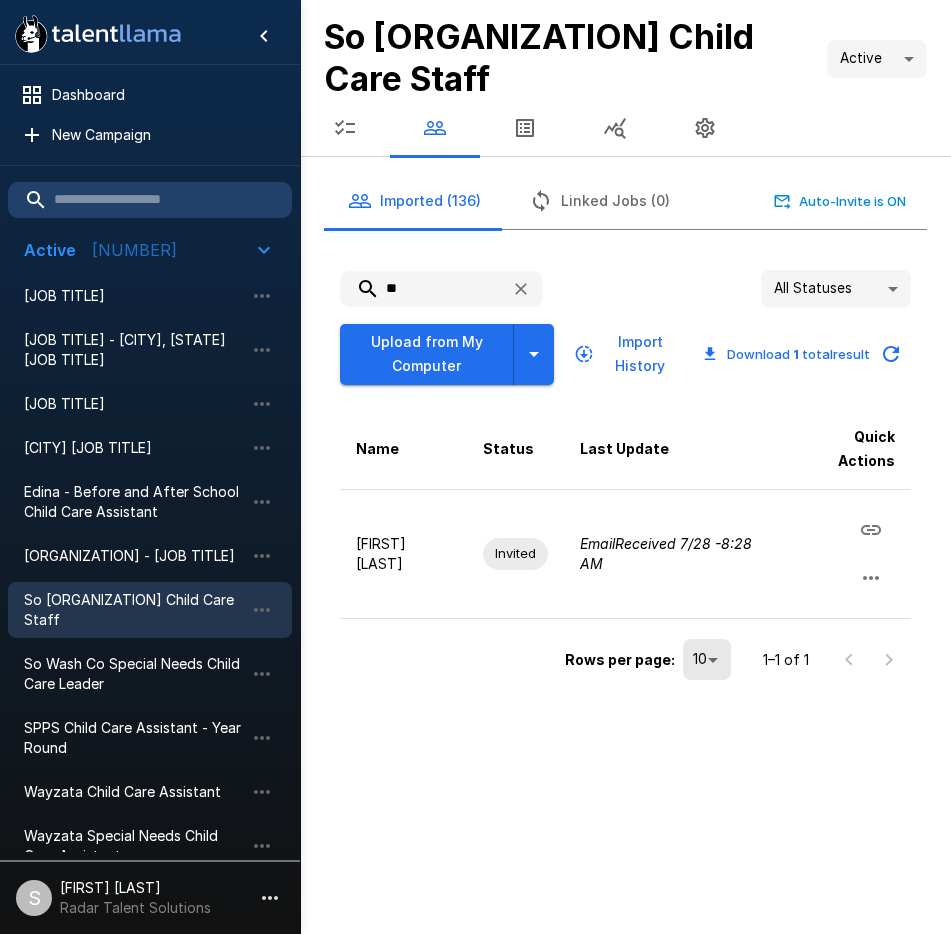 type on "*" 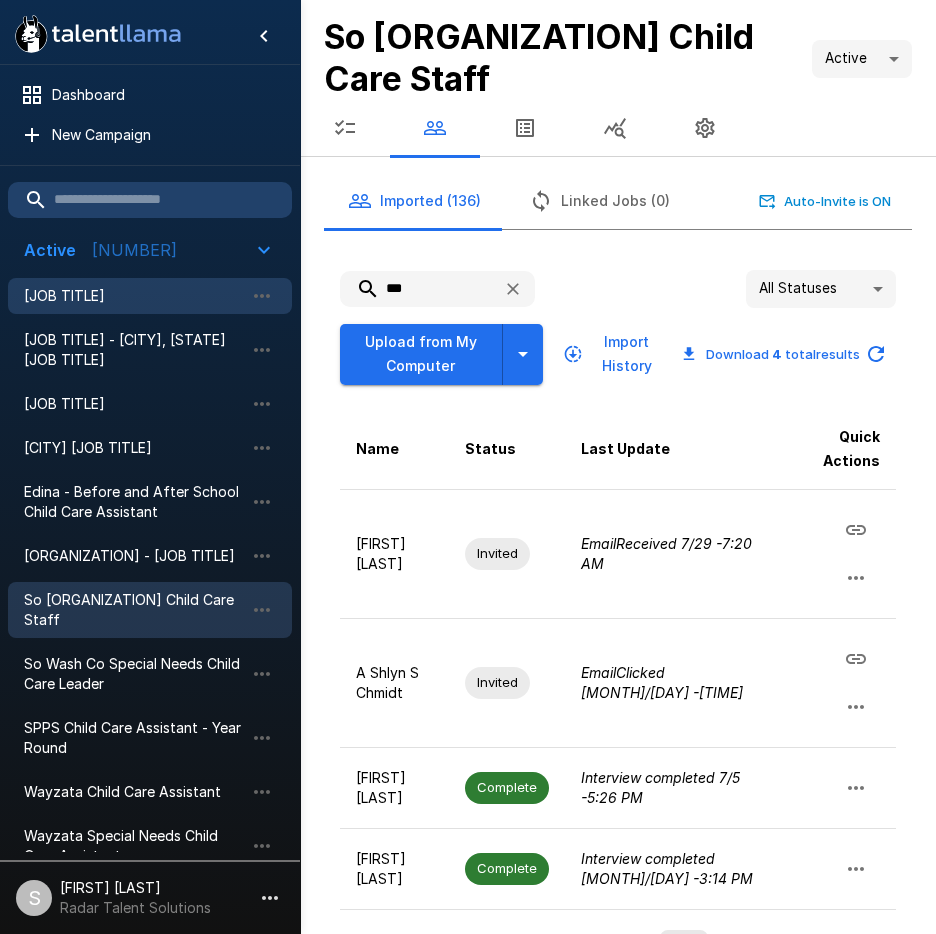type on "***" 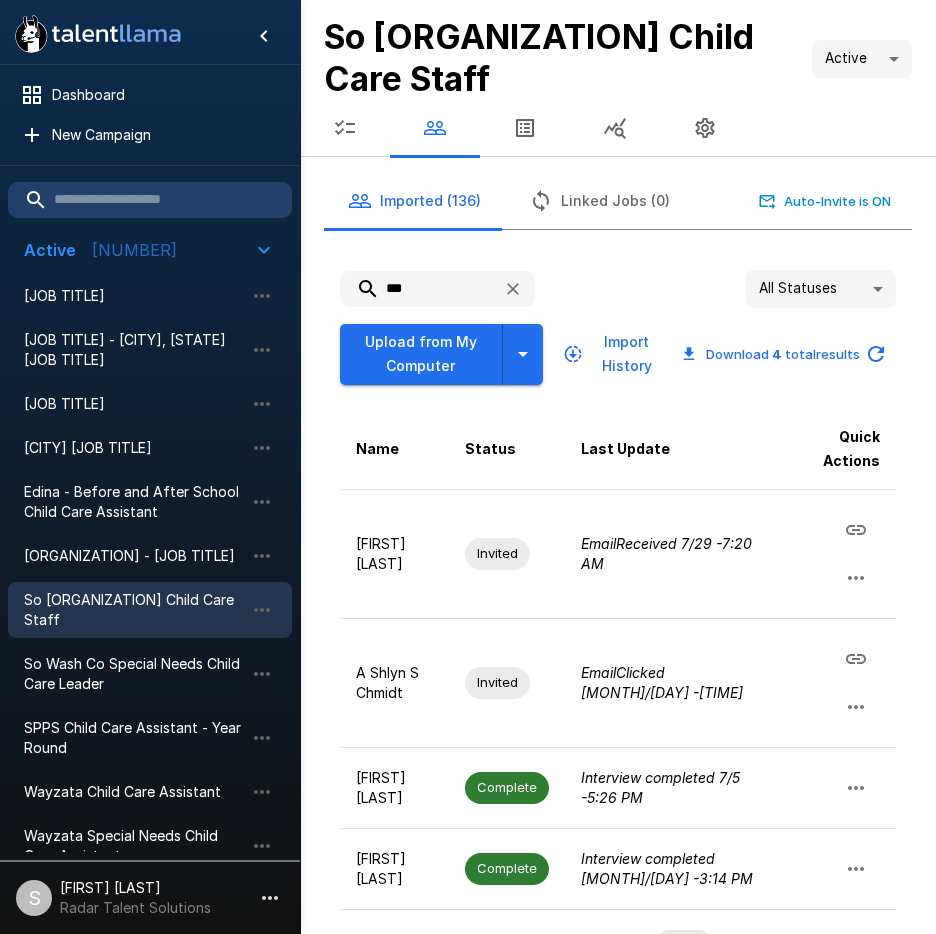 click 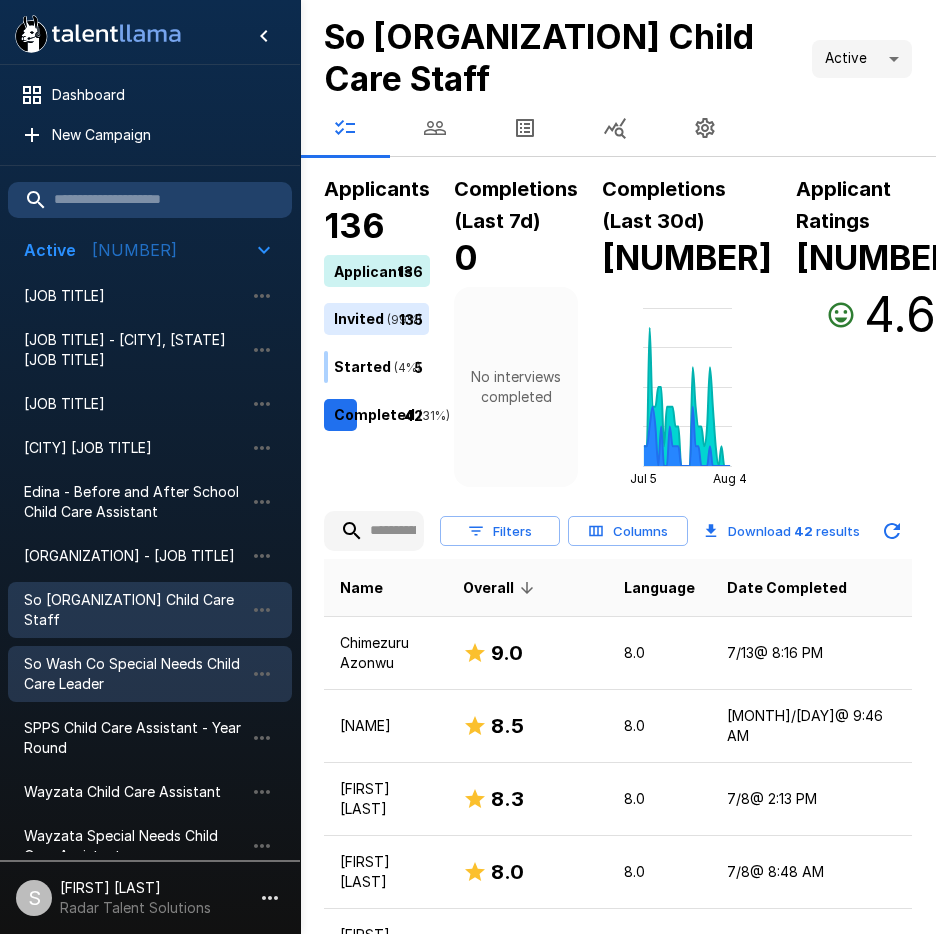 click on "So Wash Co Special Needs Child Care Leader" at bounding box center [134, 674] 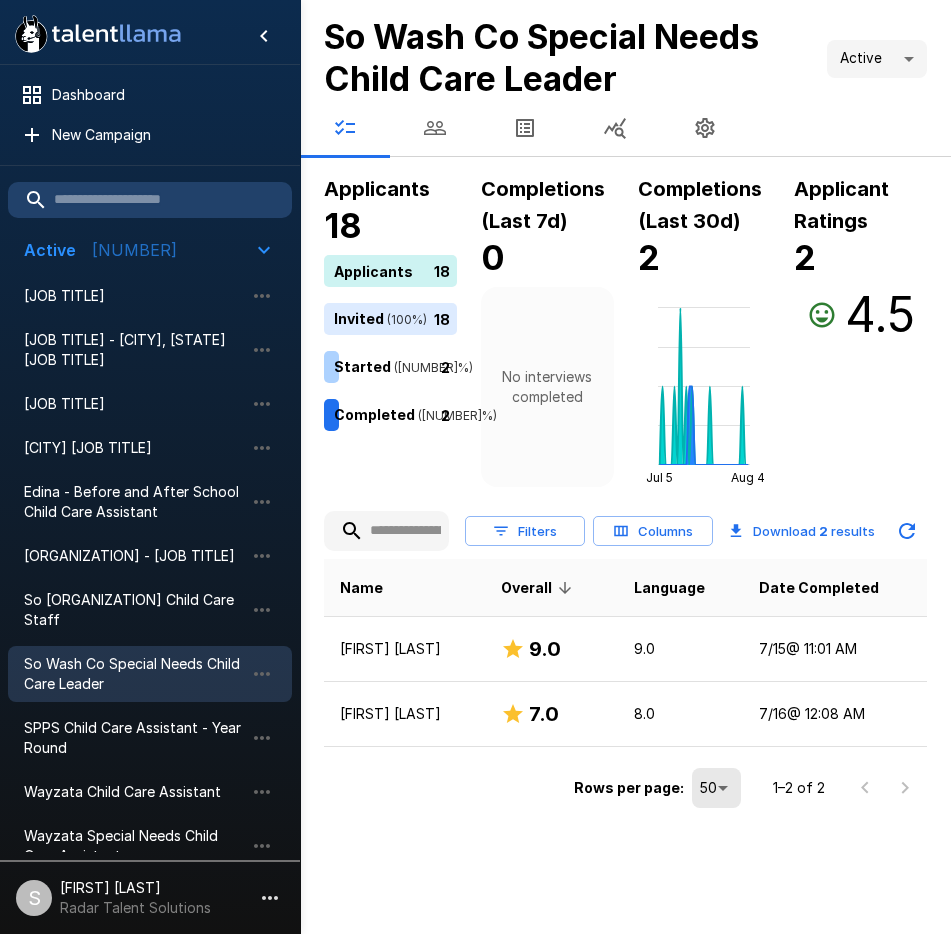 click at bounding box center (435, 128) 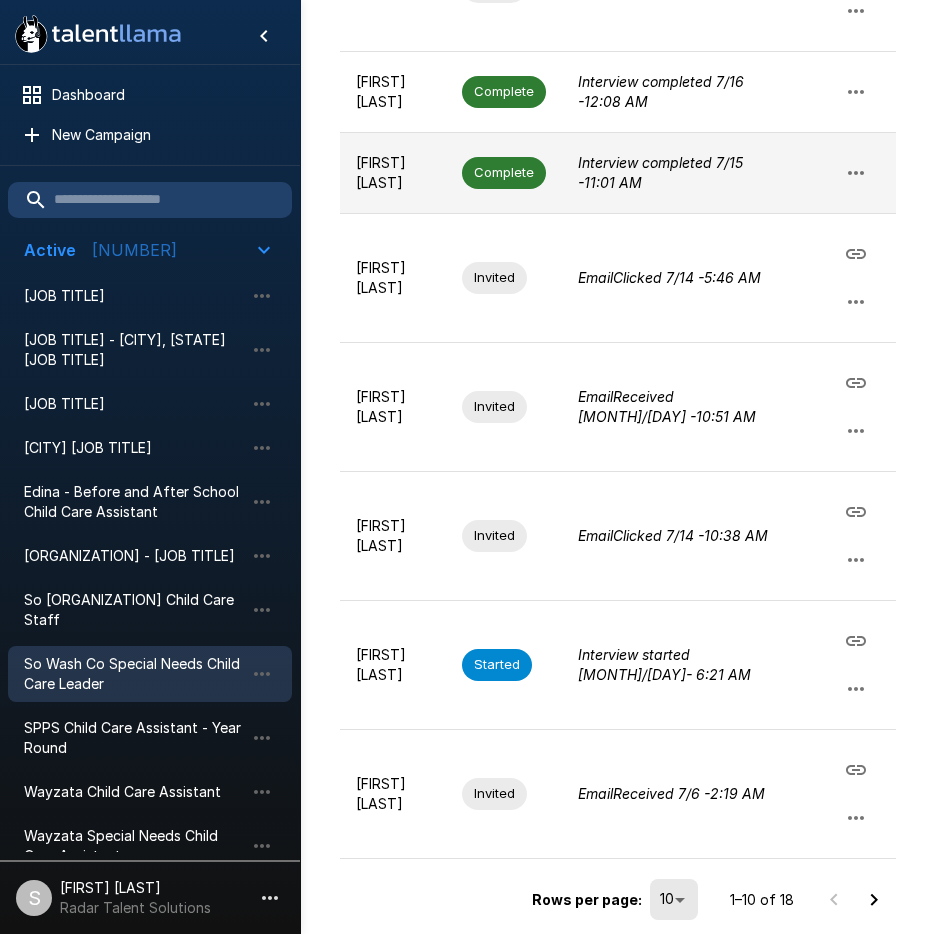 scroll, scrollTop: 833, scrollLeft: 0, axis: vertical 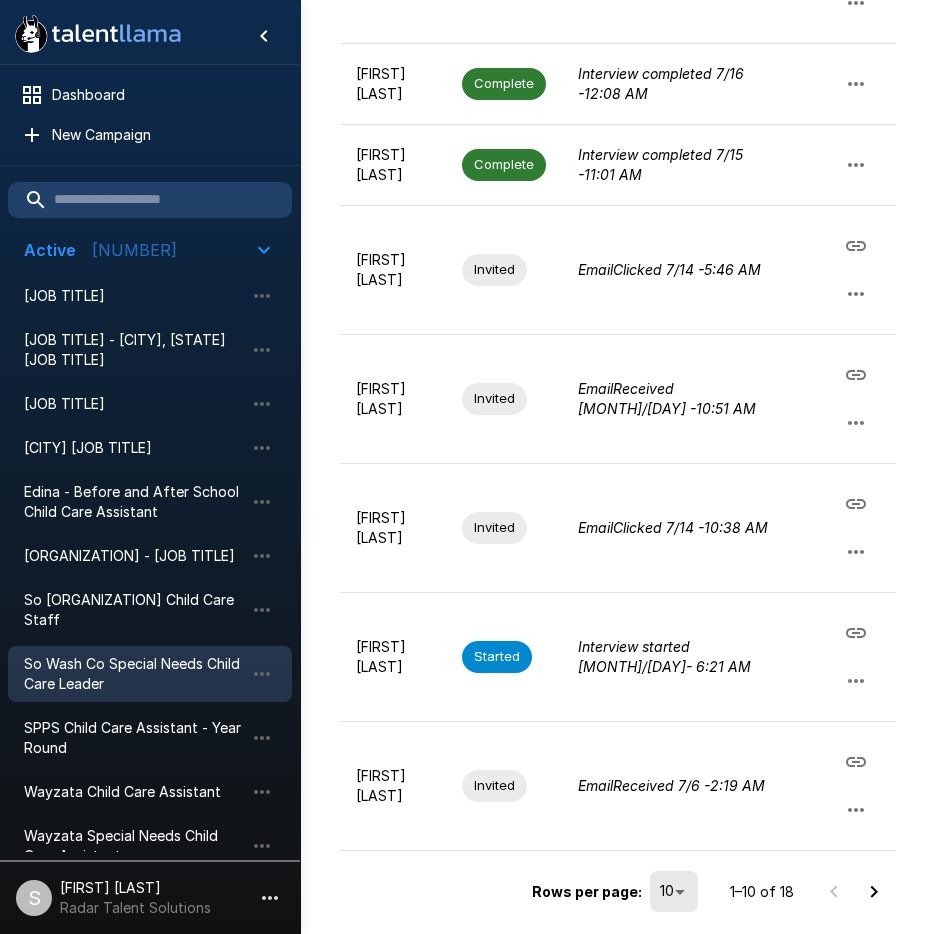 click 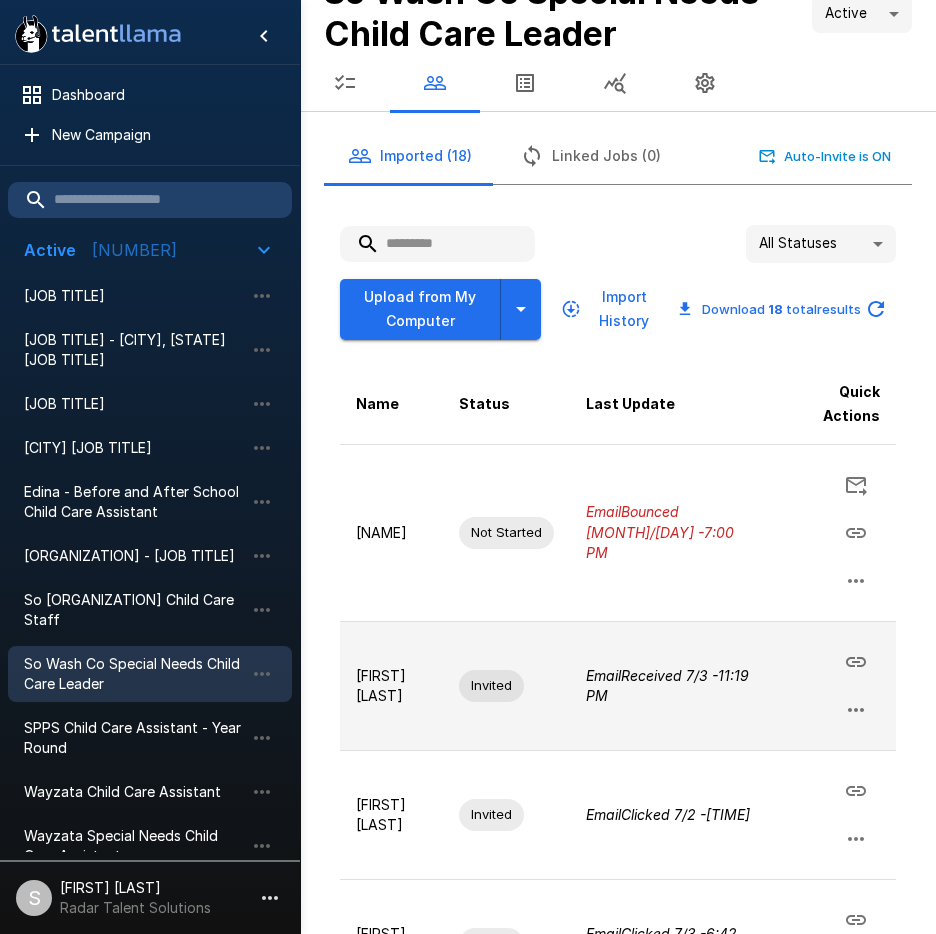 scroll, scrollTop: 0, scrollLeft: 0, axis: both 